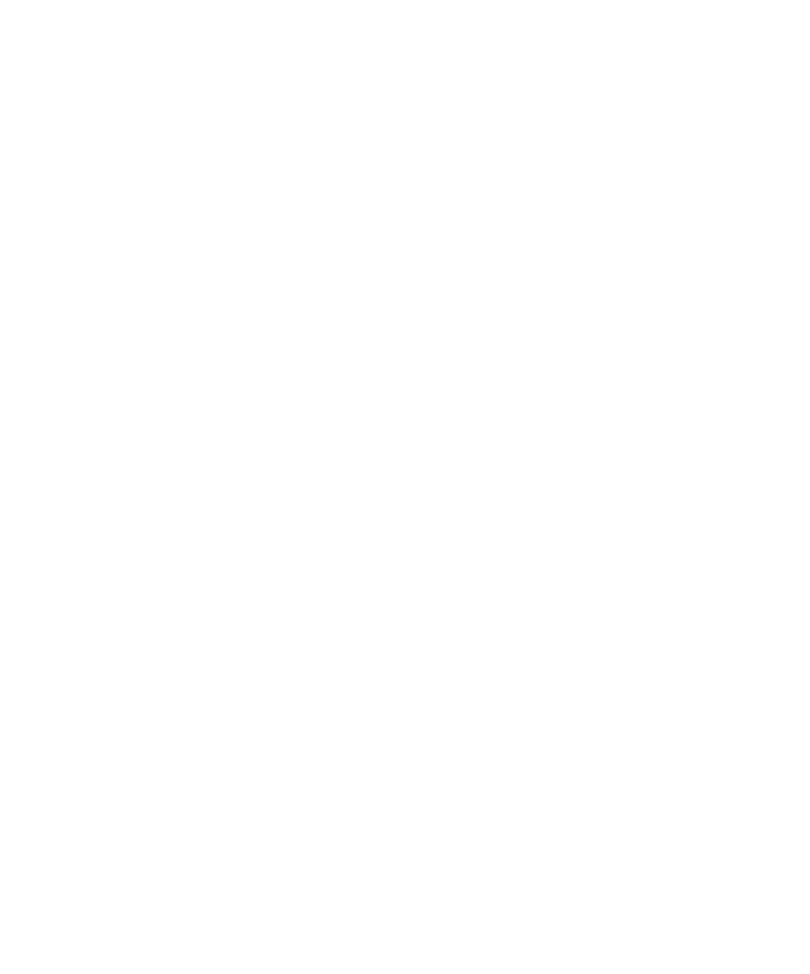 scroll, scrollTop: 0, scrollLeft: 0, axis: both 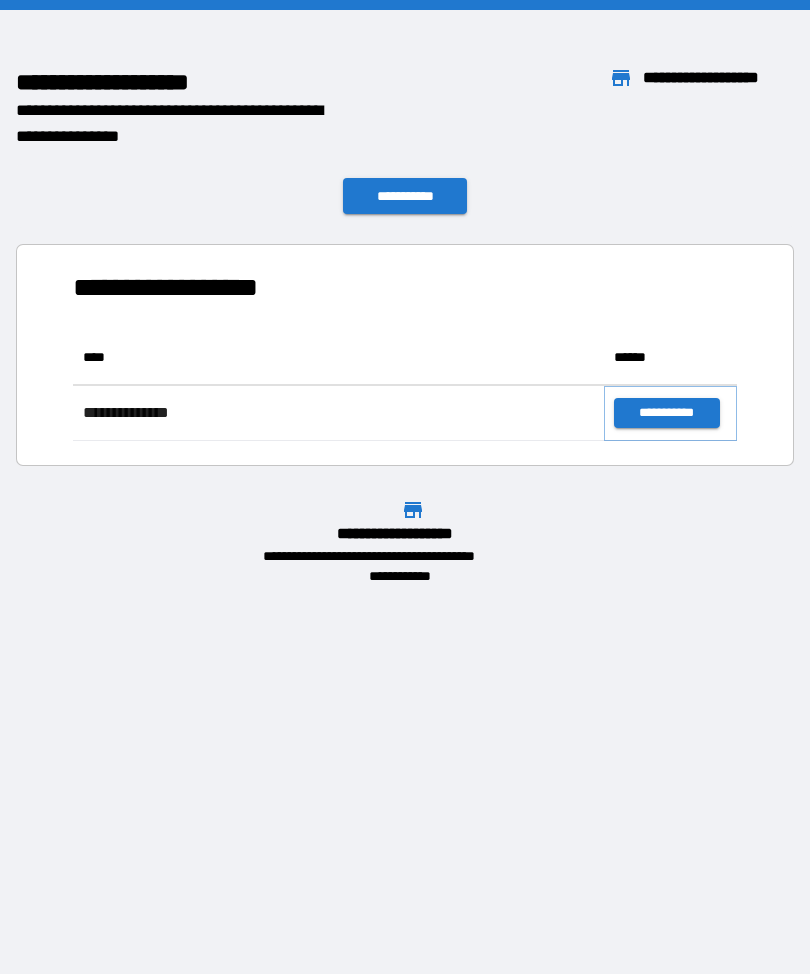click on "**********" at bounding box center [666, 413] 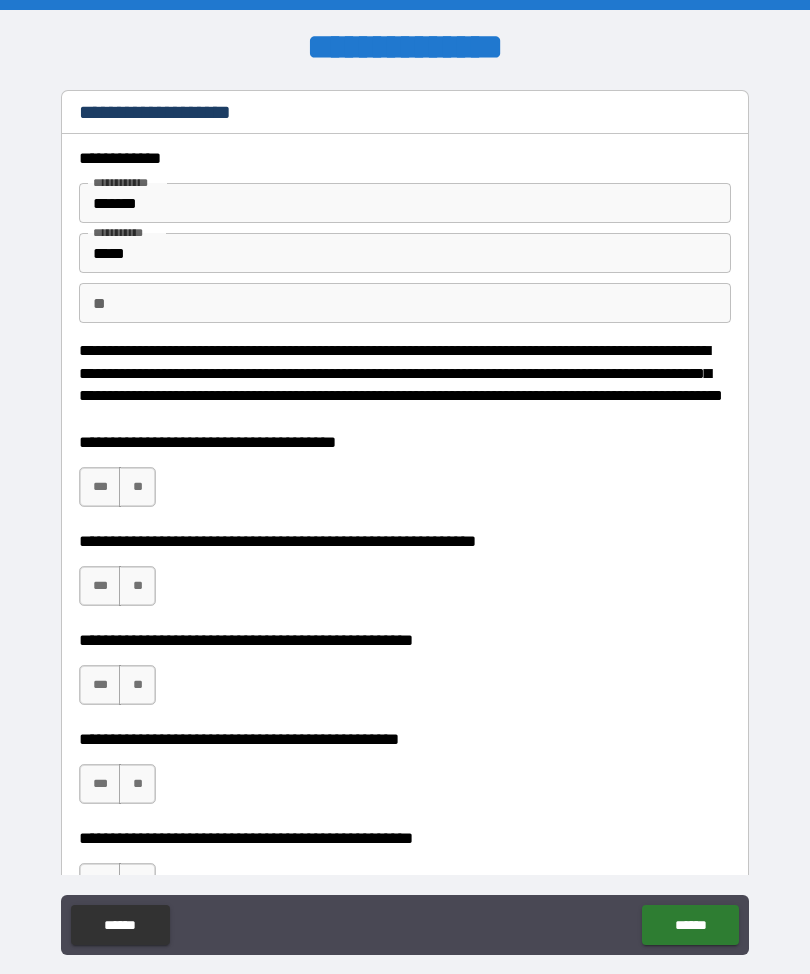 click on "***" at bounding box center [100, 487] 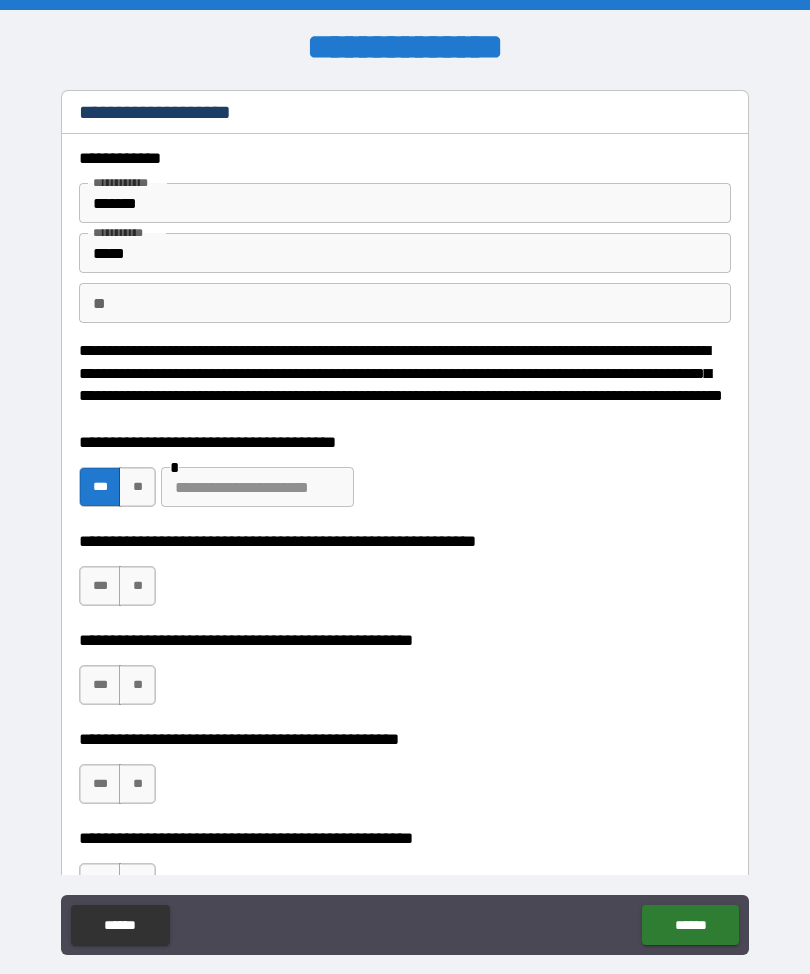 click at bounding box center [257, 487] 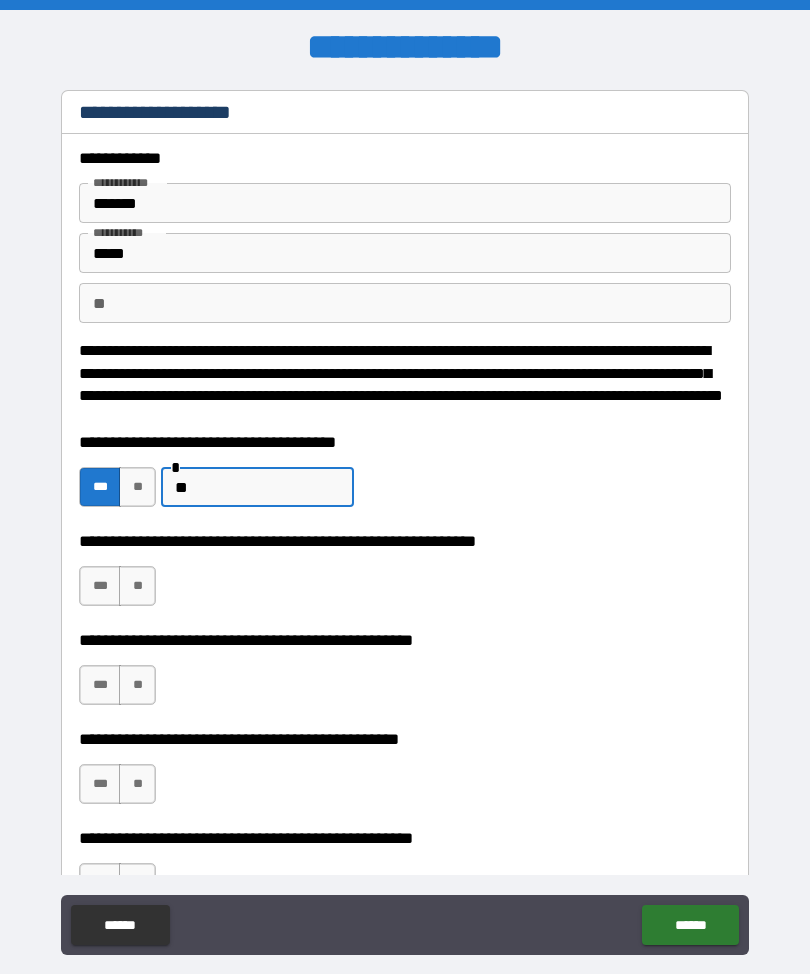 type on "*" 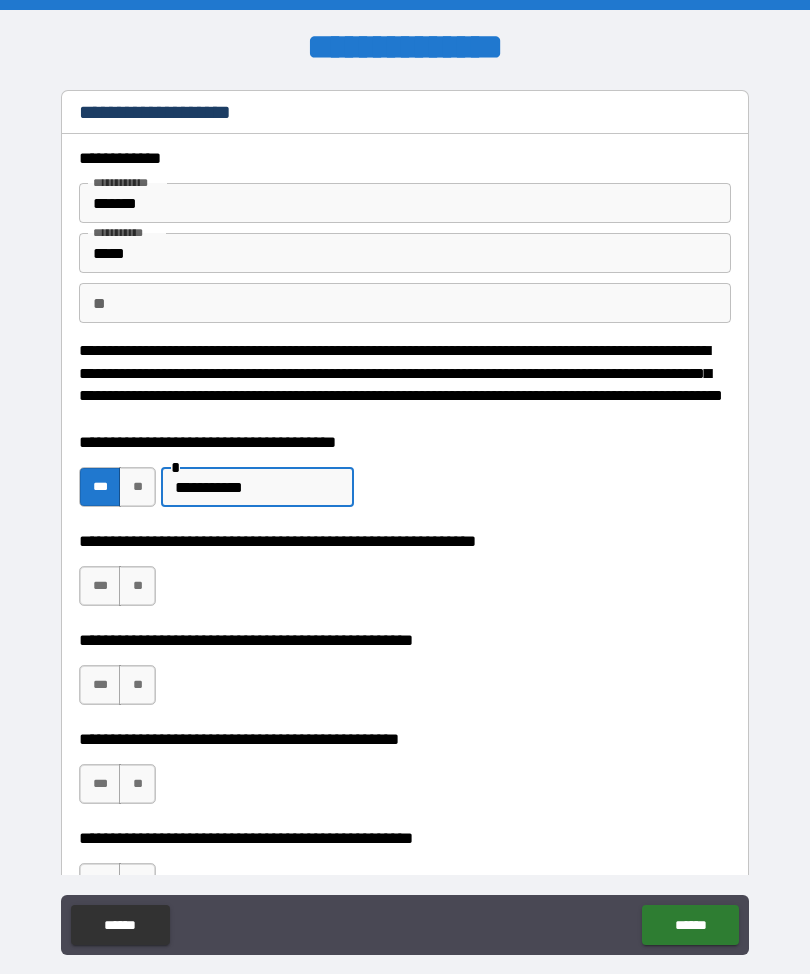 type on "**********" 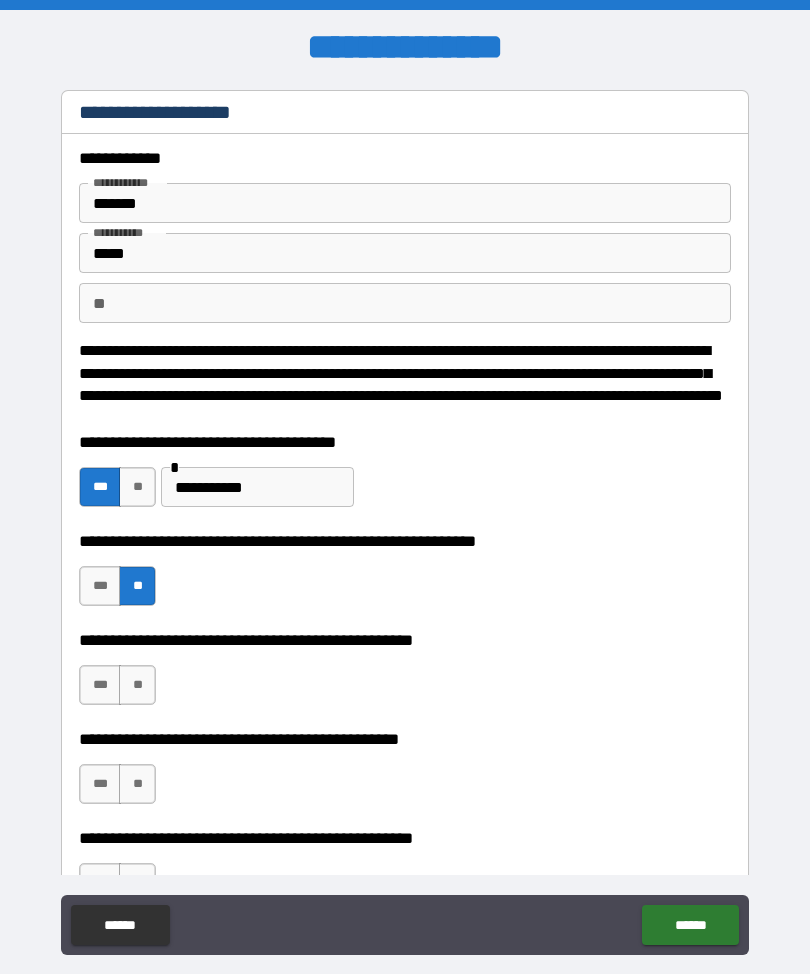 click on "**" at bounding box center (137, 685) 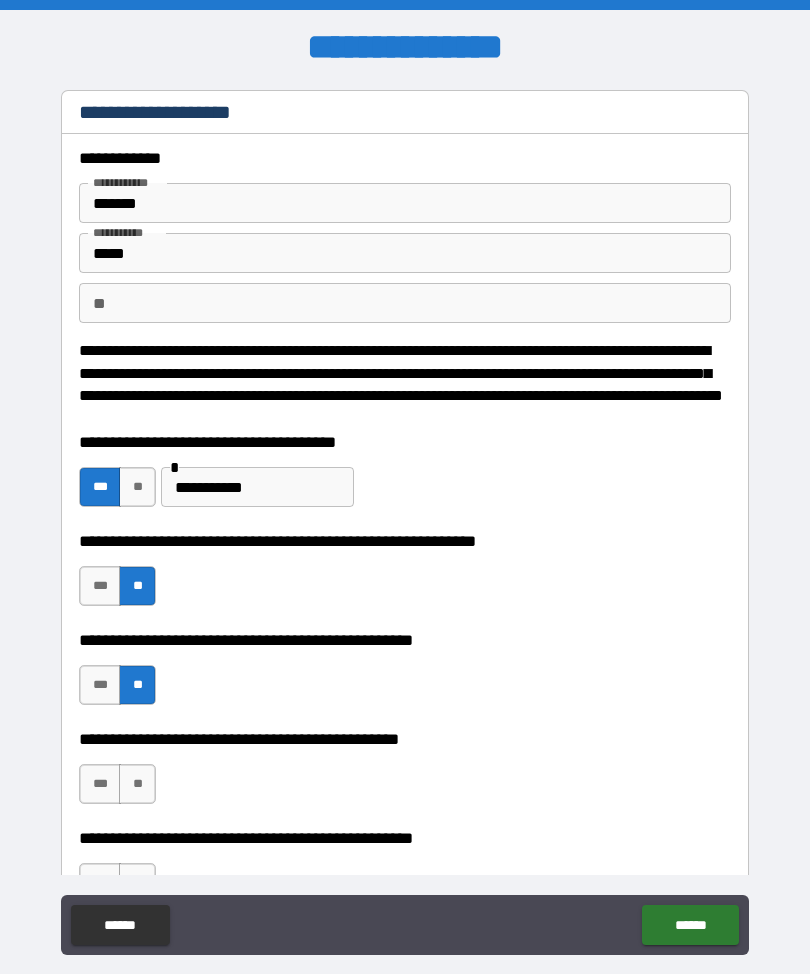 click on "***" at bounding box center [100, 784] 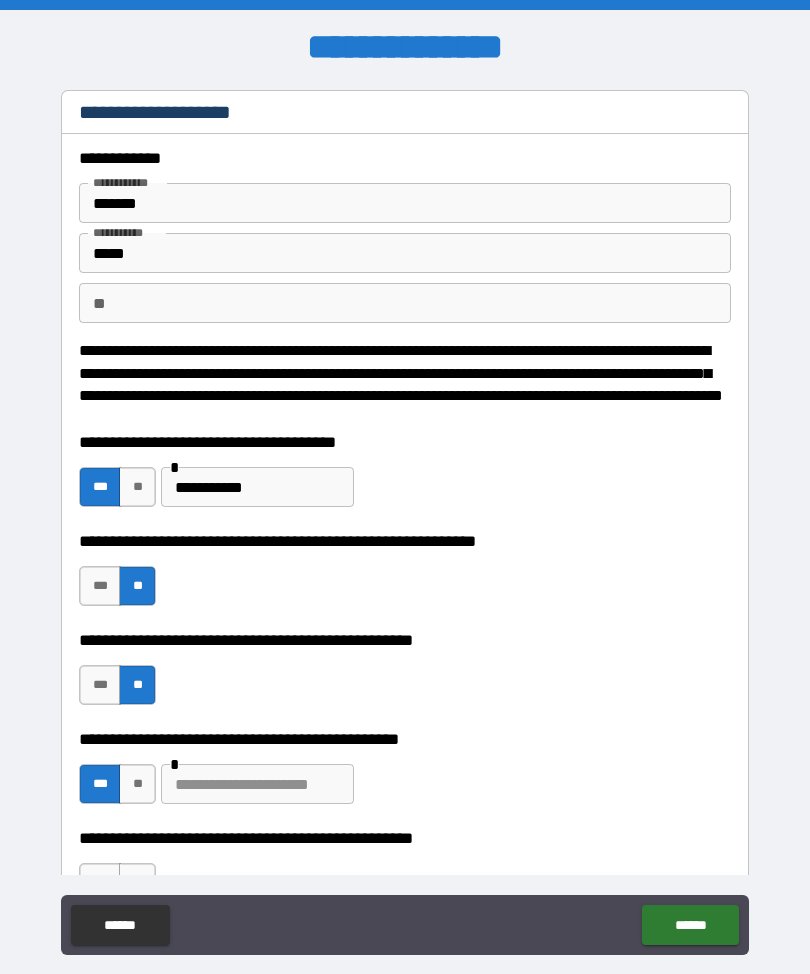 click at bounding box center [257, 784] 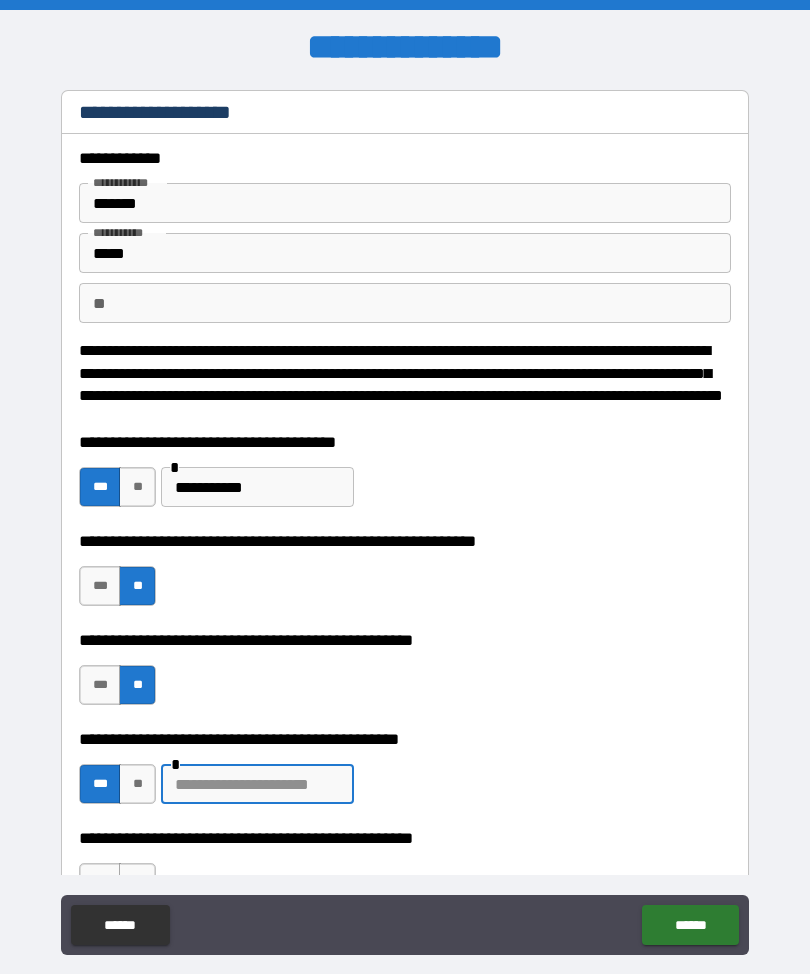 scroll, scrollTop: 66, scrollLeft: 0, axis: vertical 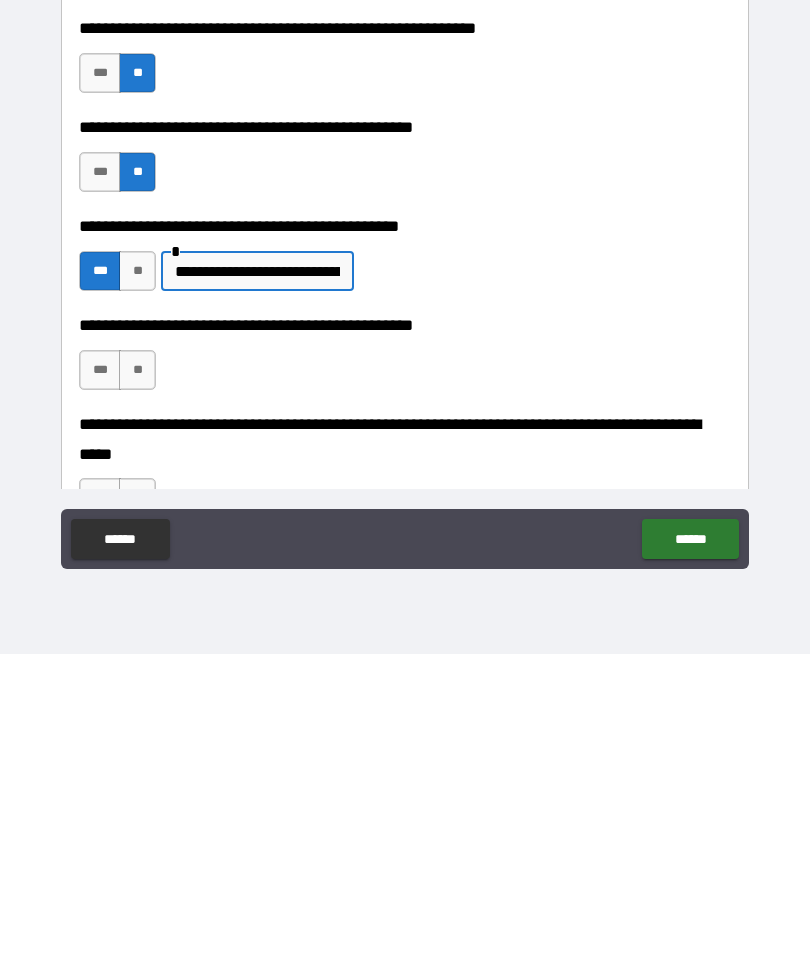 type on "**********" 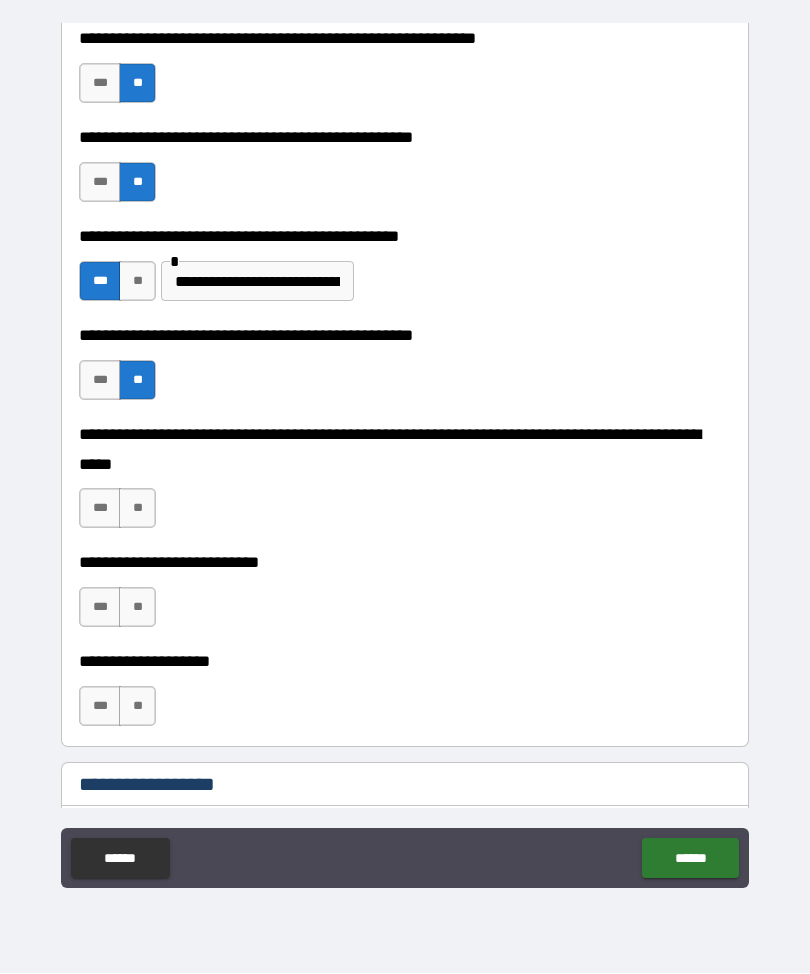 scroll, scrollTop: 459, scrollLeft: 0, axis: vertical 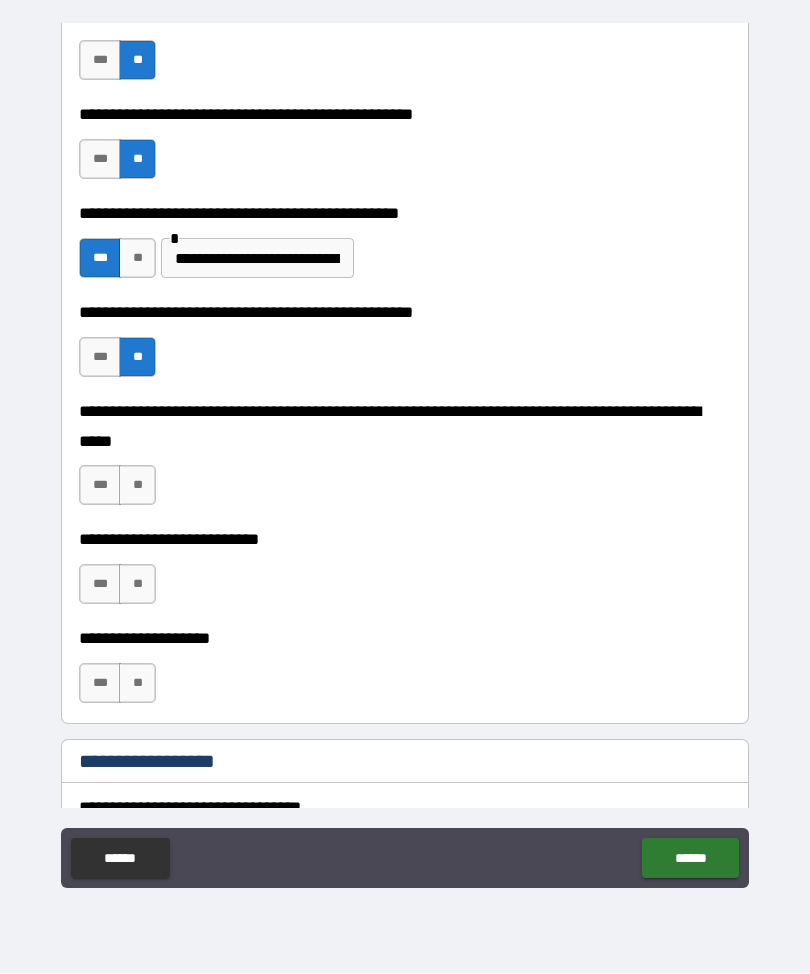 click on "**" at bounding box center [137, 486] 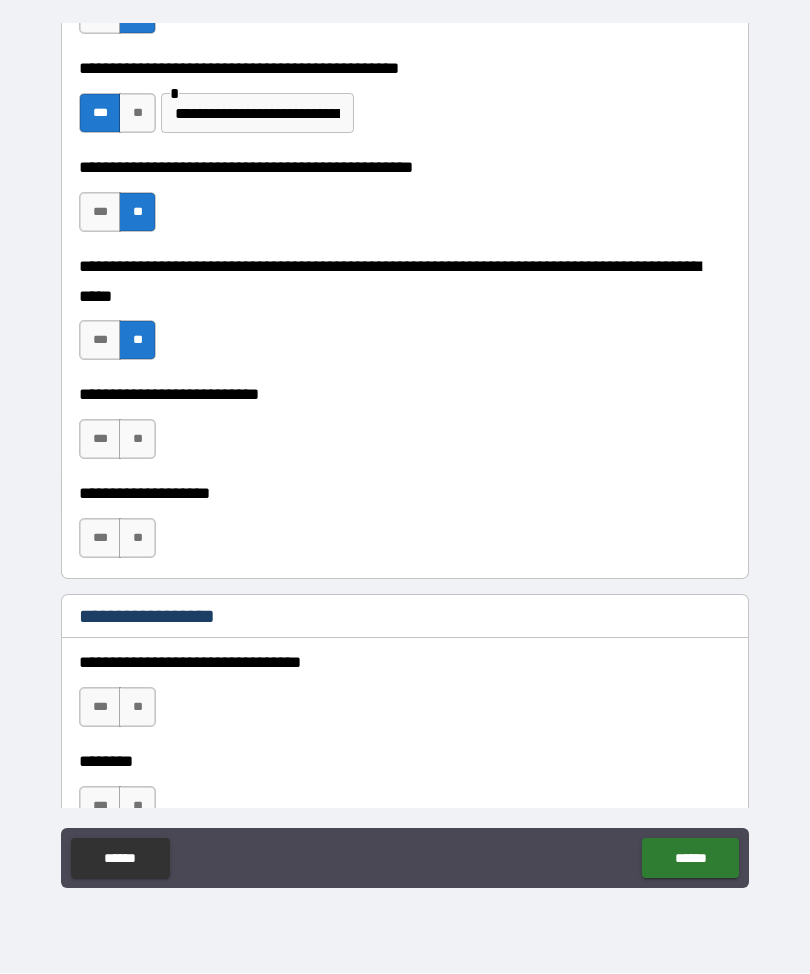 scroll, scrollTop: 606, scrollLeft: 0, axis: vertical 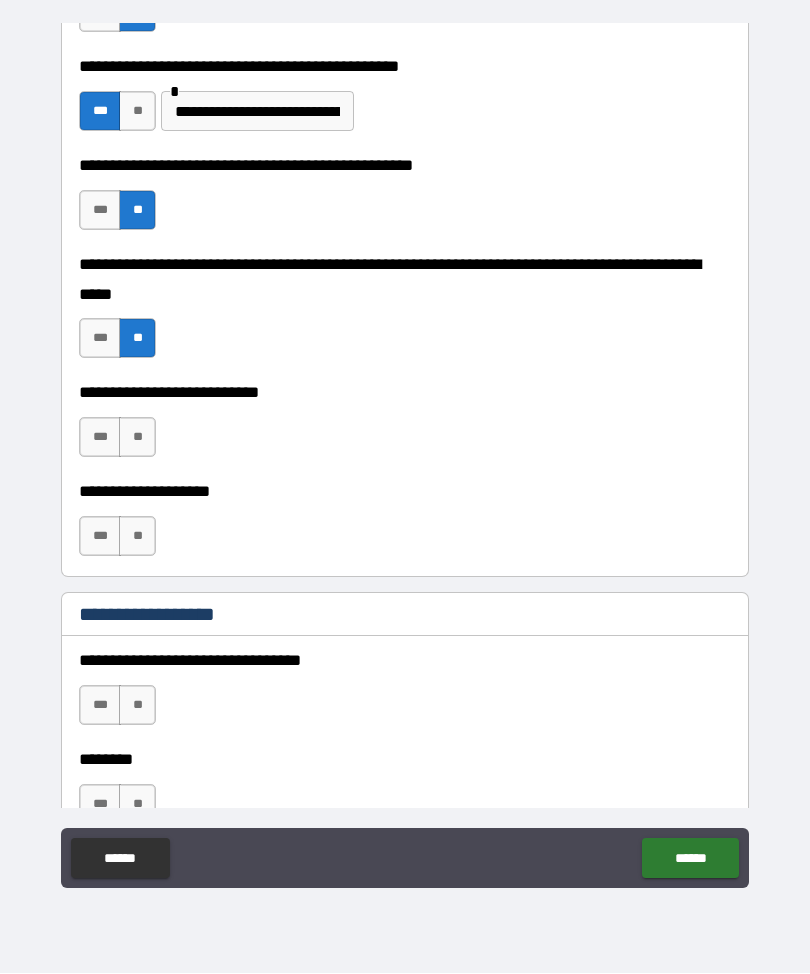 click on "**" at bounding box center (137, 438) 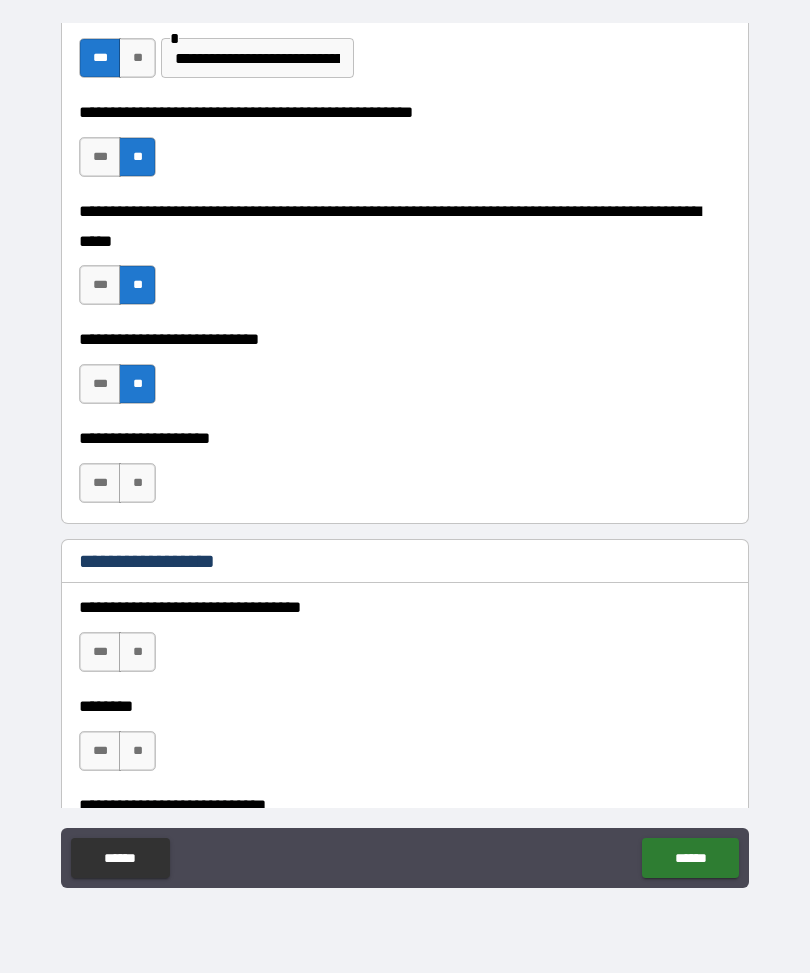 scroll, scrollTop: 697, scrollLeft: 0, axis: vertical 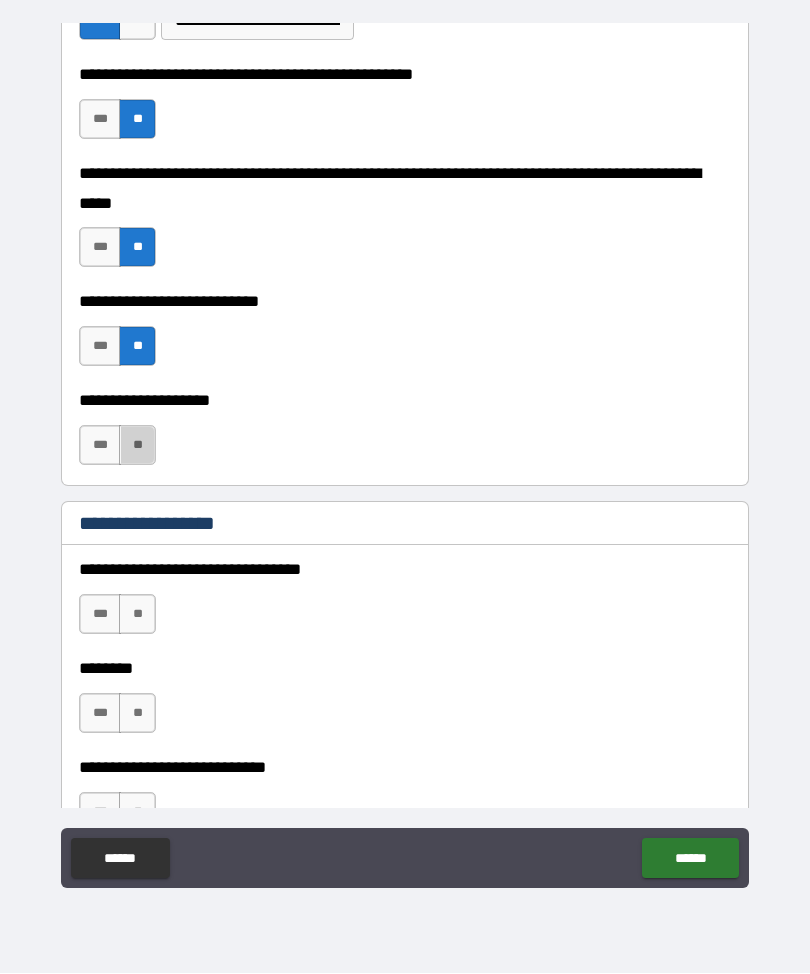 click on "**" at bounding box center (137, 446) 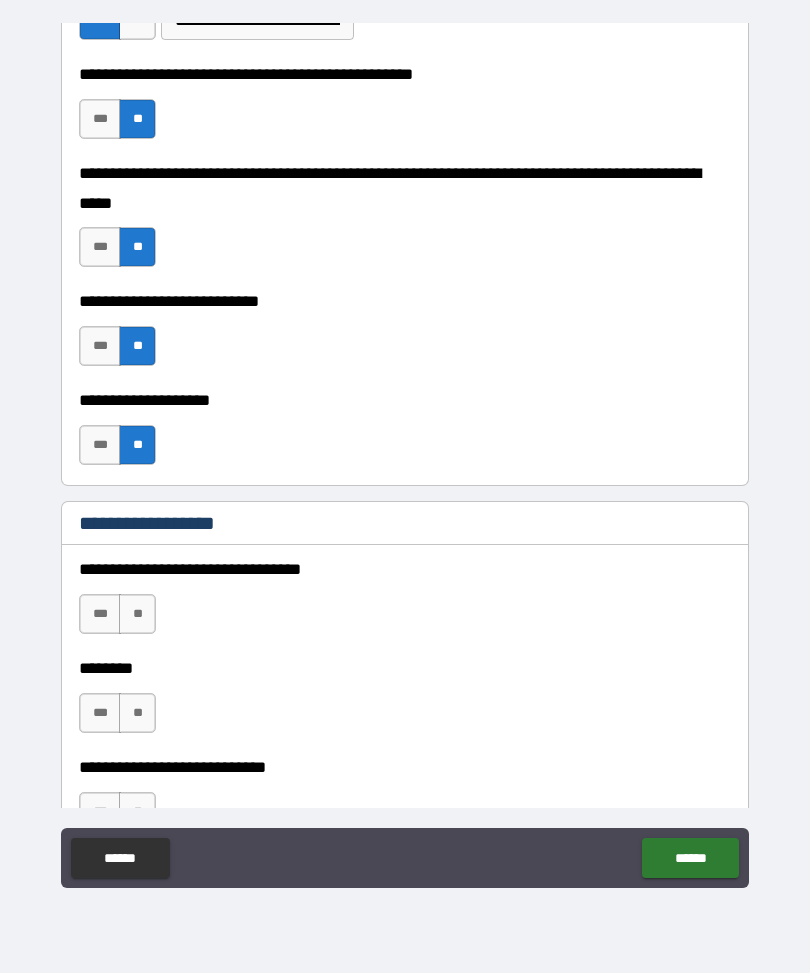 scroll, scrollTop: 750, scrollLeft: 0, axis: vertical 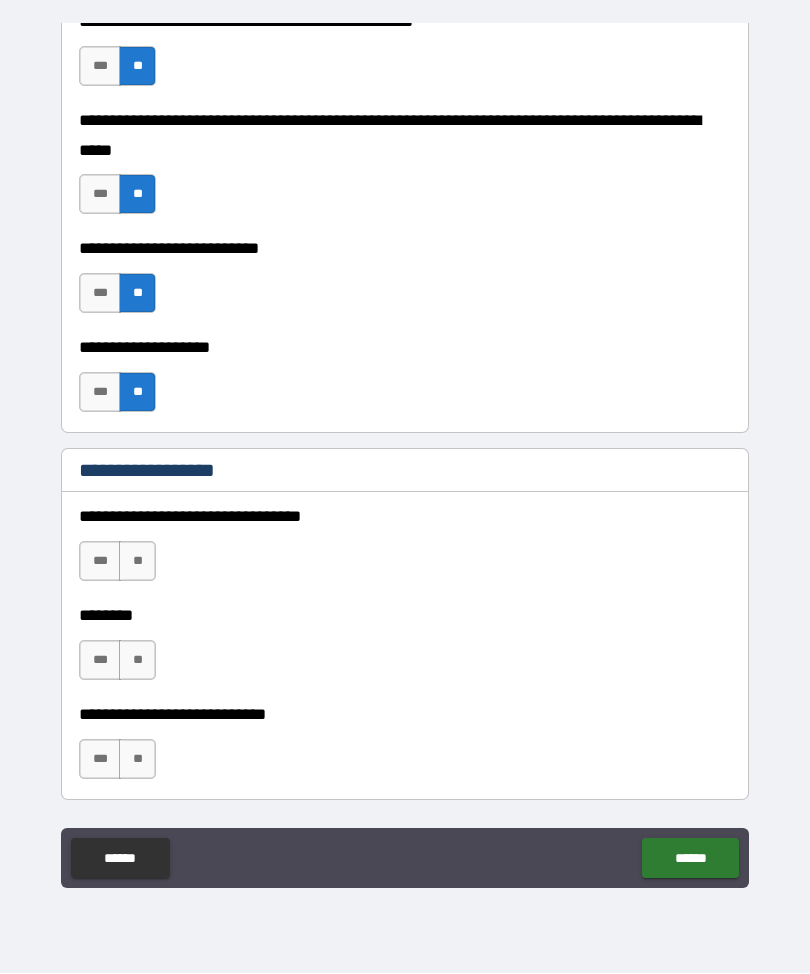 click on "**" at bounding box center (137, 562) 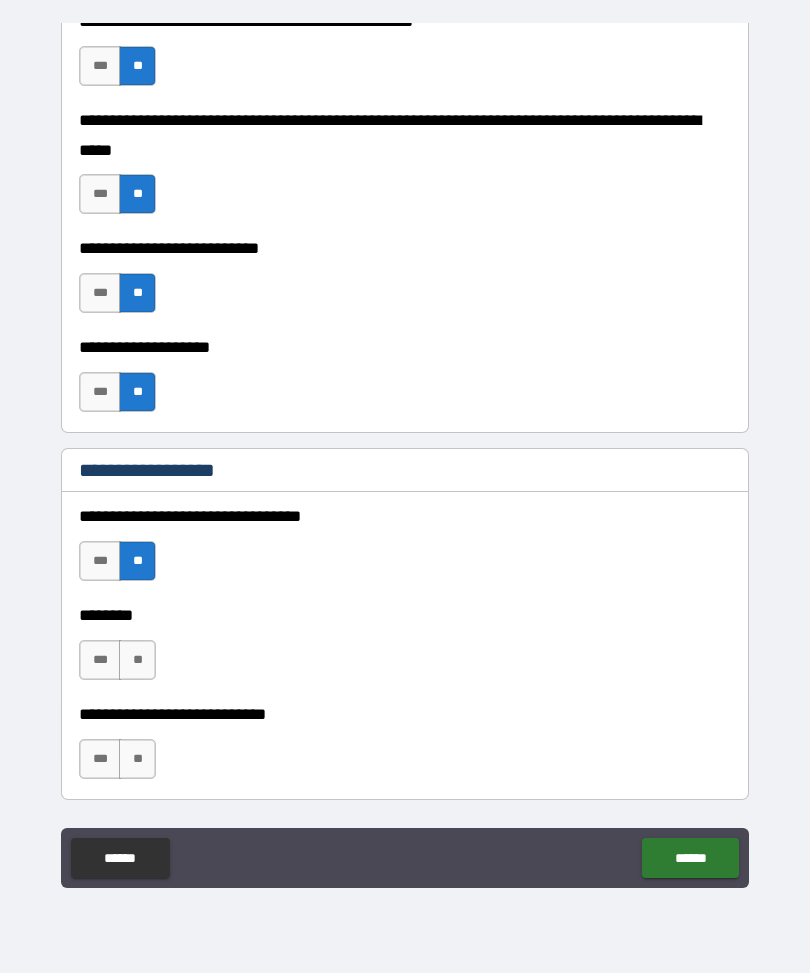 click on "**" at bounding box center (137, 661) 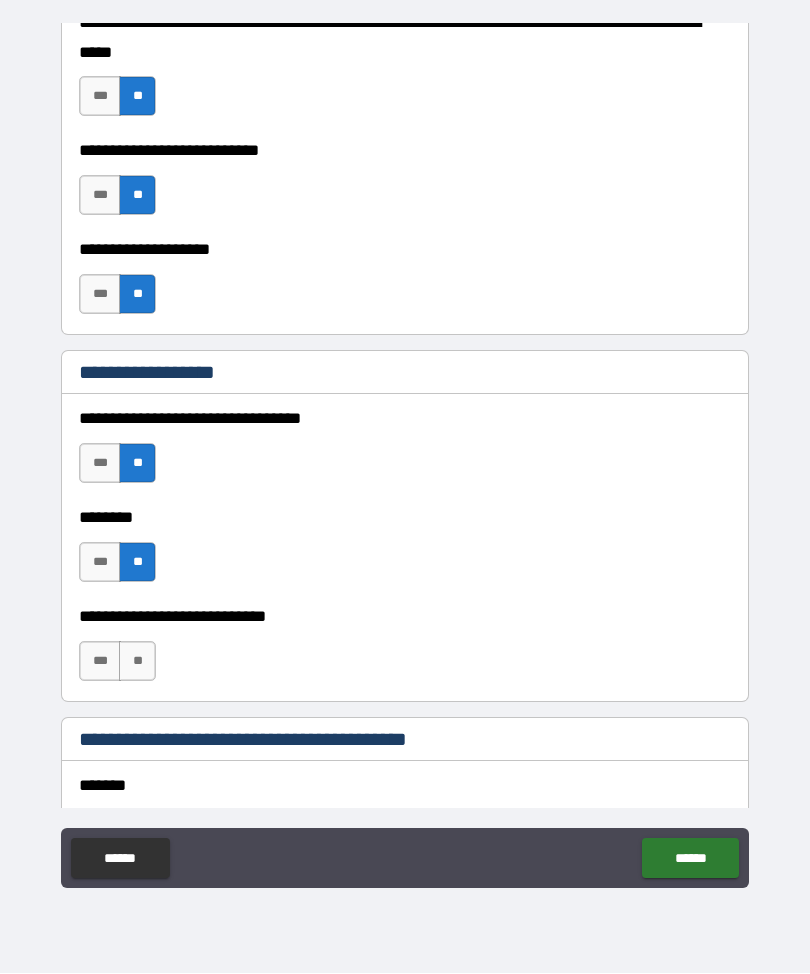 scroll, scrollTop: 857, scrollLeft: 0, axis: vertical 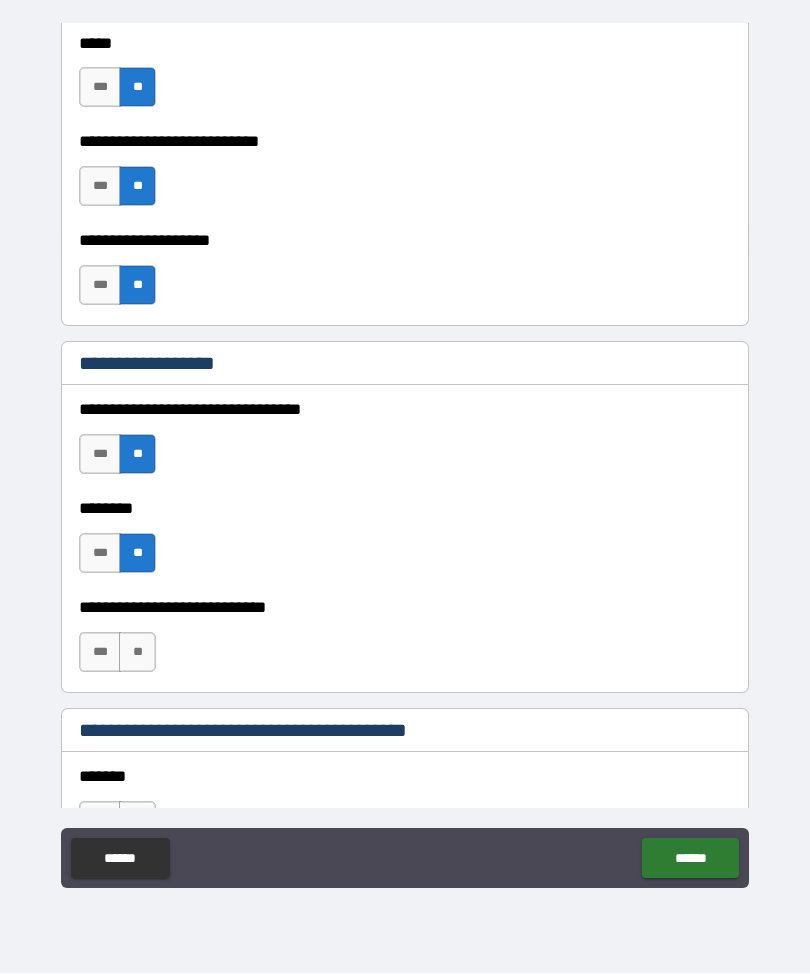 click on "**" at bounding box center (137, 653) 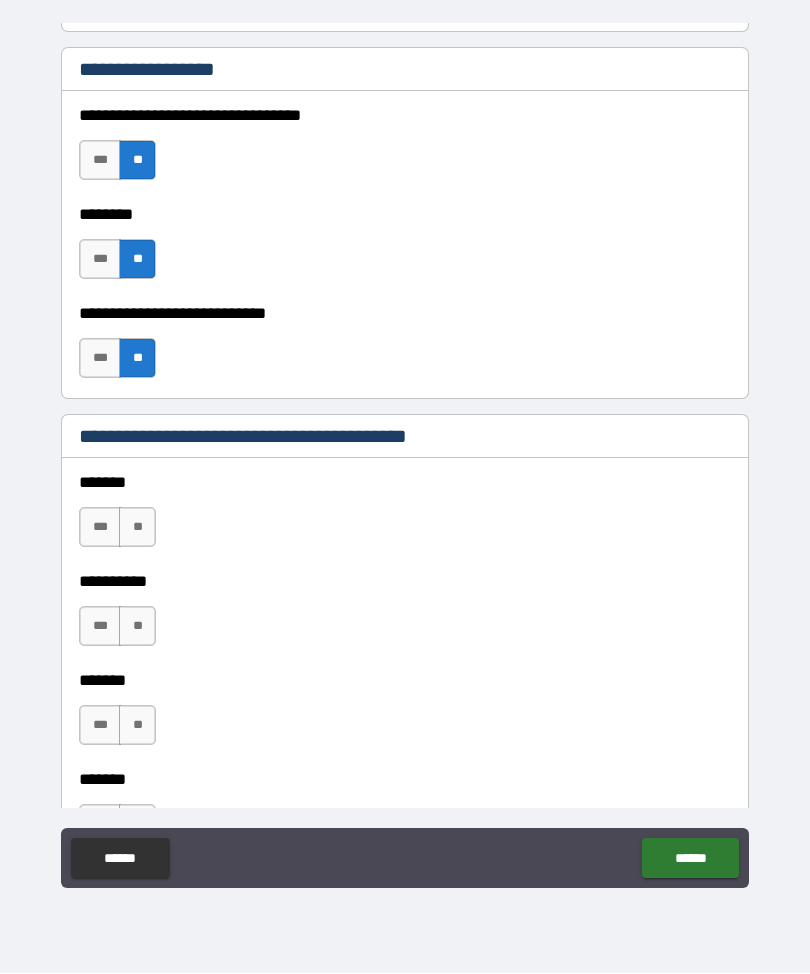 scroll, scrollTop: 1152, scrollLeft: 0, axis: vertical 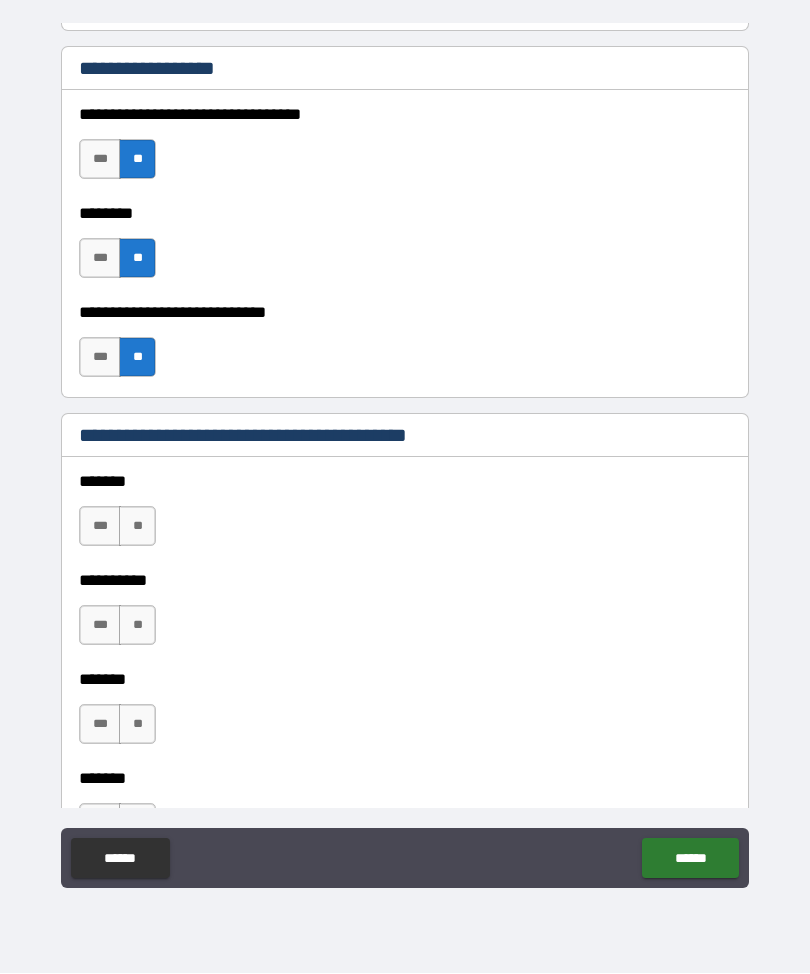 click on "**" at bounding box center [137, 527] 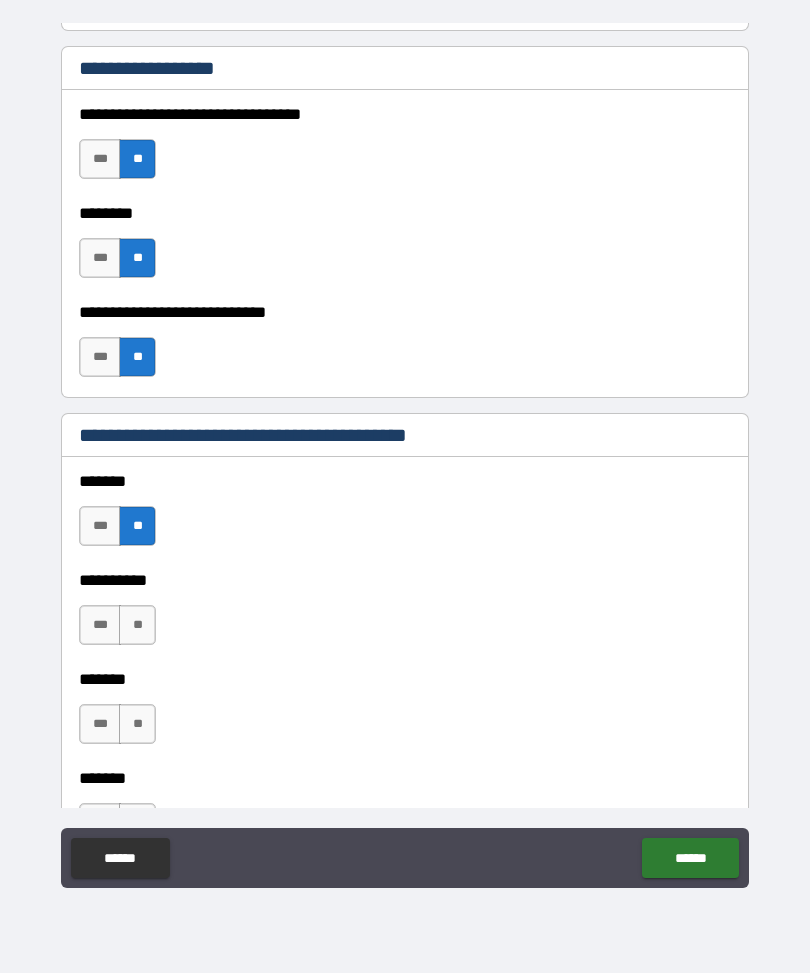 click on "**" at bounding box center (137, 626) 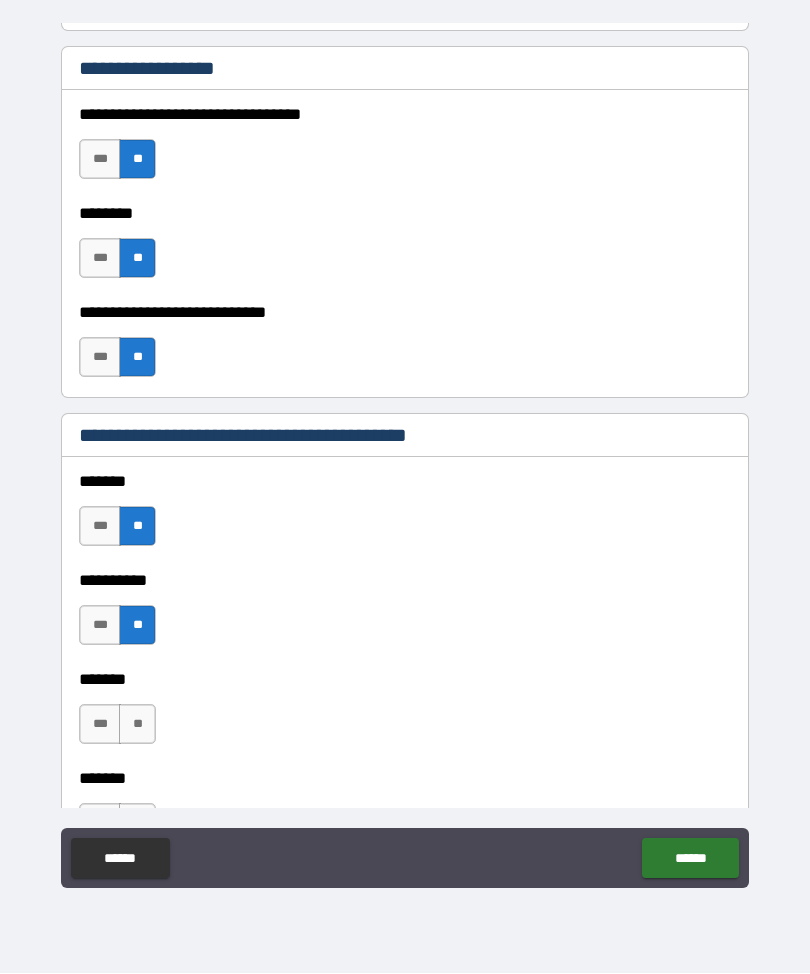 click on "**" at bounding box center (137, 725) 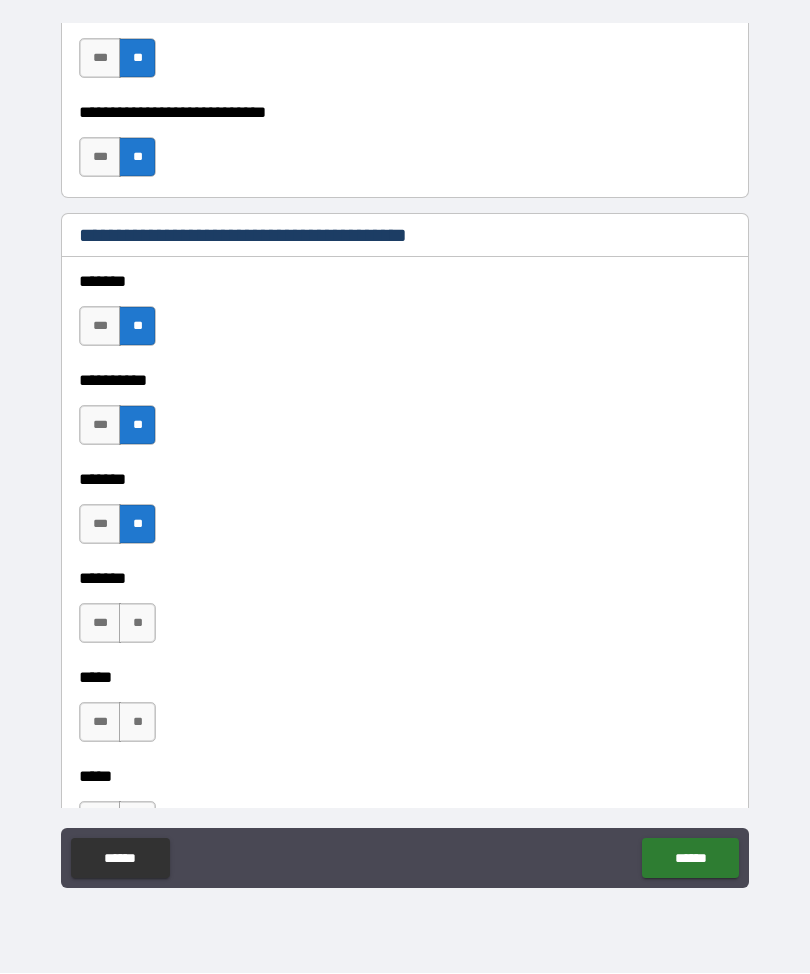 scroll, scrollTop: 1361, scrollLeft: 0, axis: vertical 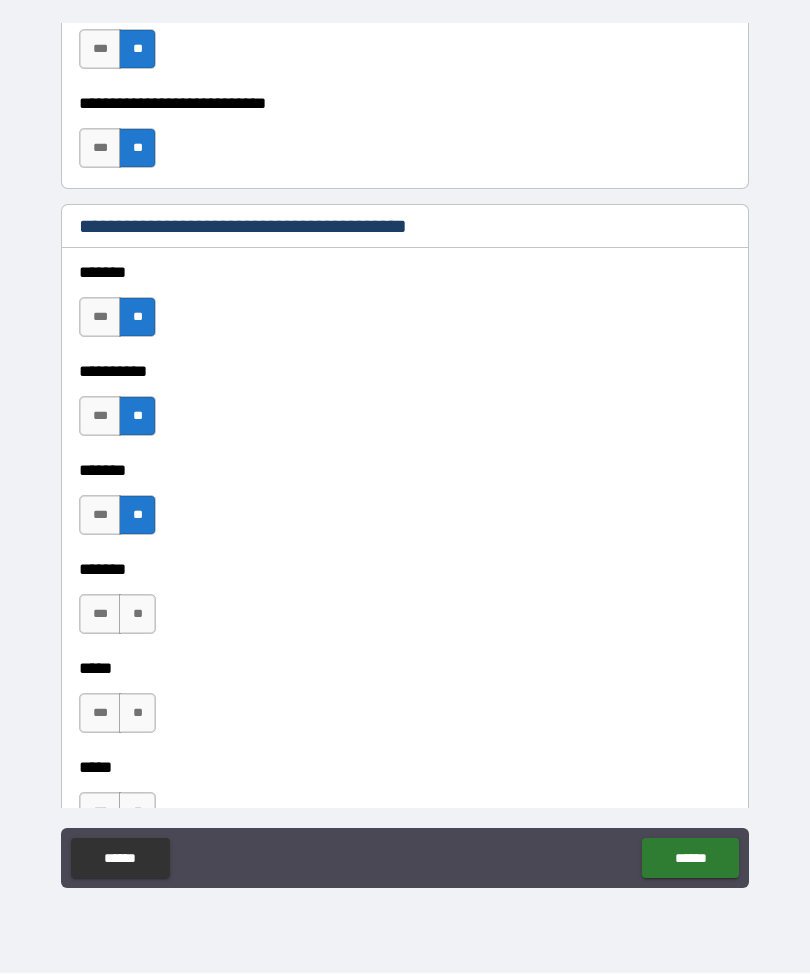 click on "**" at bounding box center (137, 615) 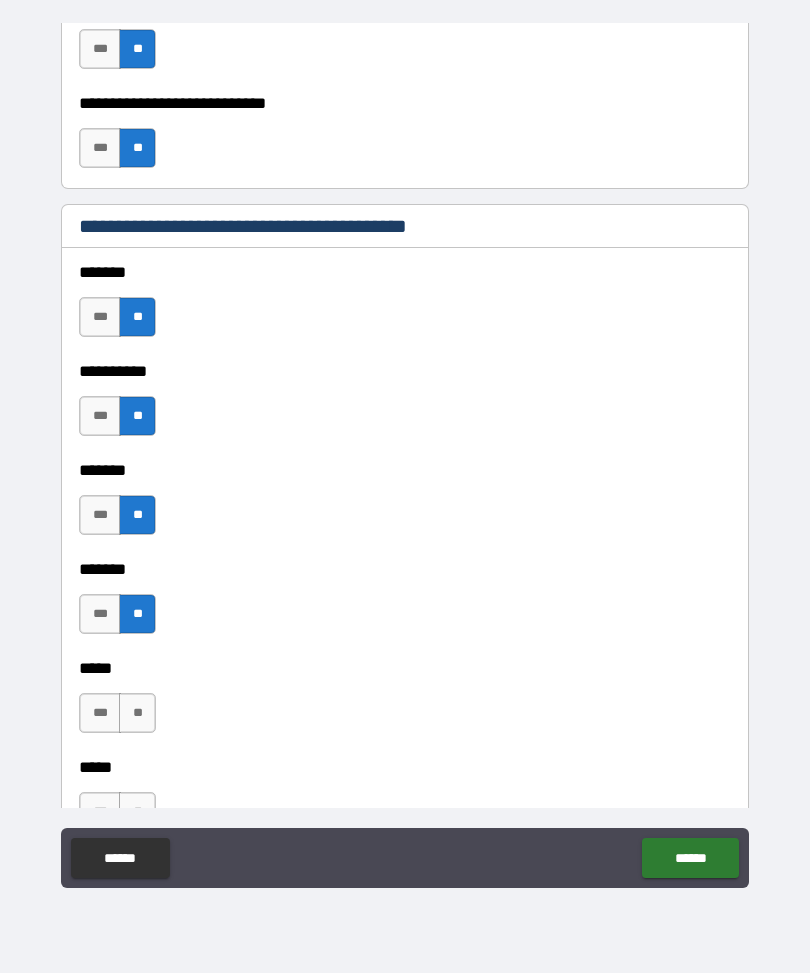 click on "**" at bounding box center (137, 714) 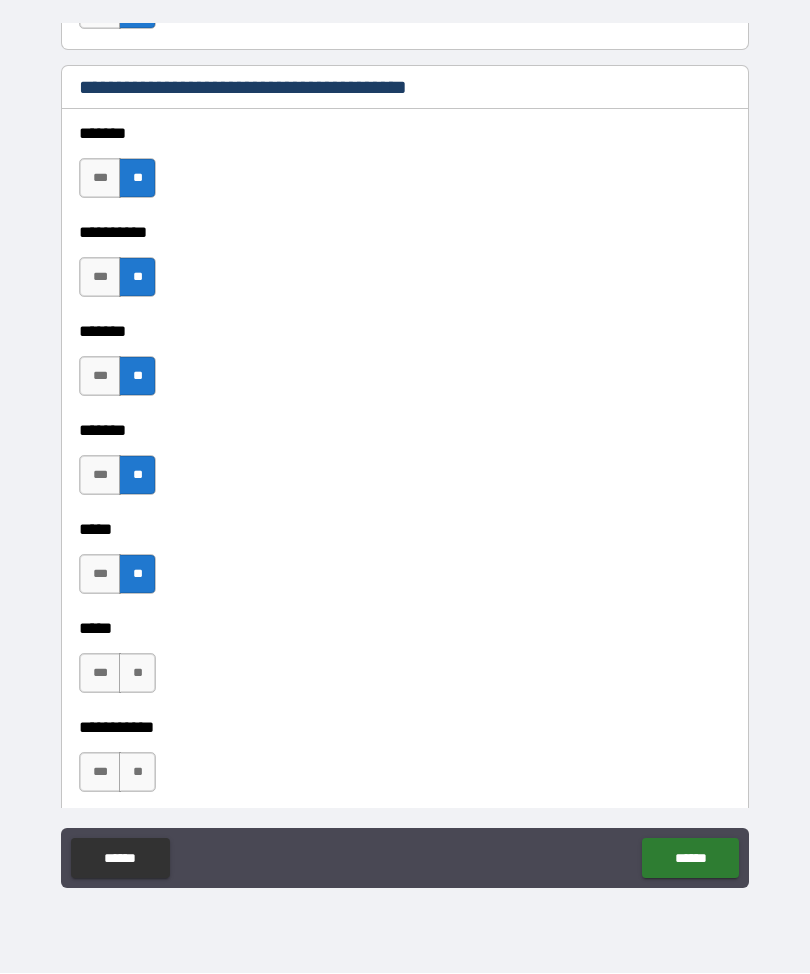 scroll, scrollTop: 1539, scrollLeft: 0, axis: vertical 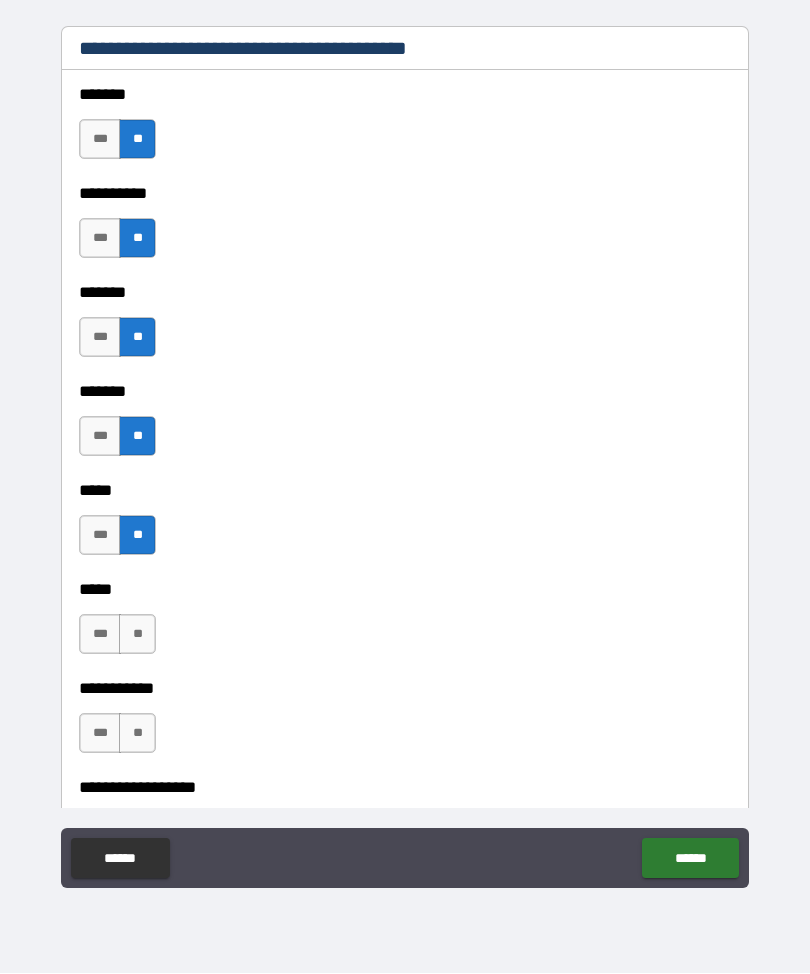 click on "**" at bounding box center [137, 635] 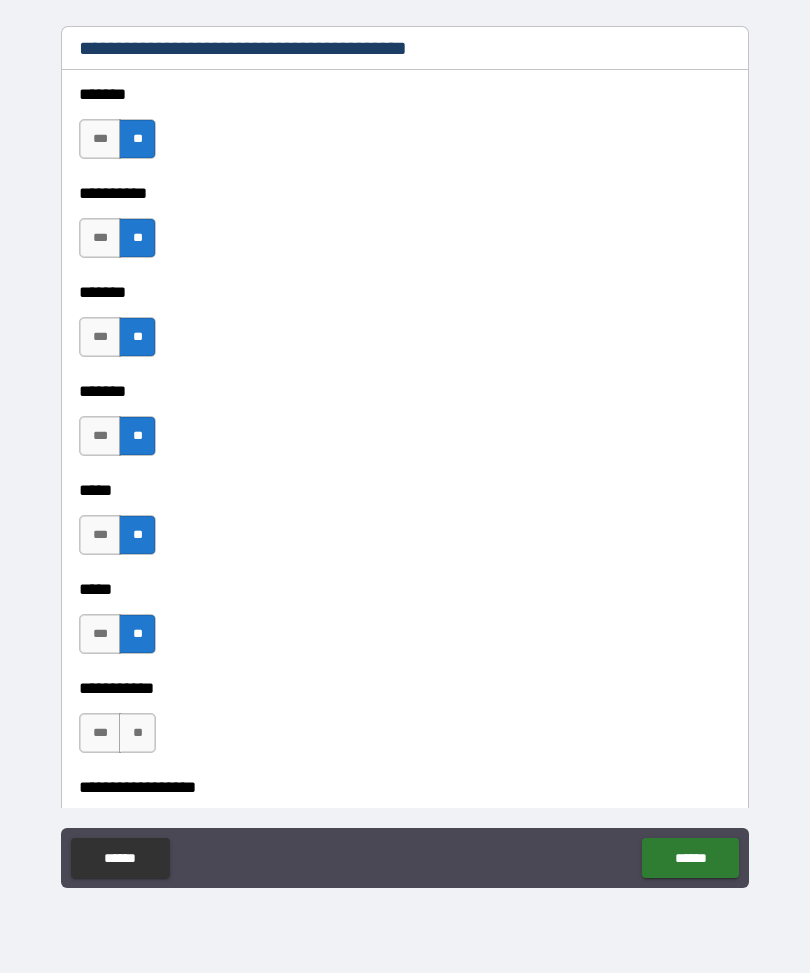 click on "**" at bounding box center (137, 734) 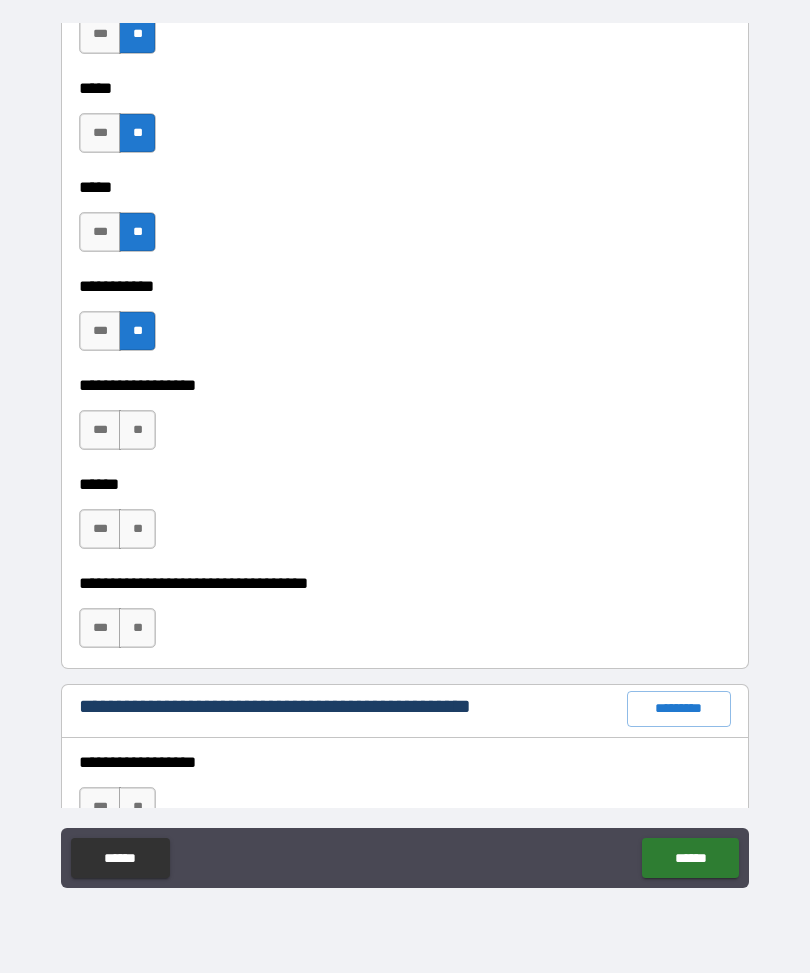 scroll, scrollTop: 1942, scrollLeft: 0, axis: vertical 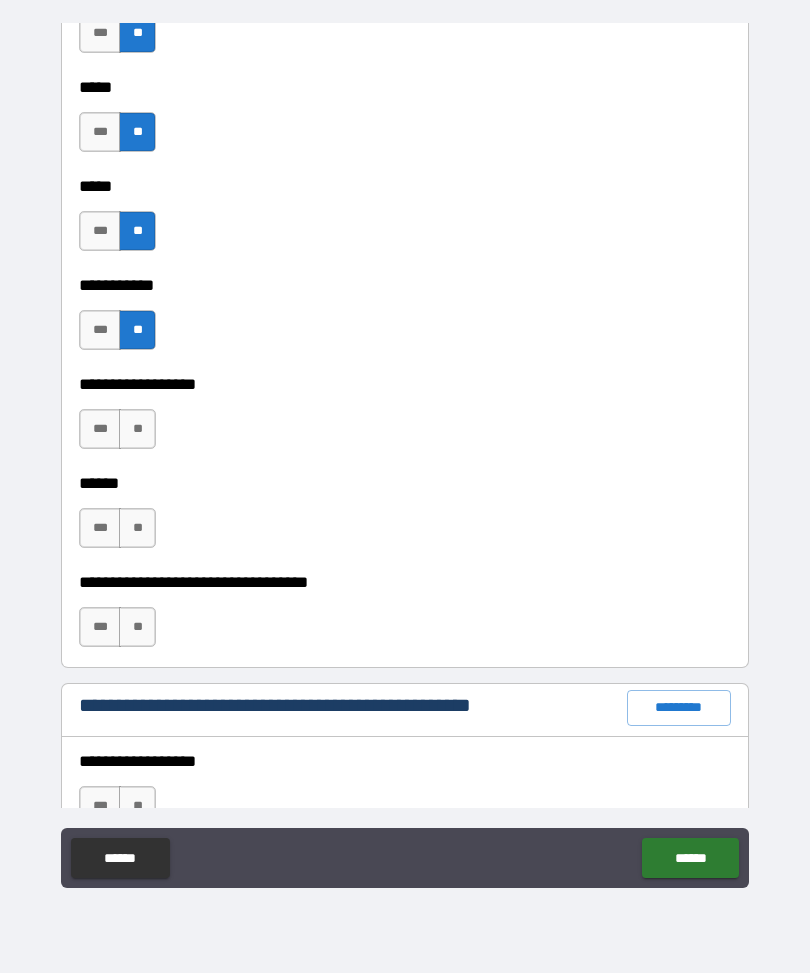 click on "**" at bounding box center [137, 430] 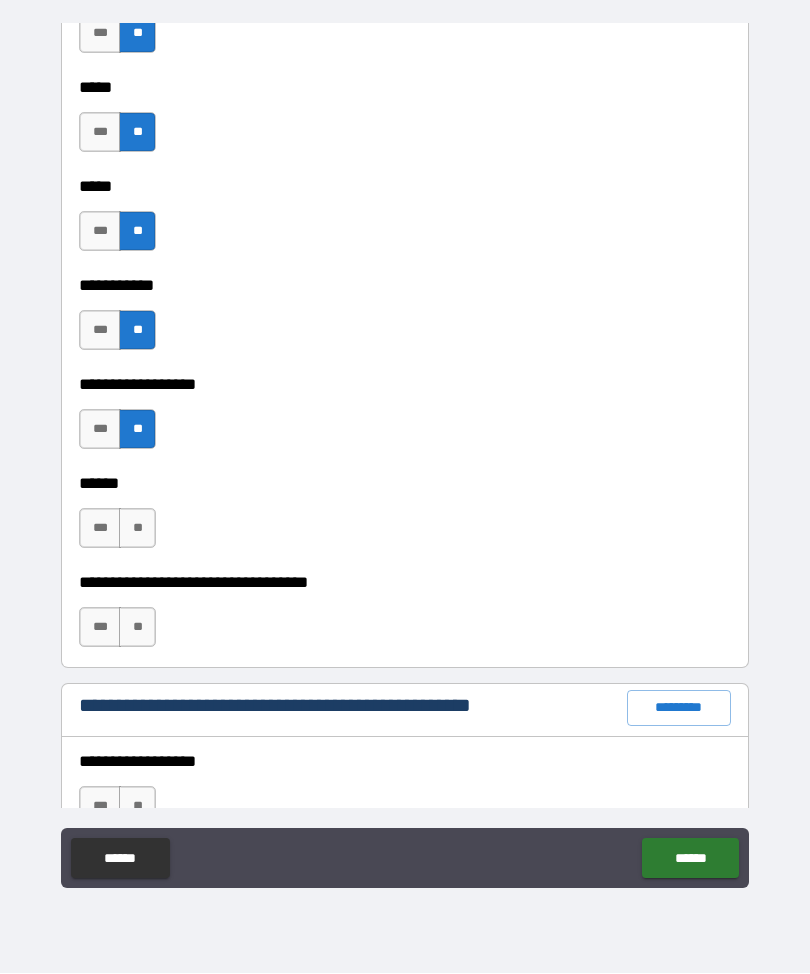 click on "**" at bounding box center (137, 529) 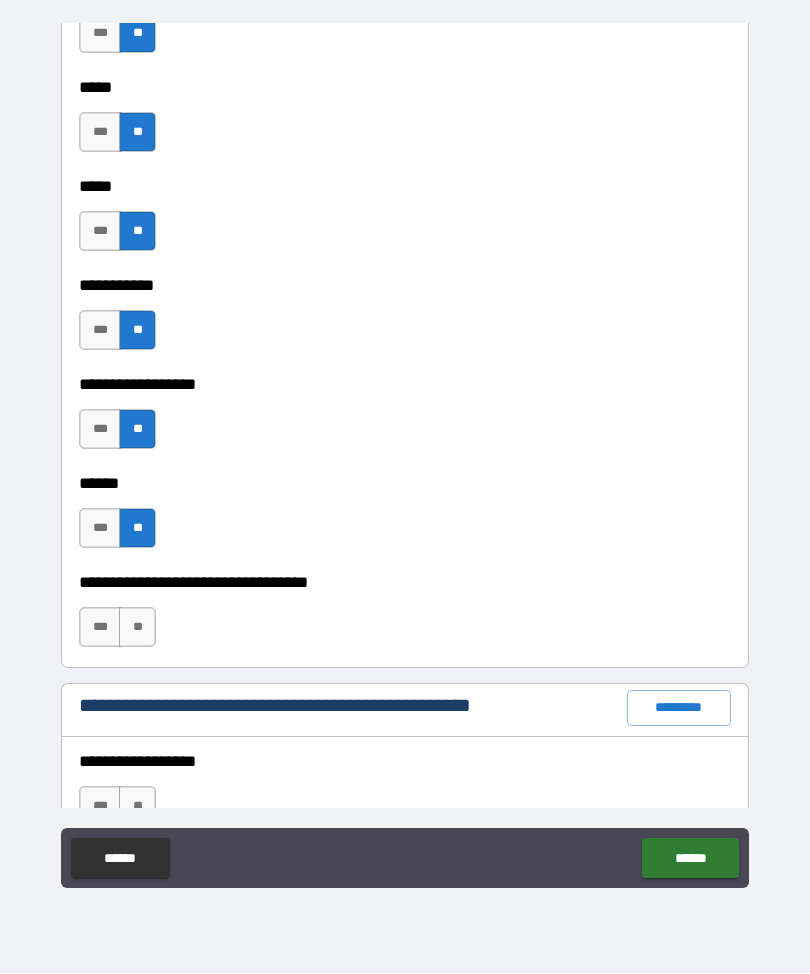 click on "**" at bounding box center [137, 628] 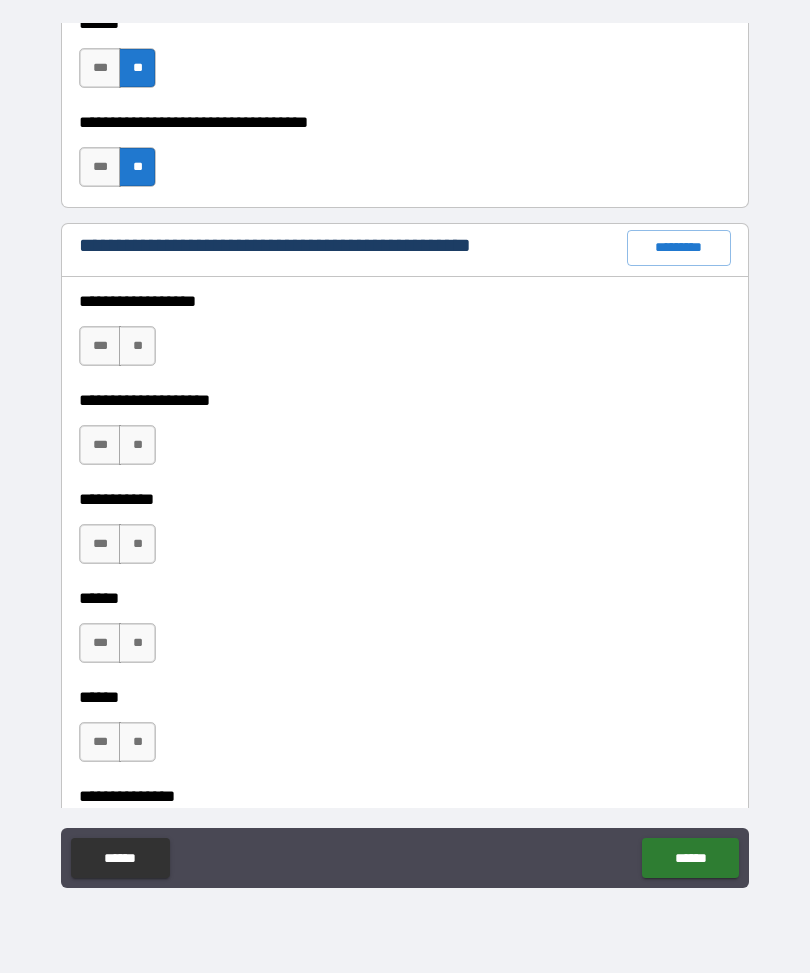 scroll, scrollTop: 2403, scrollLeft: 0, axis: vertical 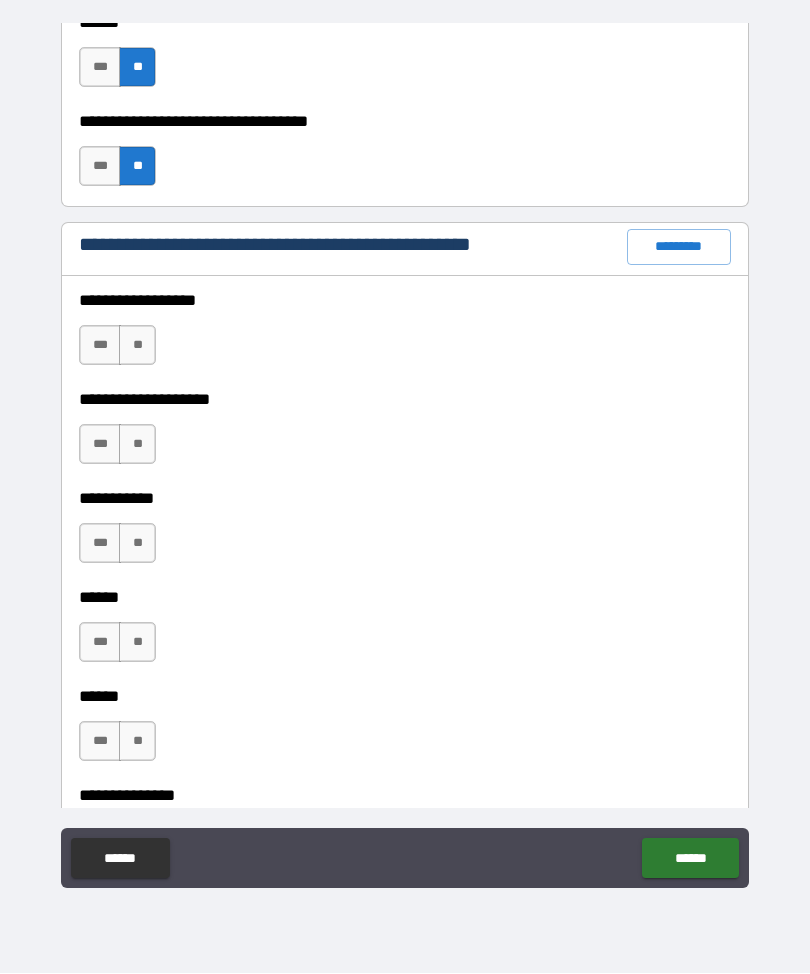 click on "**" at bounding box center (137, 346) 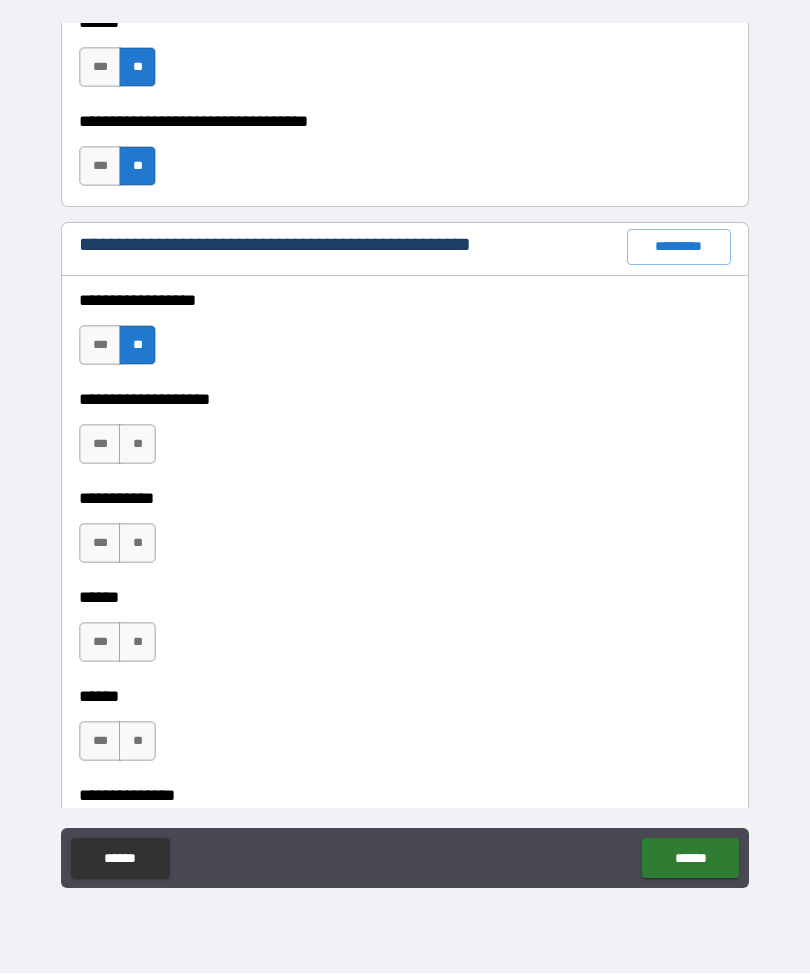 click on "**" at bounding box center (137, 445) 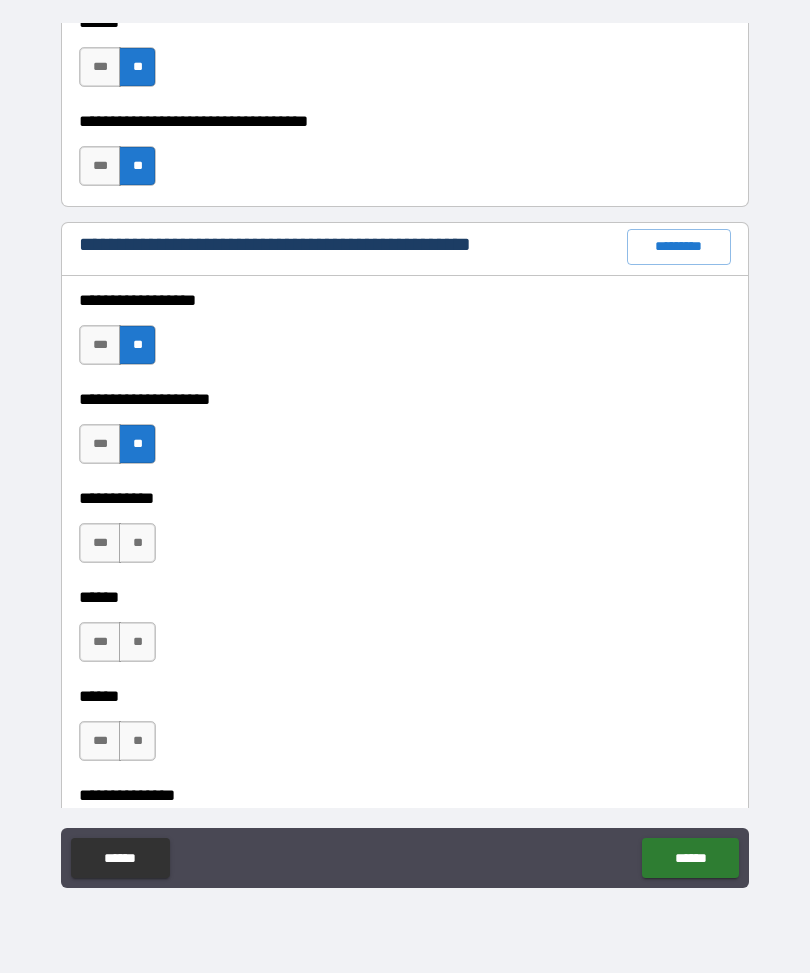 click on "**" at bounding box center (137, 544) 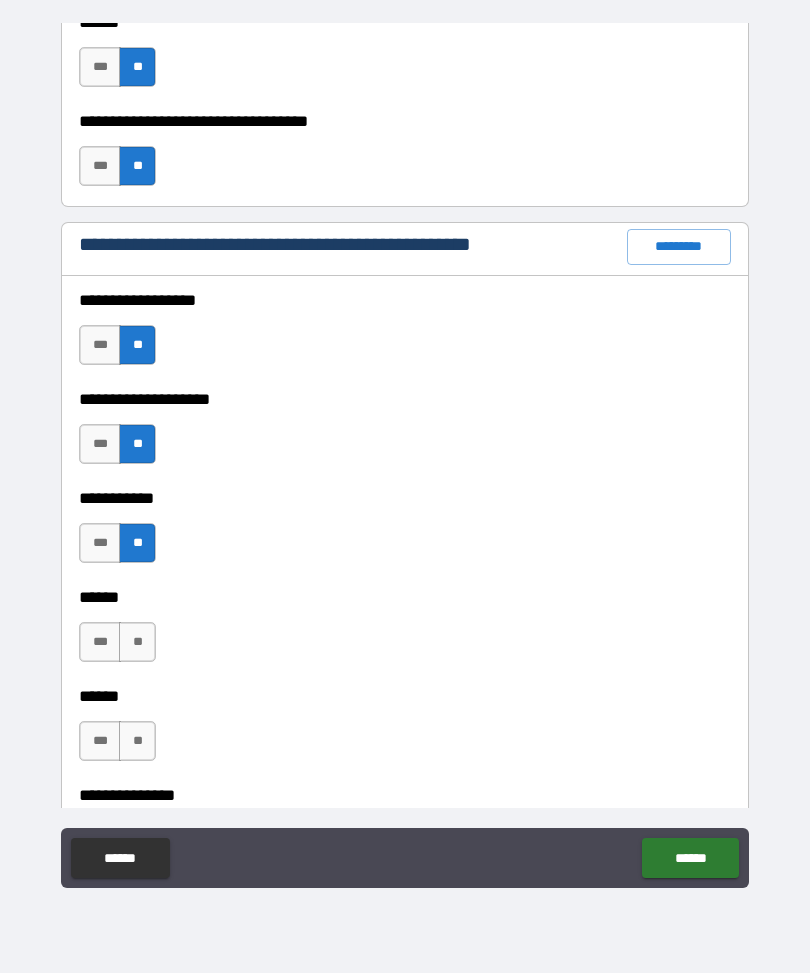 click on "**" at bounding box center [137, 643] 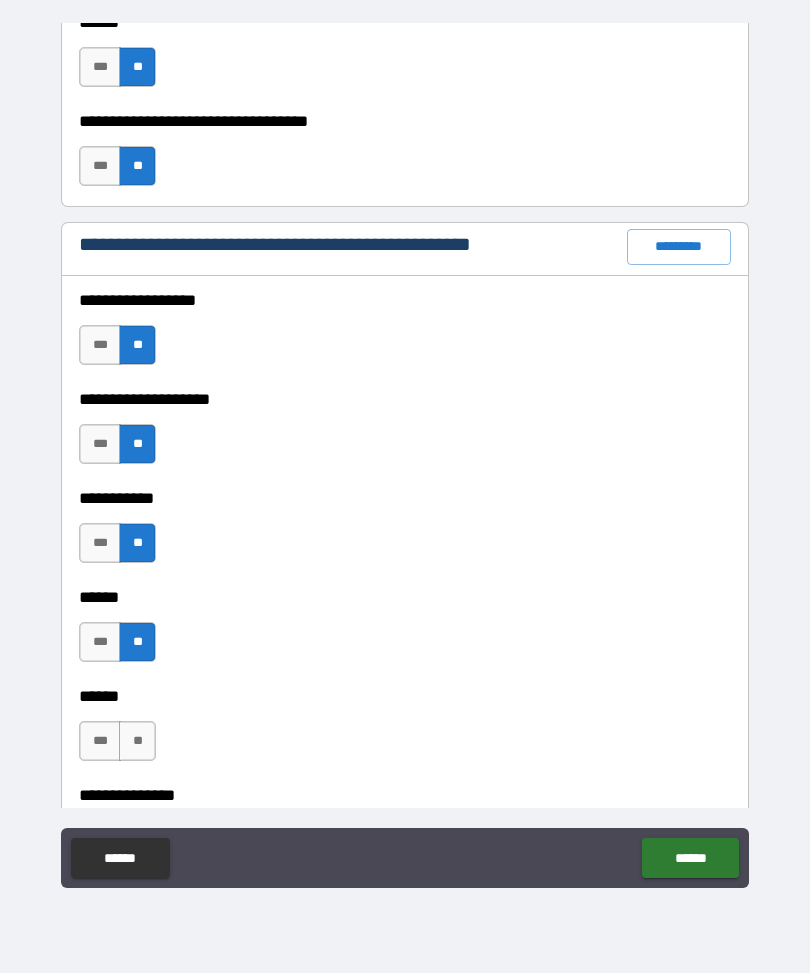click on "**" at bounding box center [137, 742] 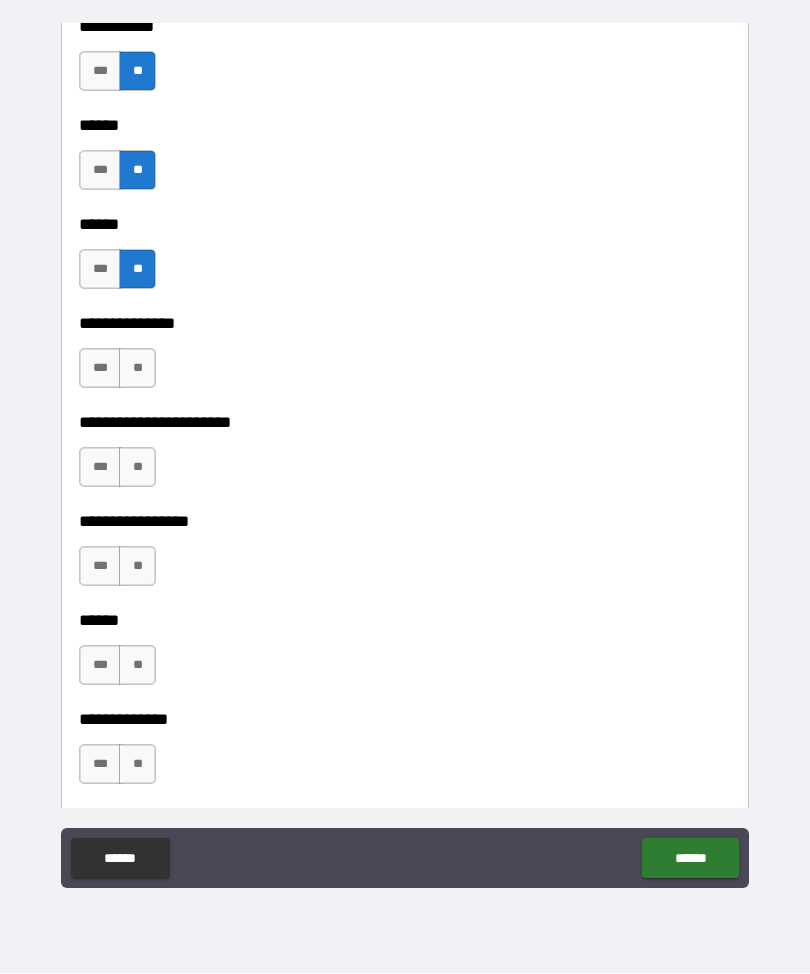 scroll, scrollTop: 2877, scrollLeft: 0, axis: vertical 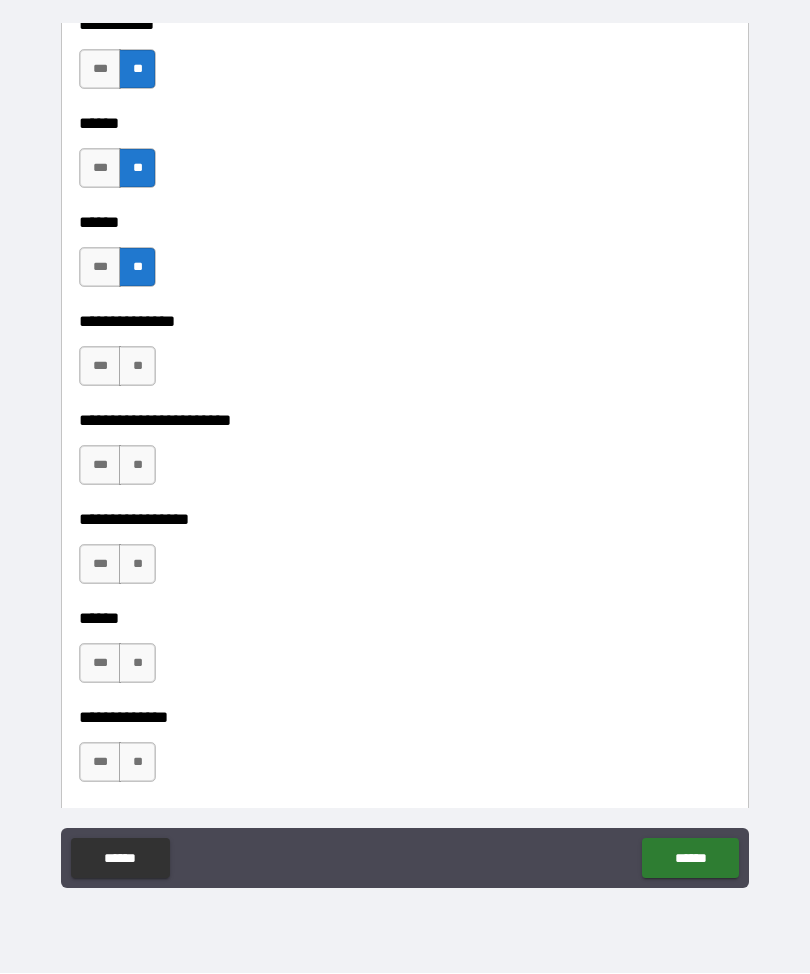 click on "**" at bounding box center (137, 367) 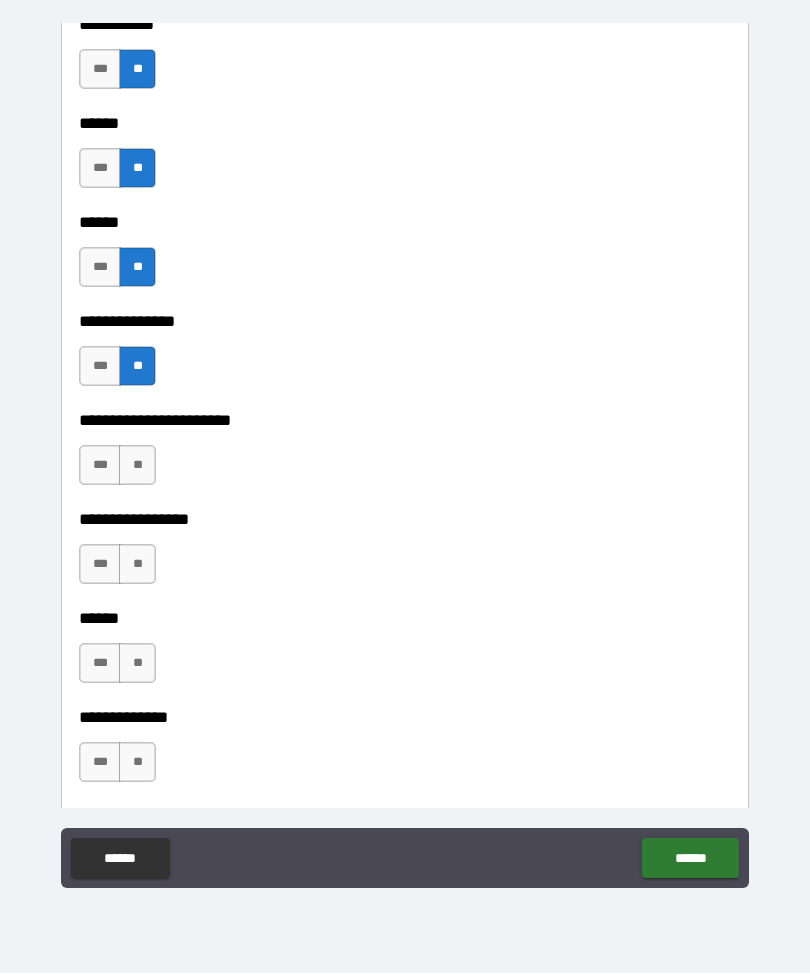 click on "**" at bounding box center (137, 466) 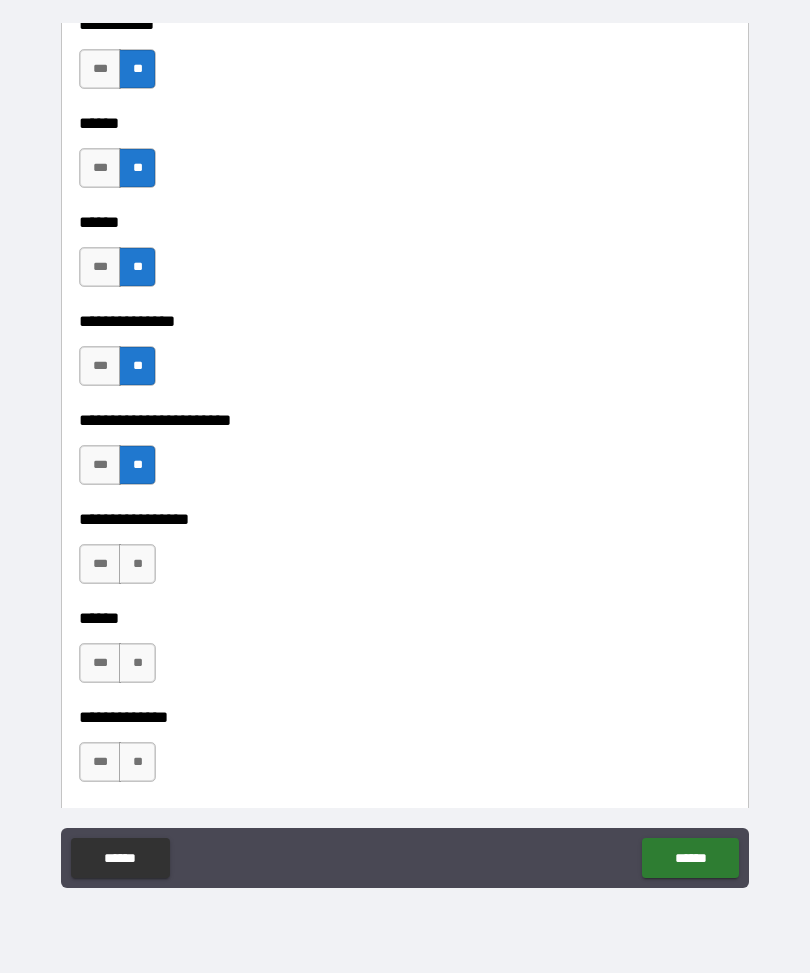 click on "**" at bounding box center [137, 565] 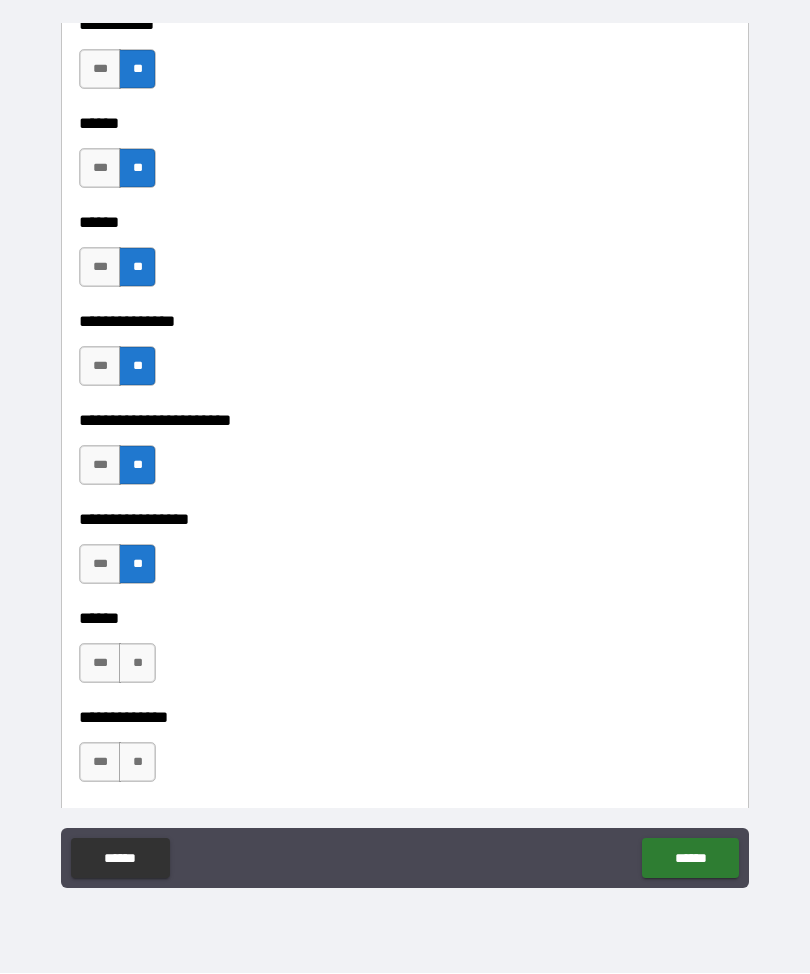 click on "**" at bounding box center (137, 664) 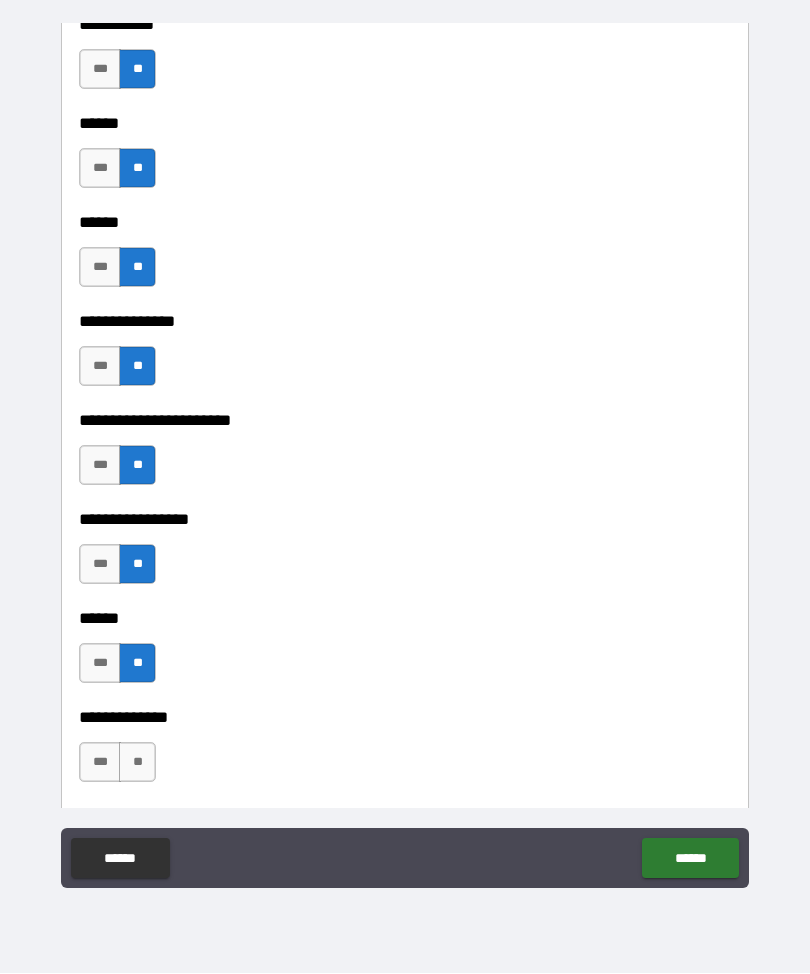 click on "**" at bounding box center (137, 763) 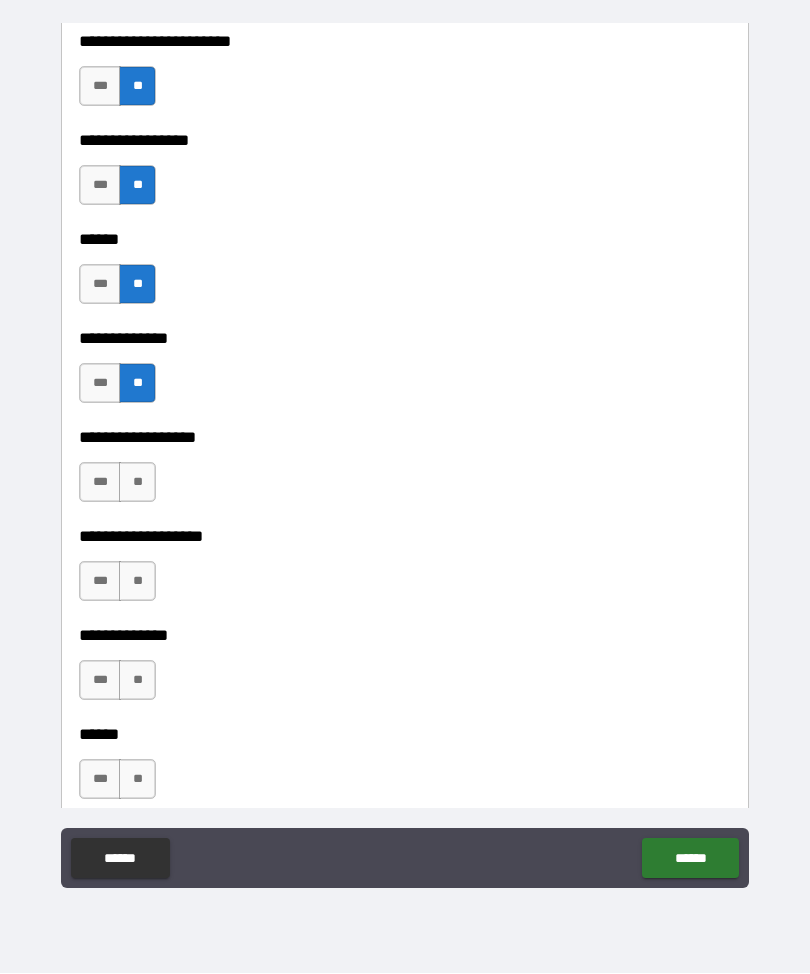 scroll, scrollTop: 3273, scrollLeft: 0, axis: vertical 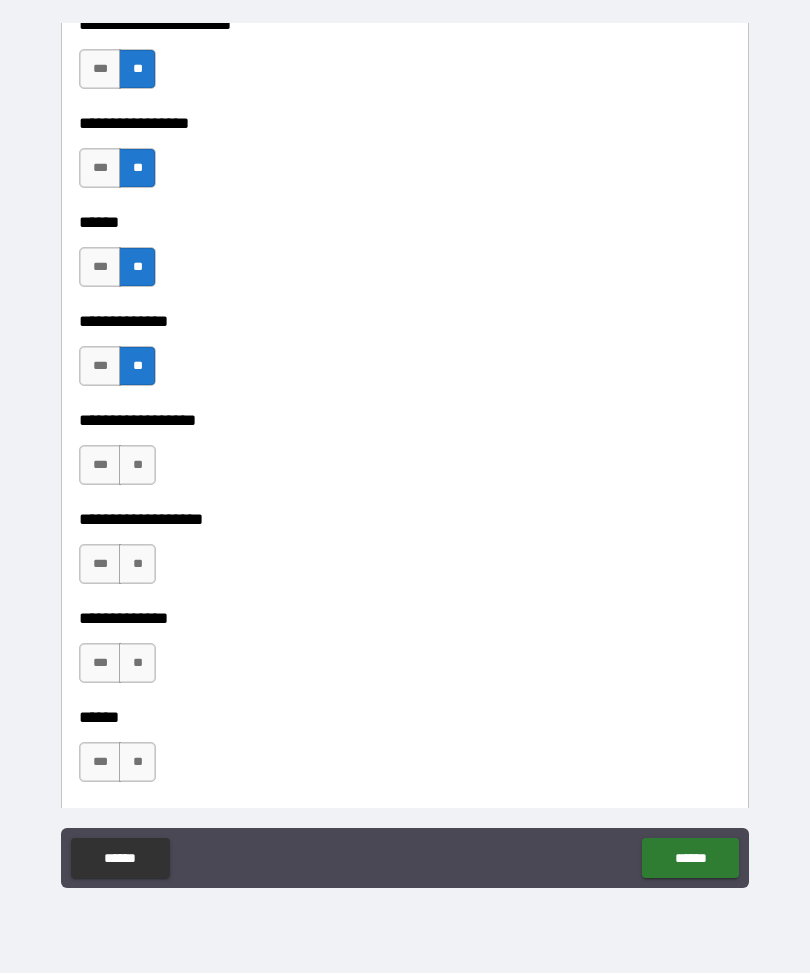click on "**" at bounding box center (137, 466) 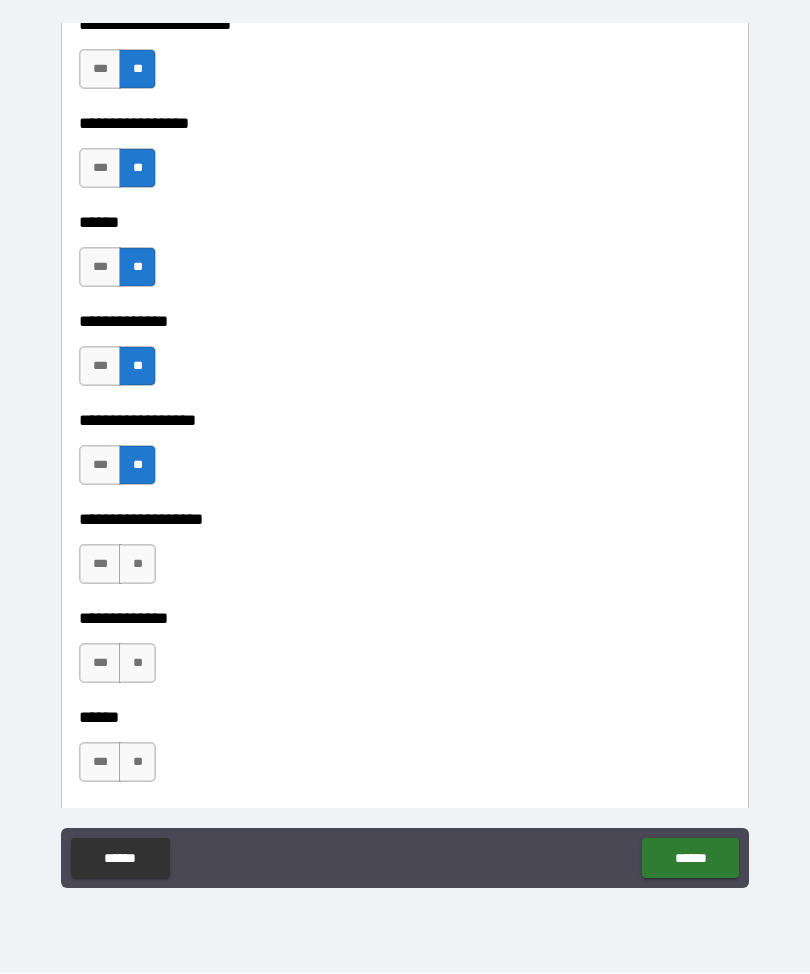 click on "**" at bounding box center (137, 565) 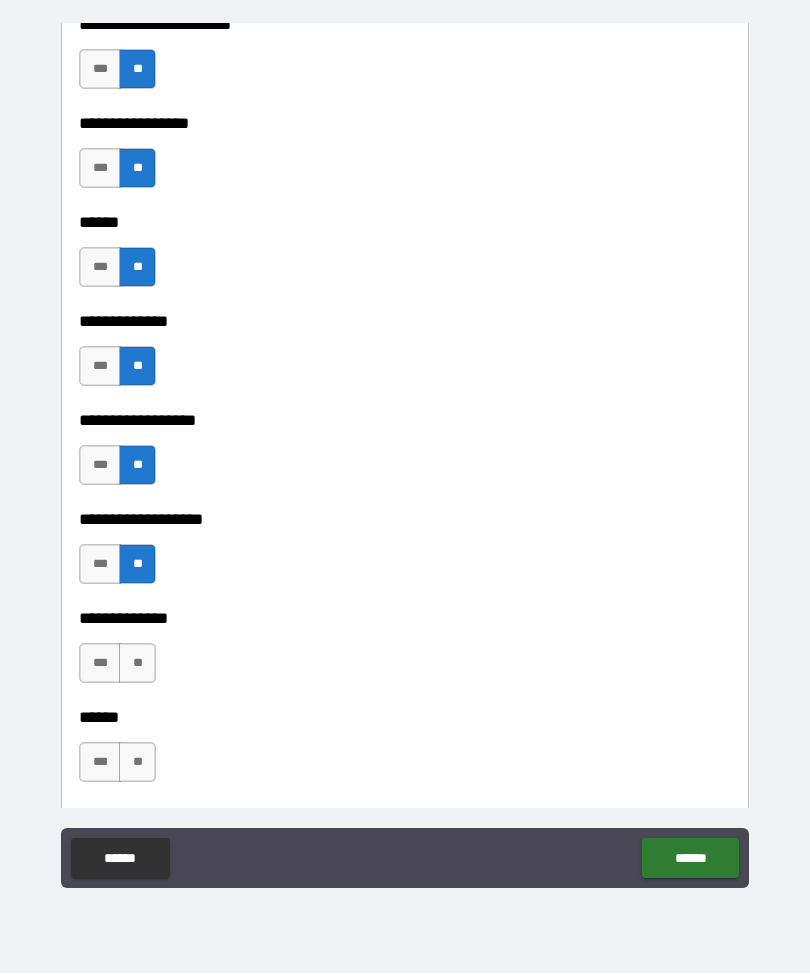 click on "**" at bounding box center (137, 664) 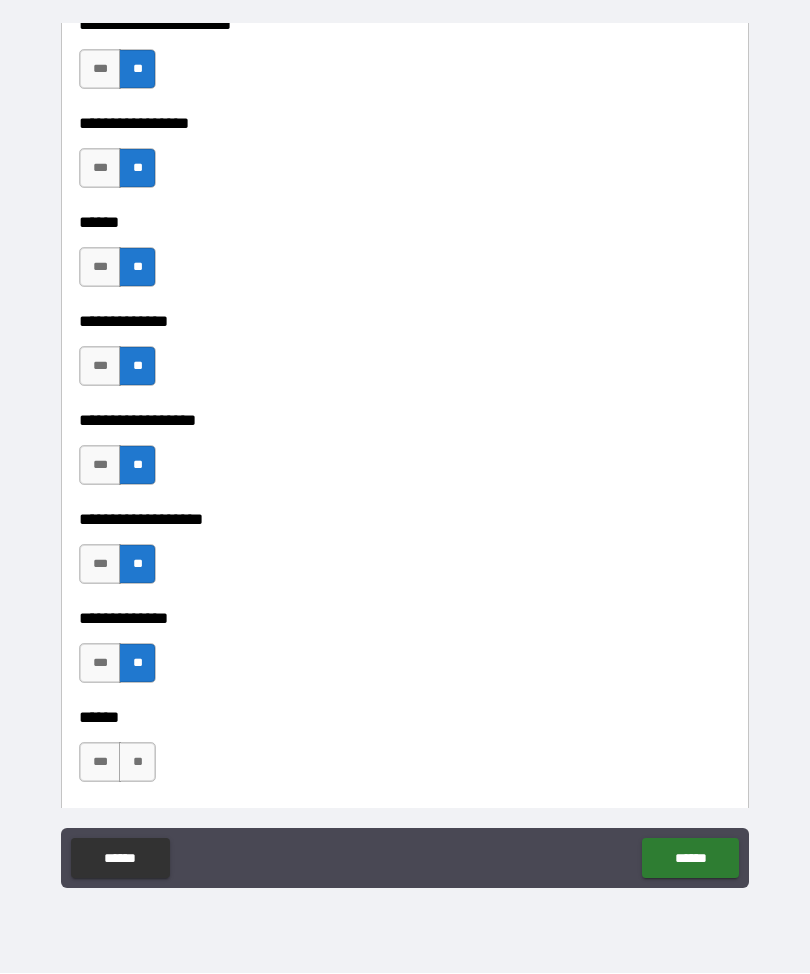 click on "**" at bounding box center (137, 763) 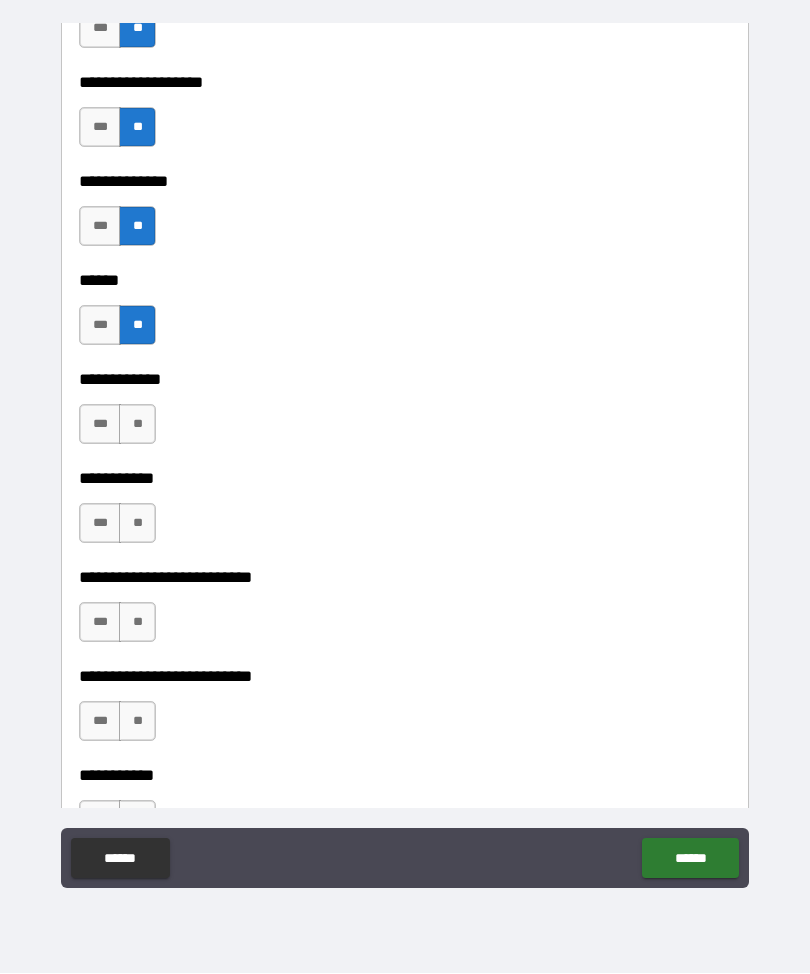 scroll, scrollTop: 3709, scrollLeft: 0, axis: vertical 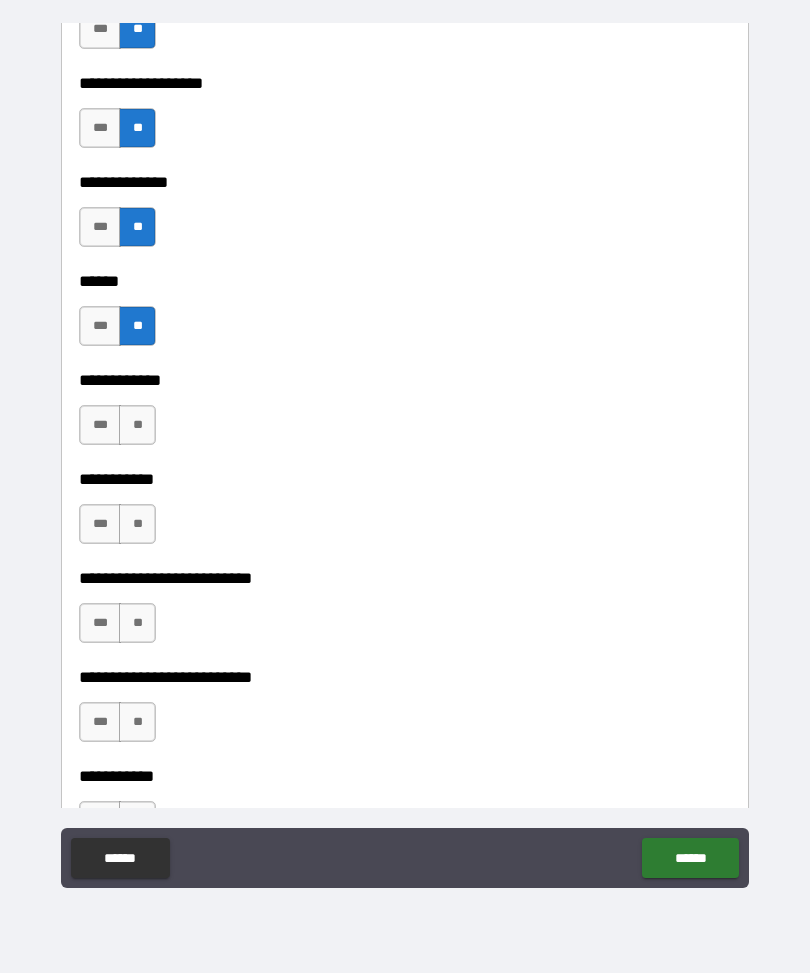 click on "**" at bounding box center [137, 426] 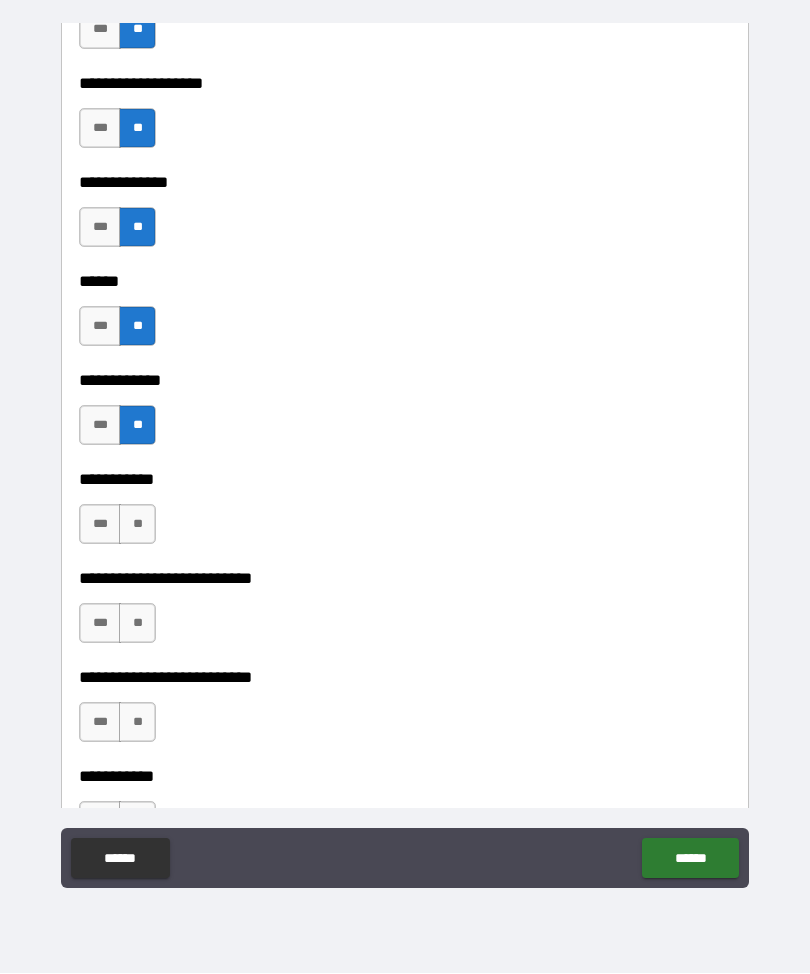 click on "**" at bounding box center (137, 525) 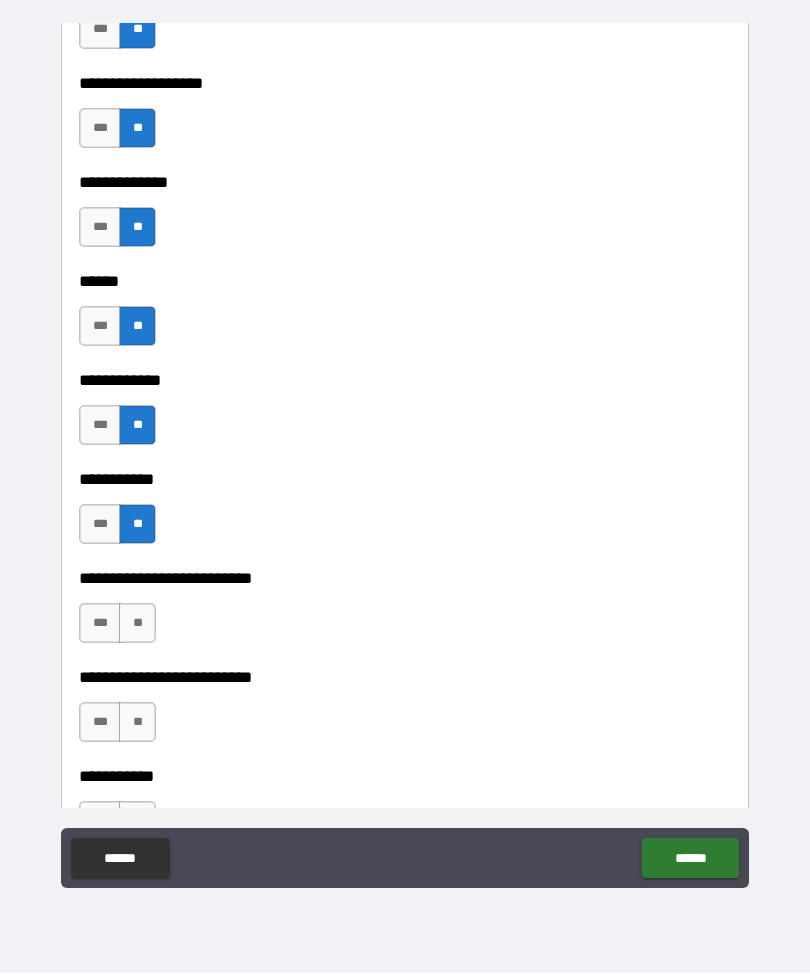 click on "**" at bounding box center (137, 624) 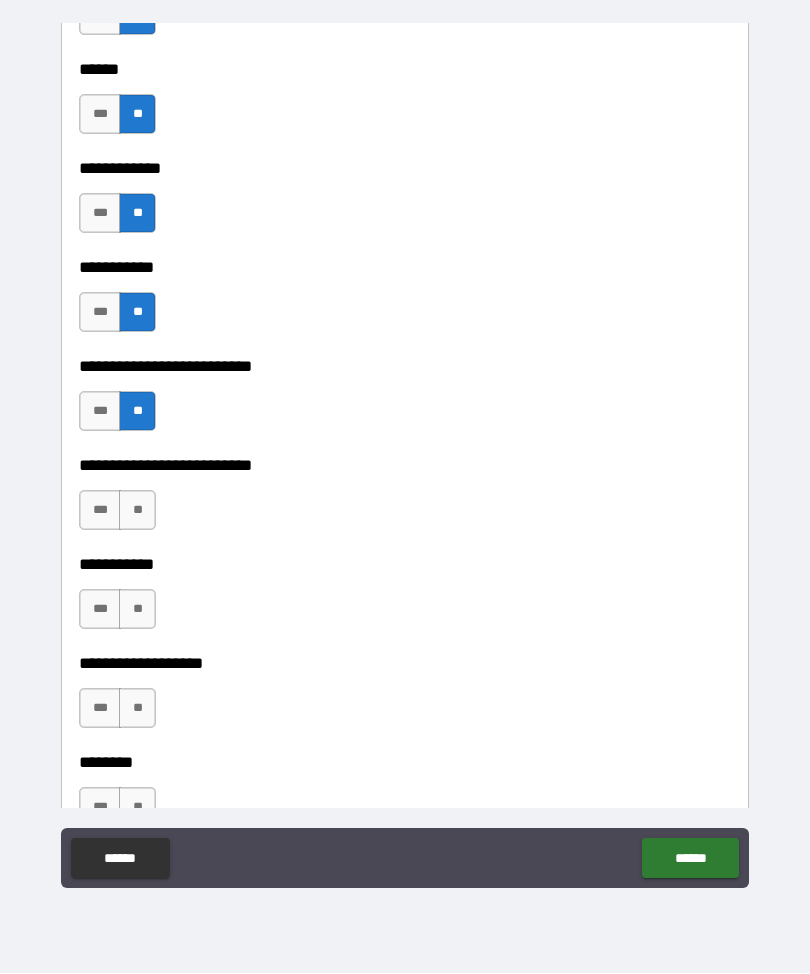 scroll, scrollTop: 3922, scrollLeft: 0, axis: vertical 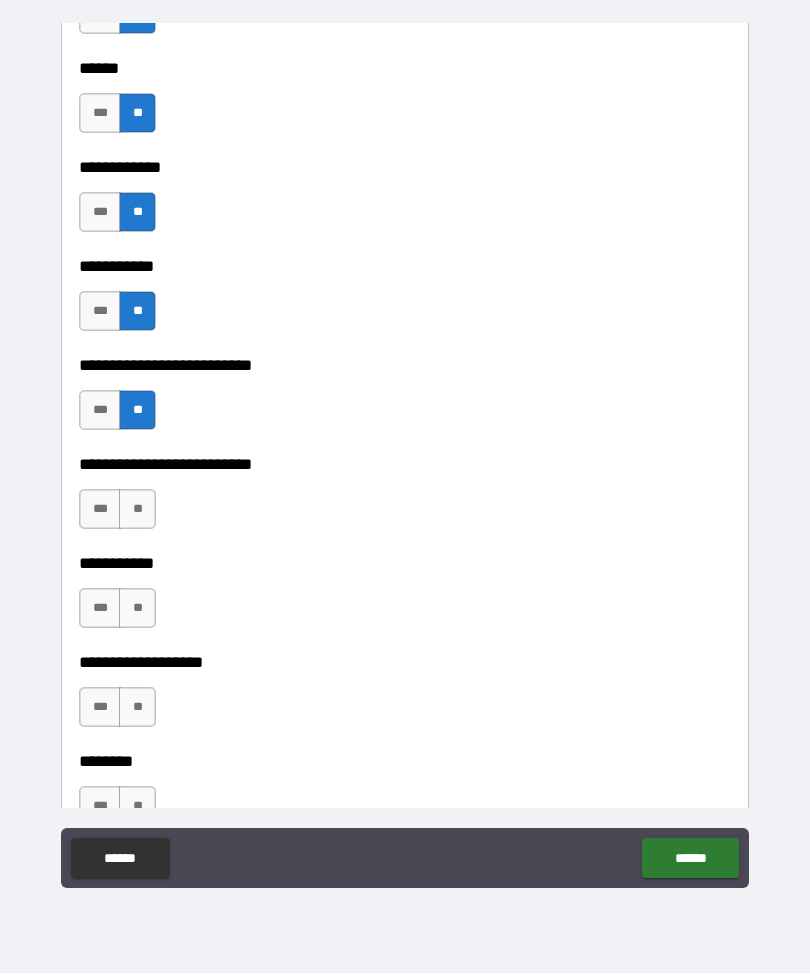 click on "**" at bounding box center (137, 510) 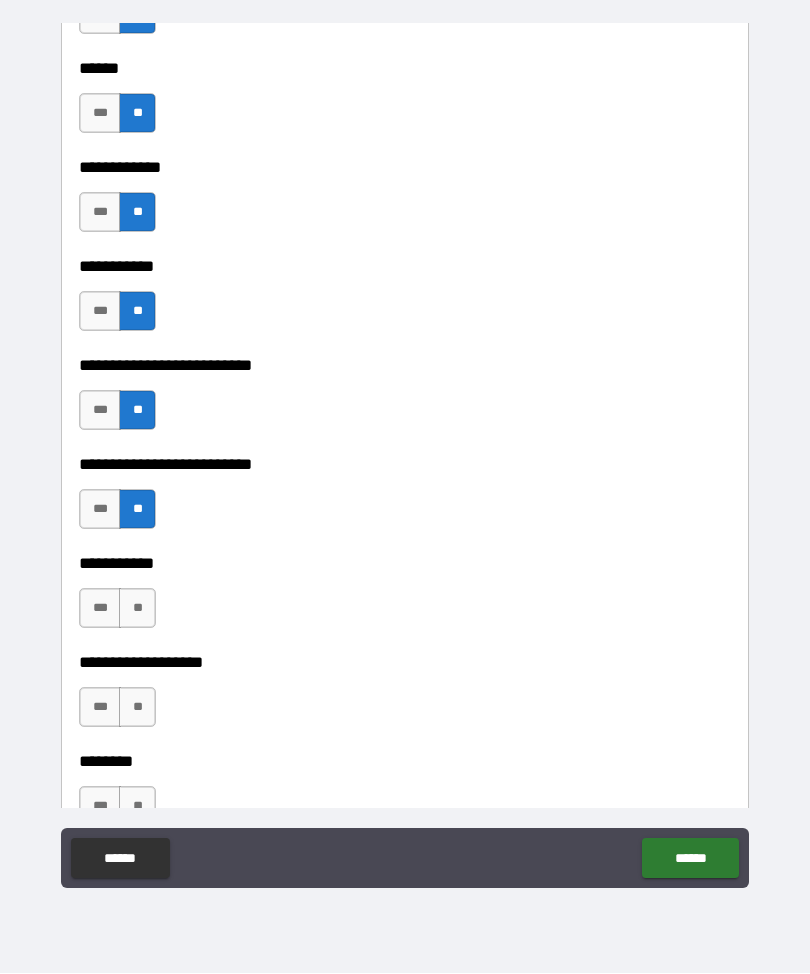 click on "**" at bounding box center [137, 609] 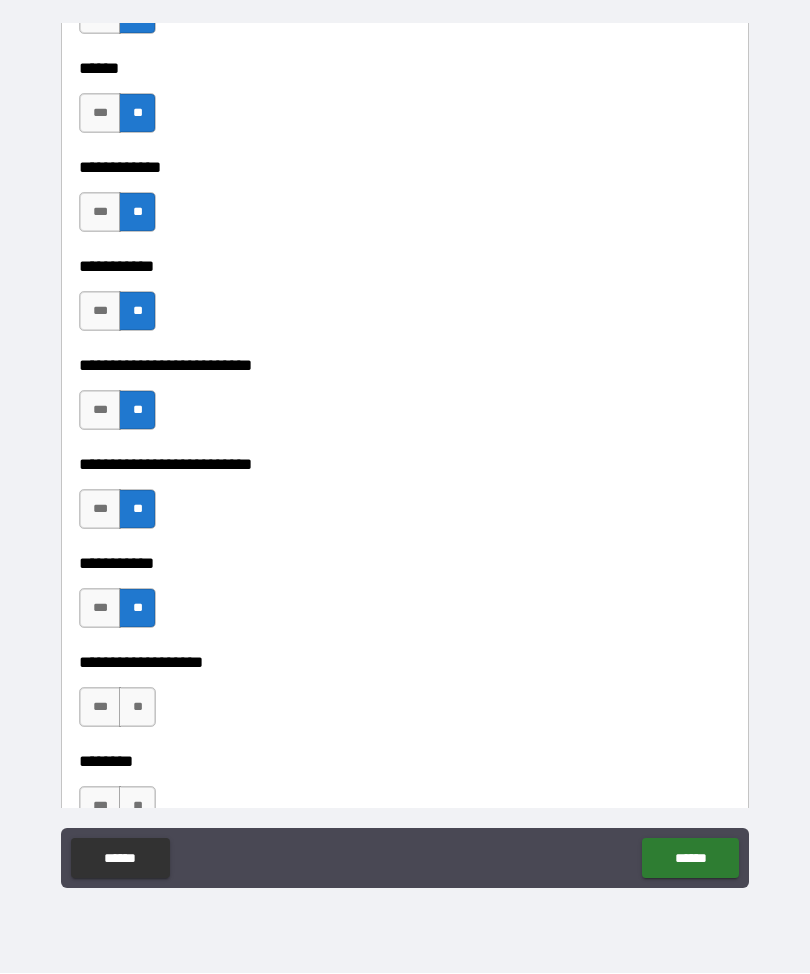 click on "**" at bounding box center [137, 708] 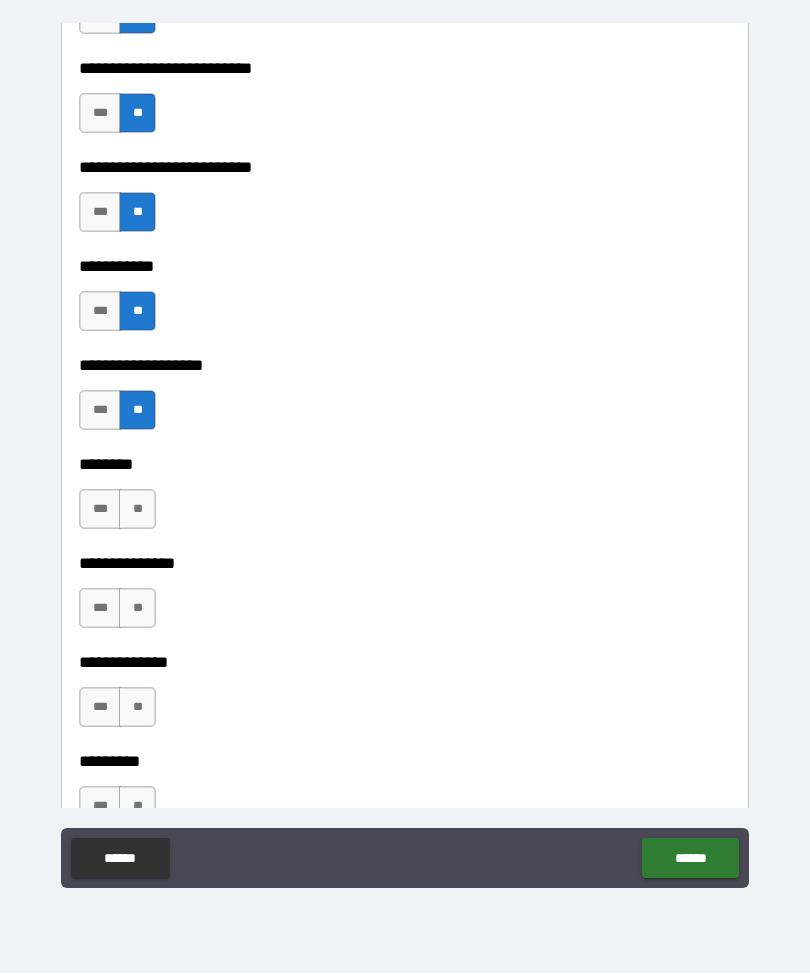 scroll, scrollTop: 4215, scrollLeft: 0, axis: vertical 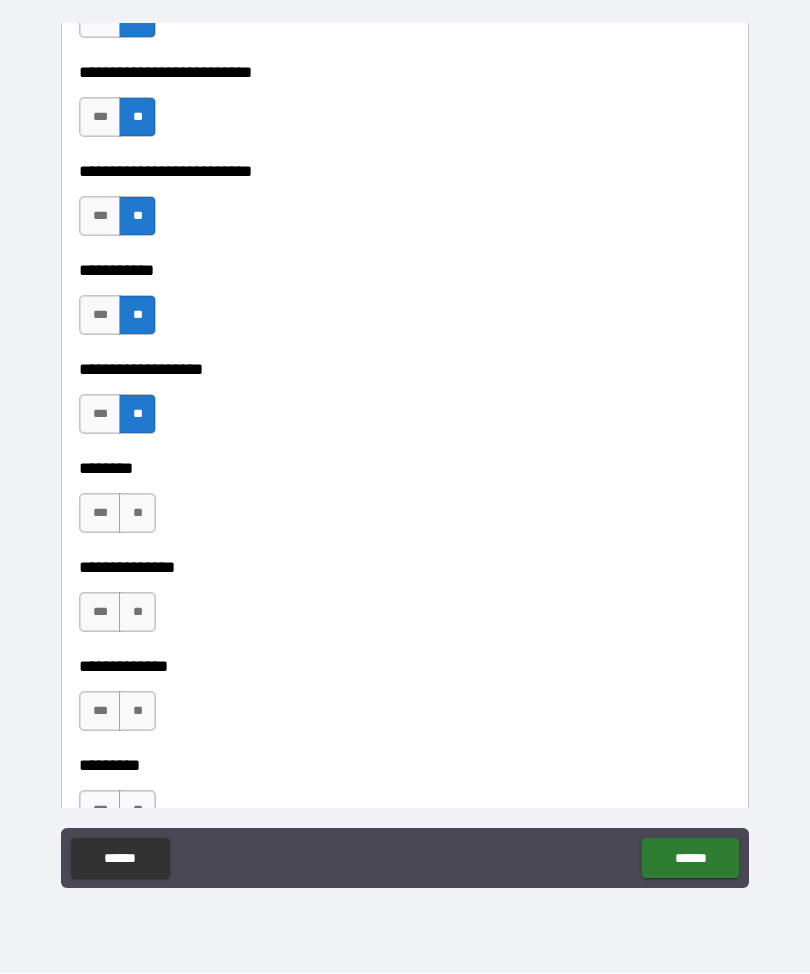click on "***" at bounding box center [100, 514] 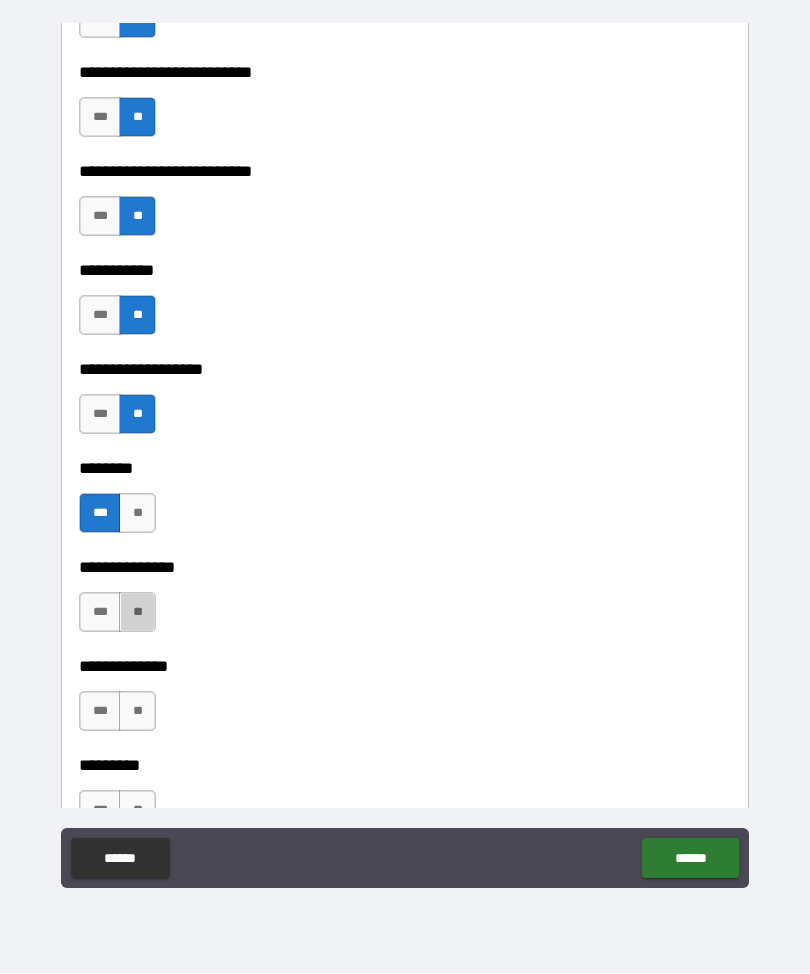 click on "**" at bounding box center (137, 613) 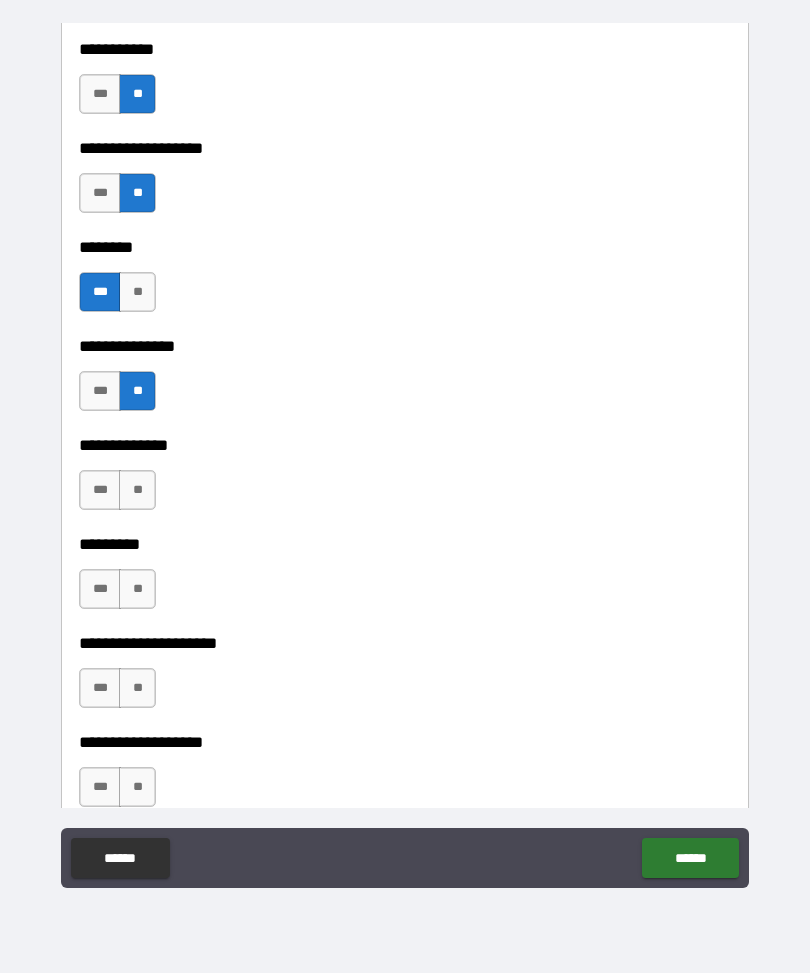 scroll, scrollTop: 4444, scrollLeft: 0, axis: vertical 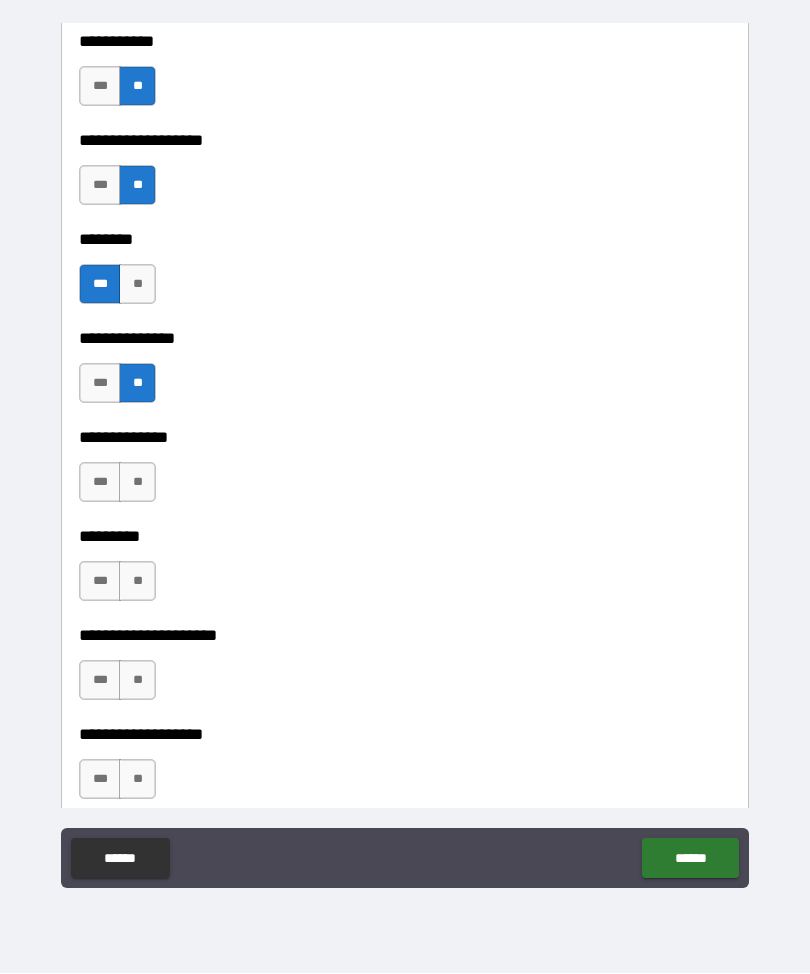 click on "**" at bounding box center [137, 483] 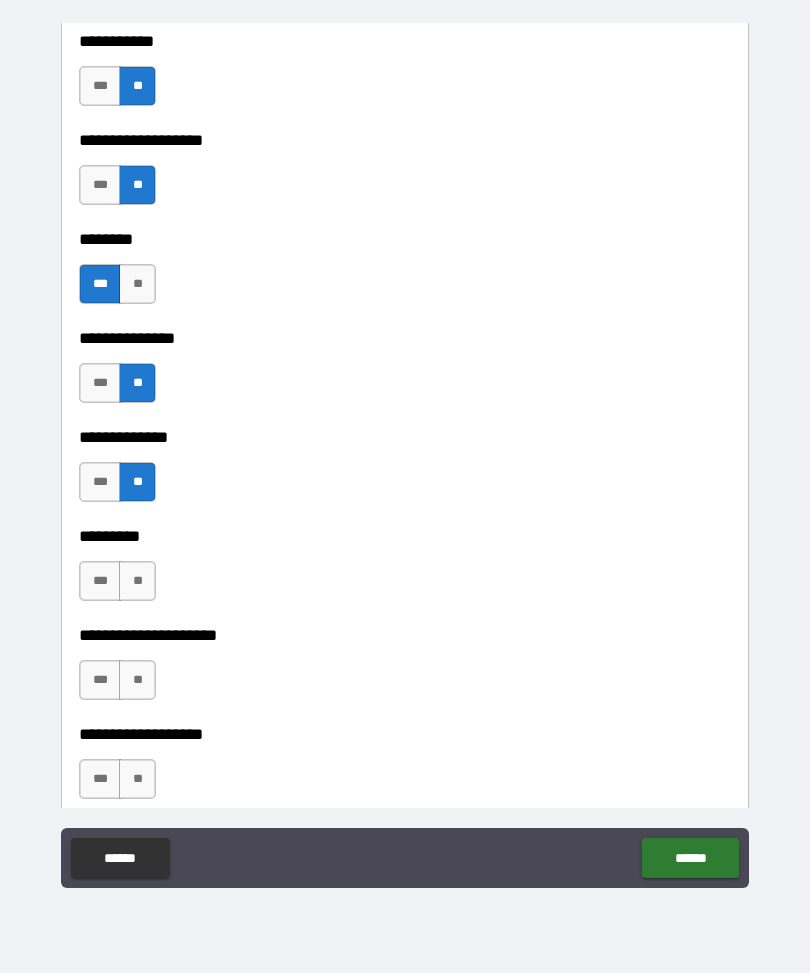 click on "**" at bounding box center [137, 582] 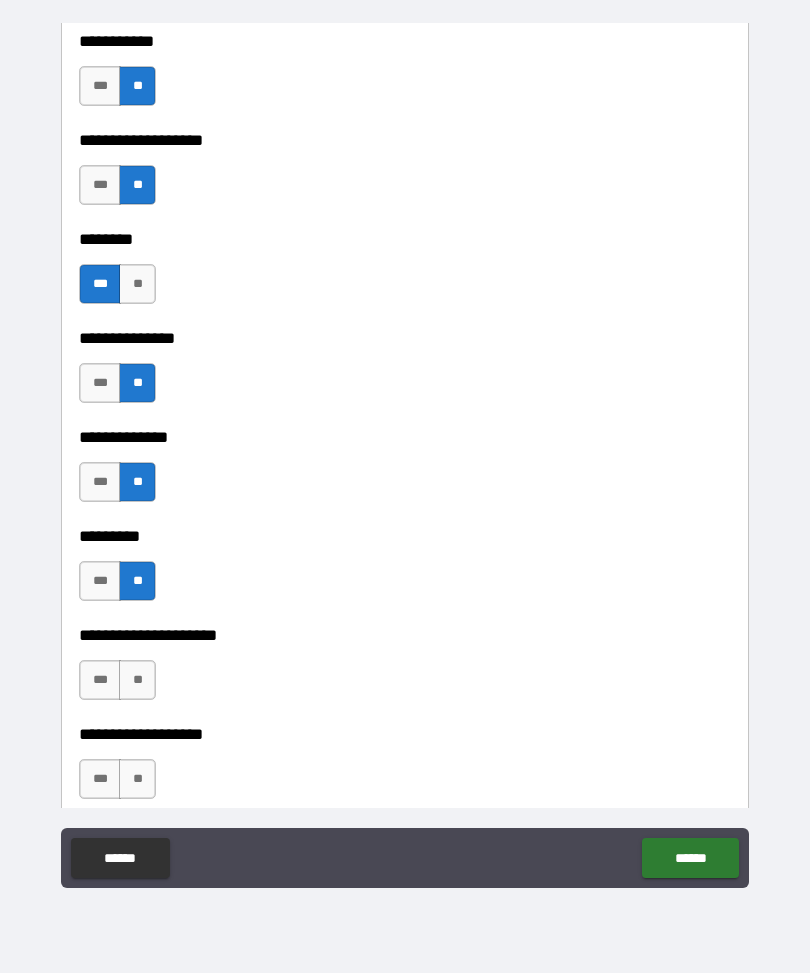 click on "**" at bounding box center [137, 681] 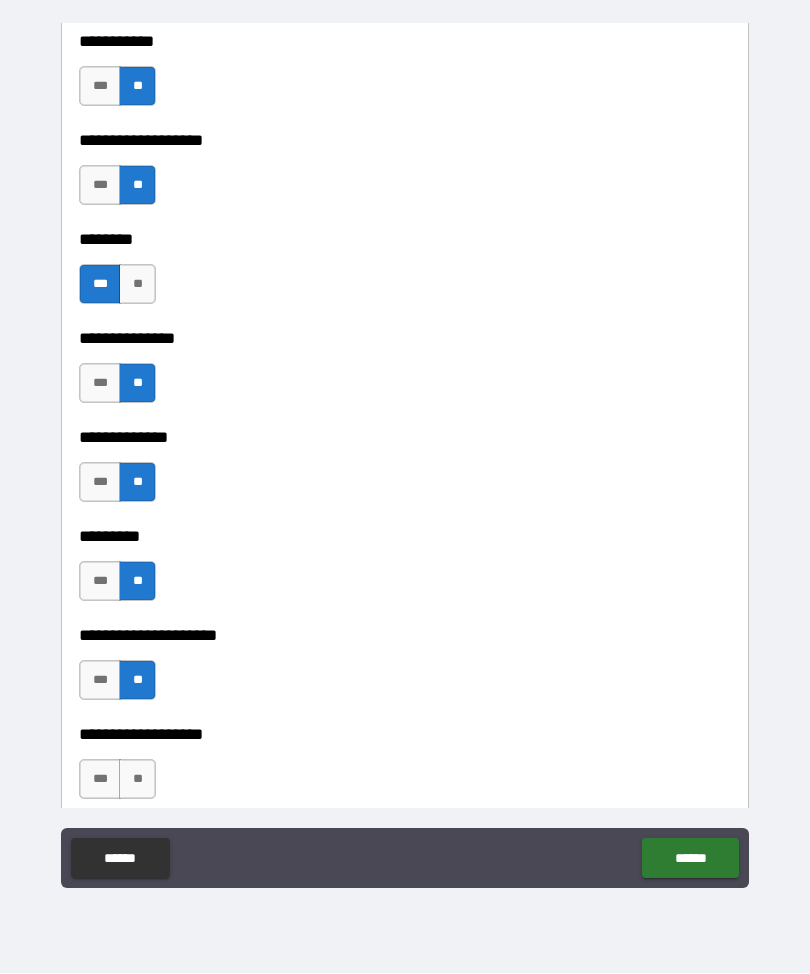 click on "**" at bounding box center (137, 780) 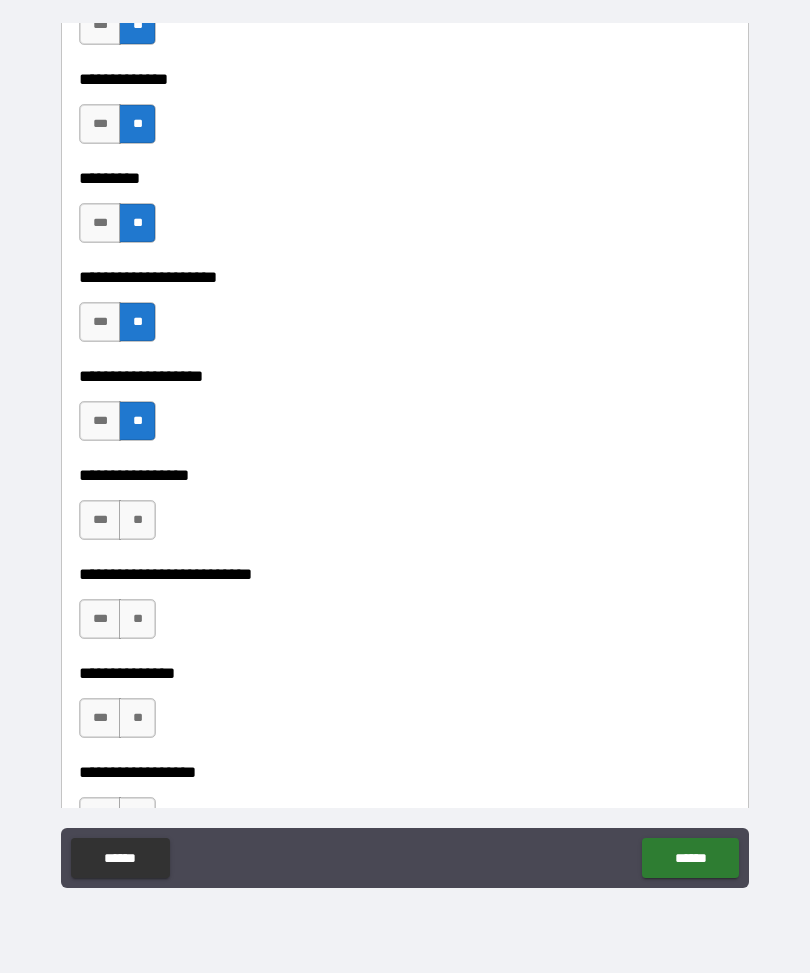 scroll, scrollTop: 4819, scrollLeft: 0, axis: vertical 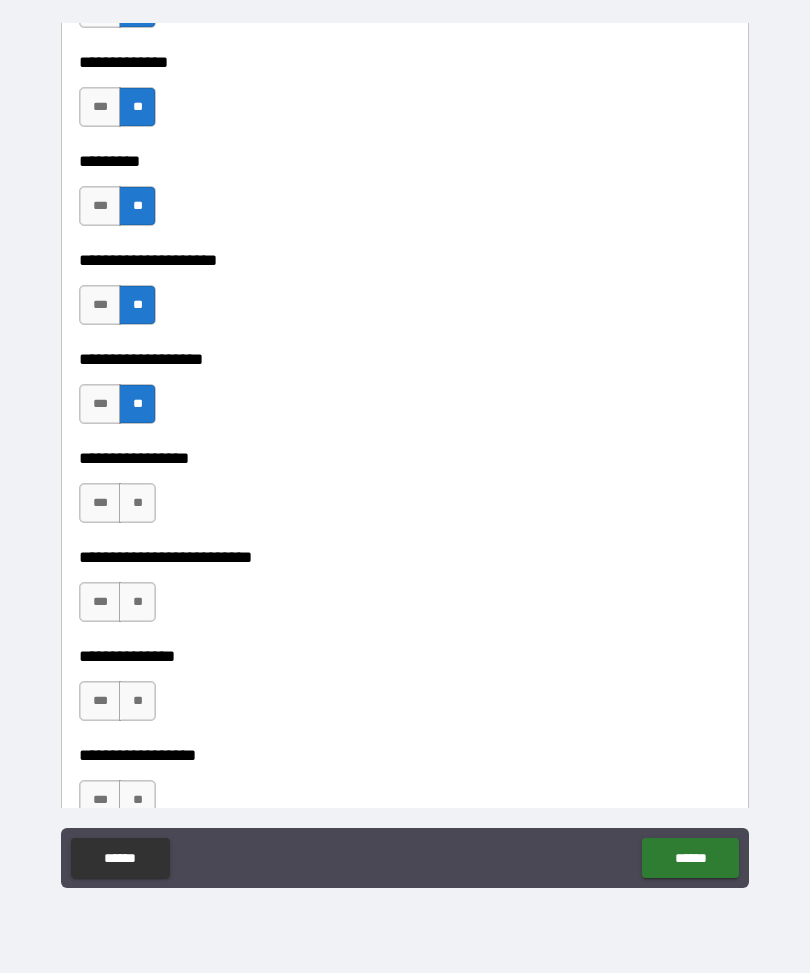 click on "**" at bounding box center (137, 504) 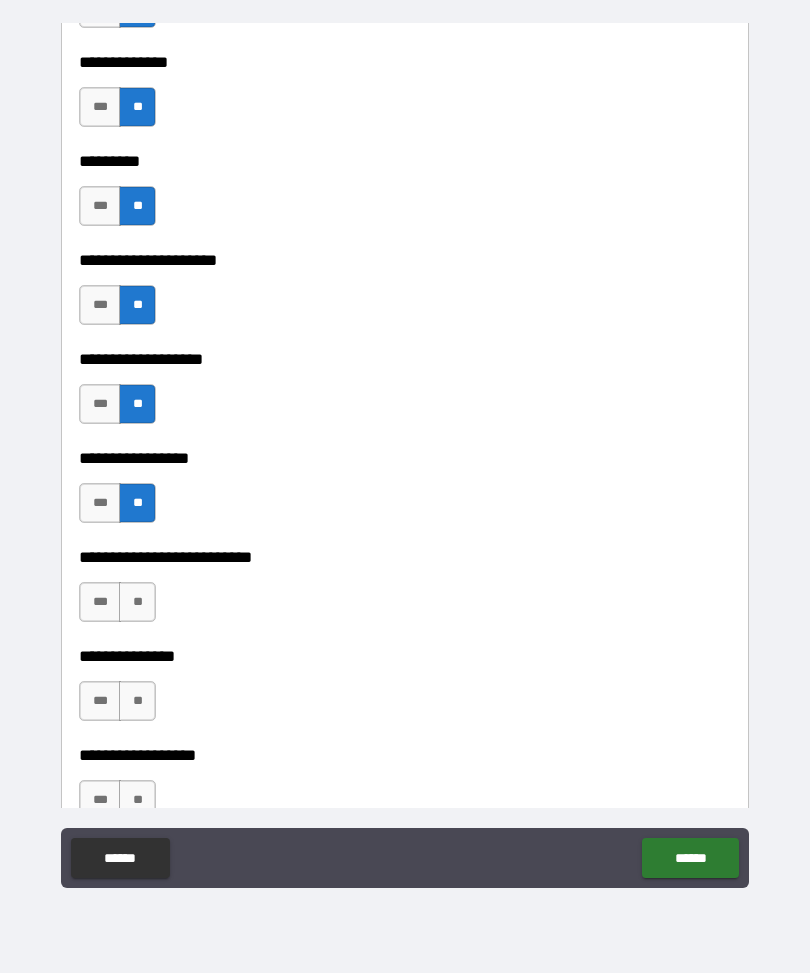 click on "**" at bounding box center [137, 603] 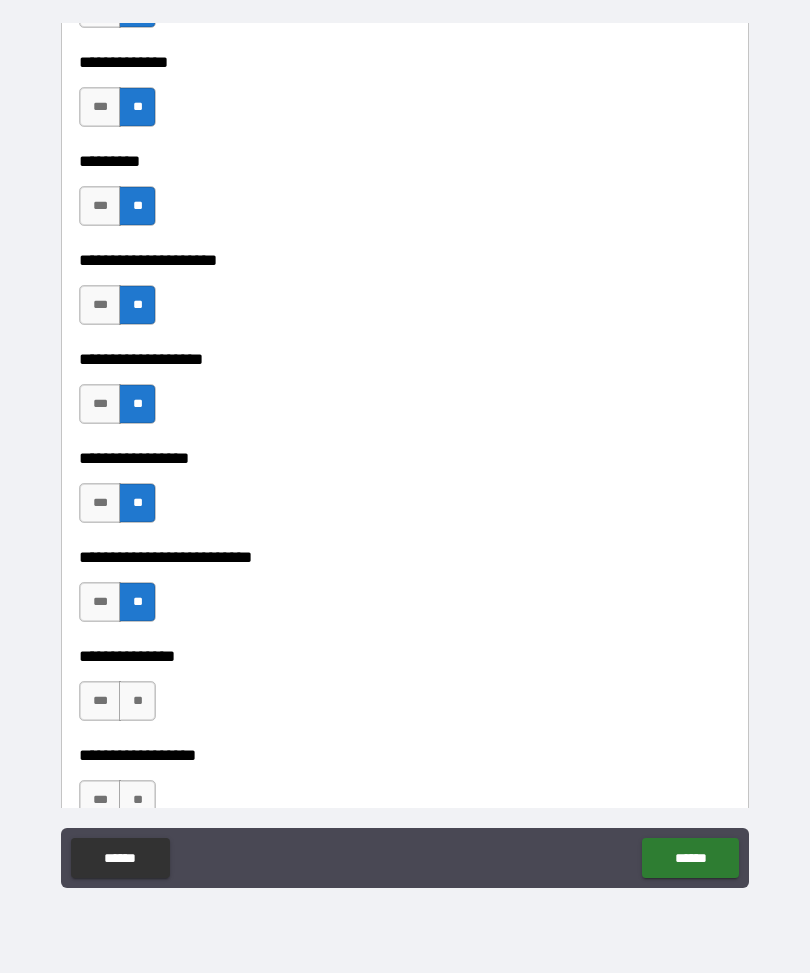 click on "**" at bounding box center (137, 702) 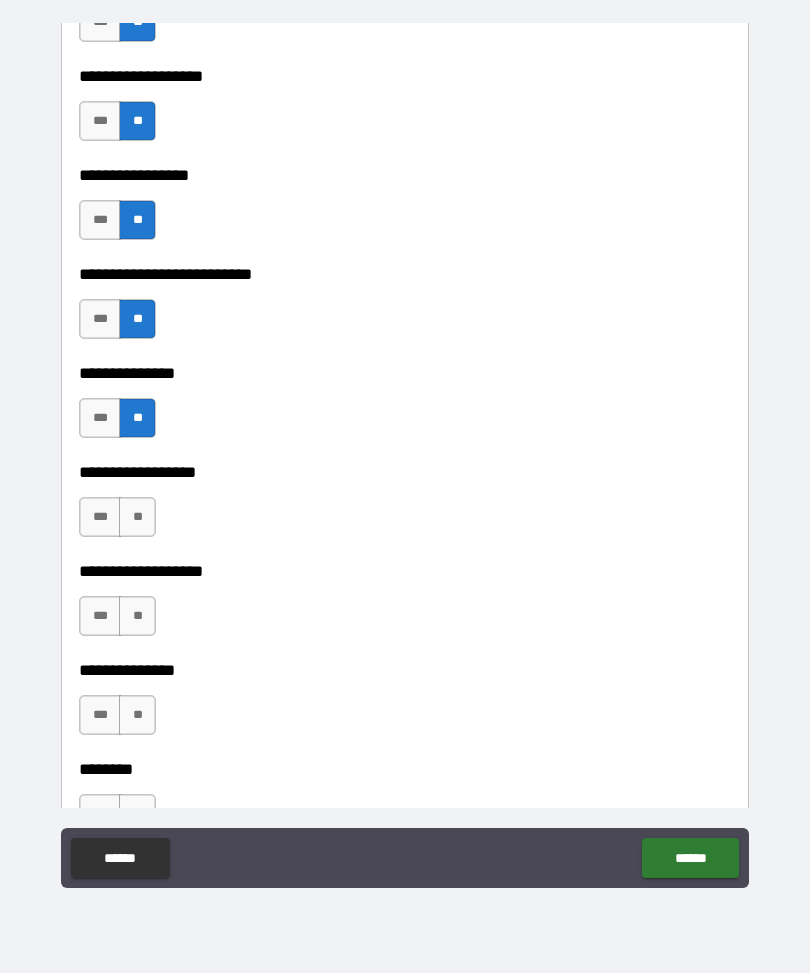 scroll, scrollTop: 5119, scrollLeft: 0, axis: vertical 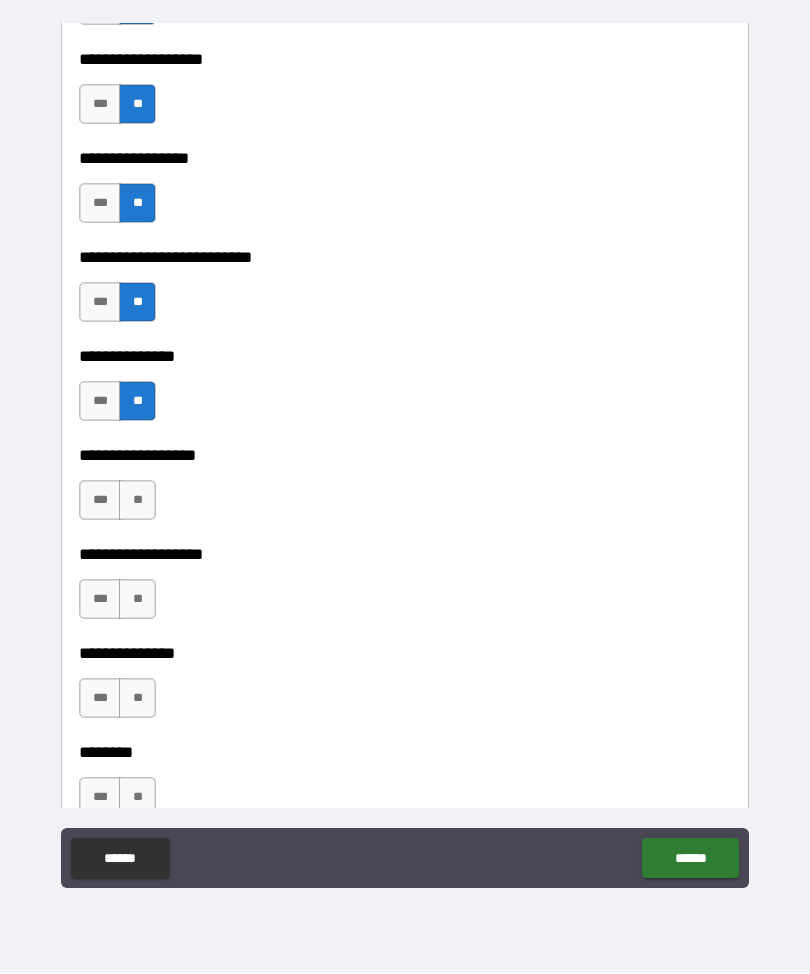 click on "**" at bounding box center (137, 501) 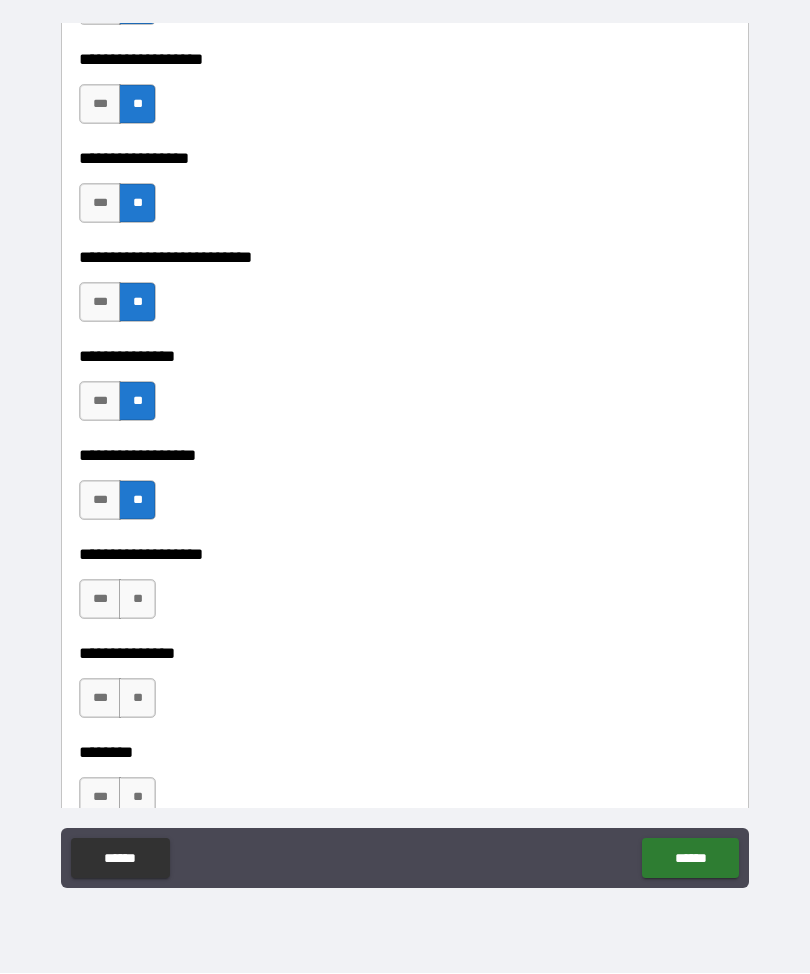 click on "**" at bounding box center [137, 600] 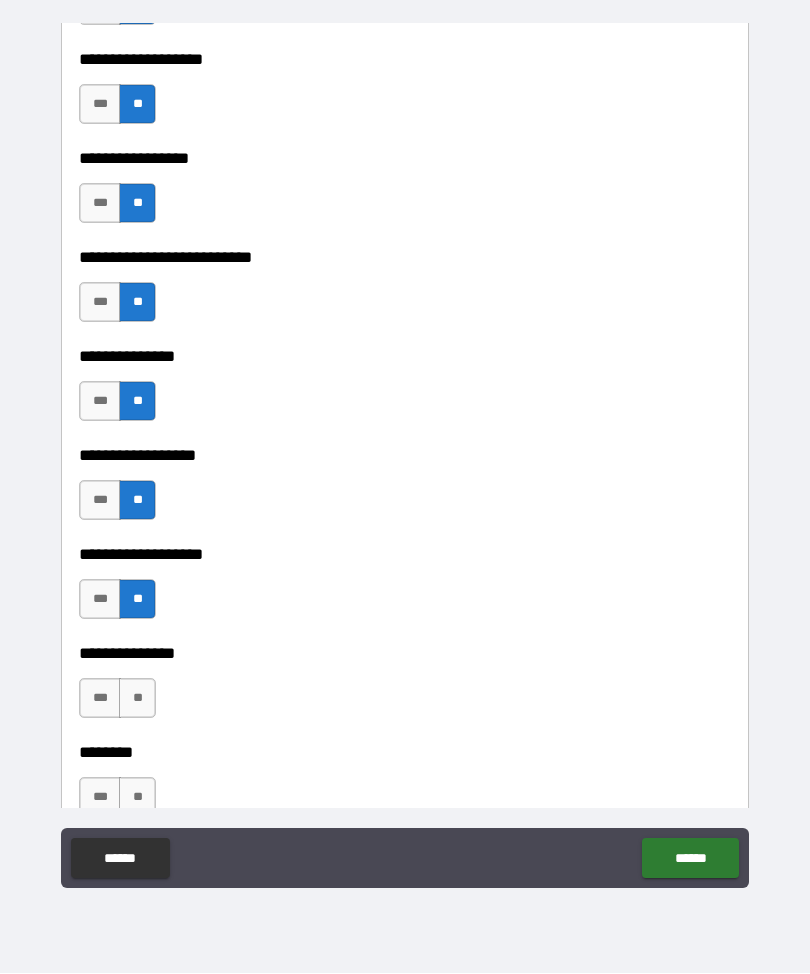 click on "**" at bounding box center (137, 699) 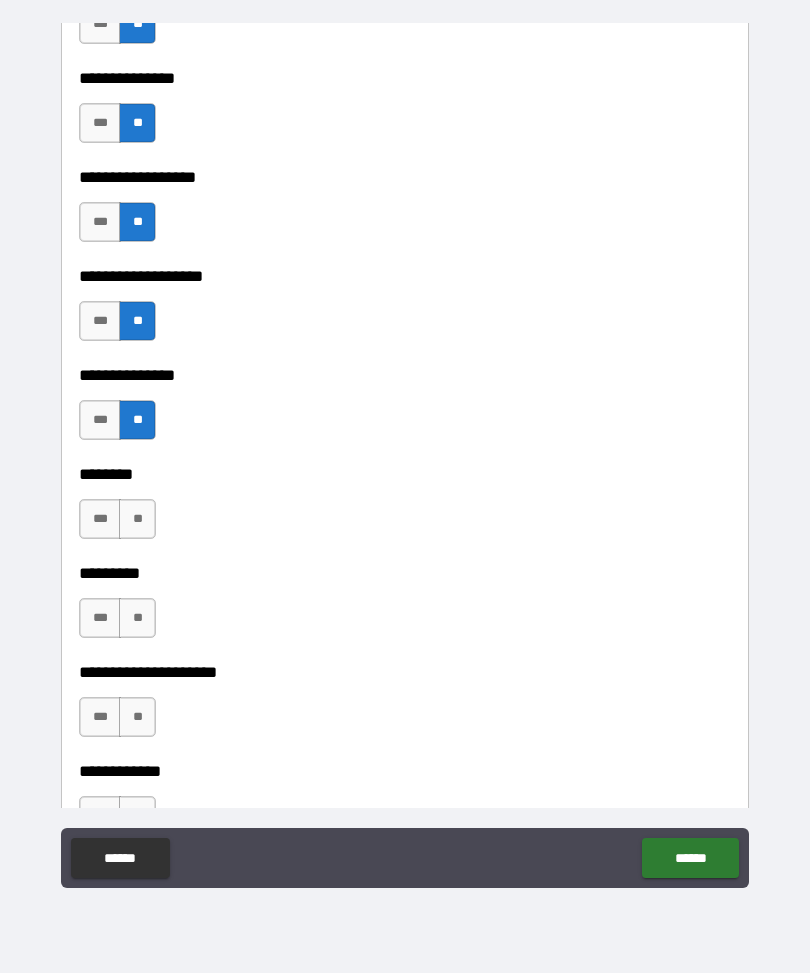 scroll, scrollTop: 5396, scrollLeft: 0, axis: vertical 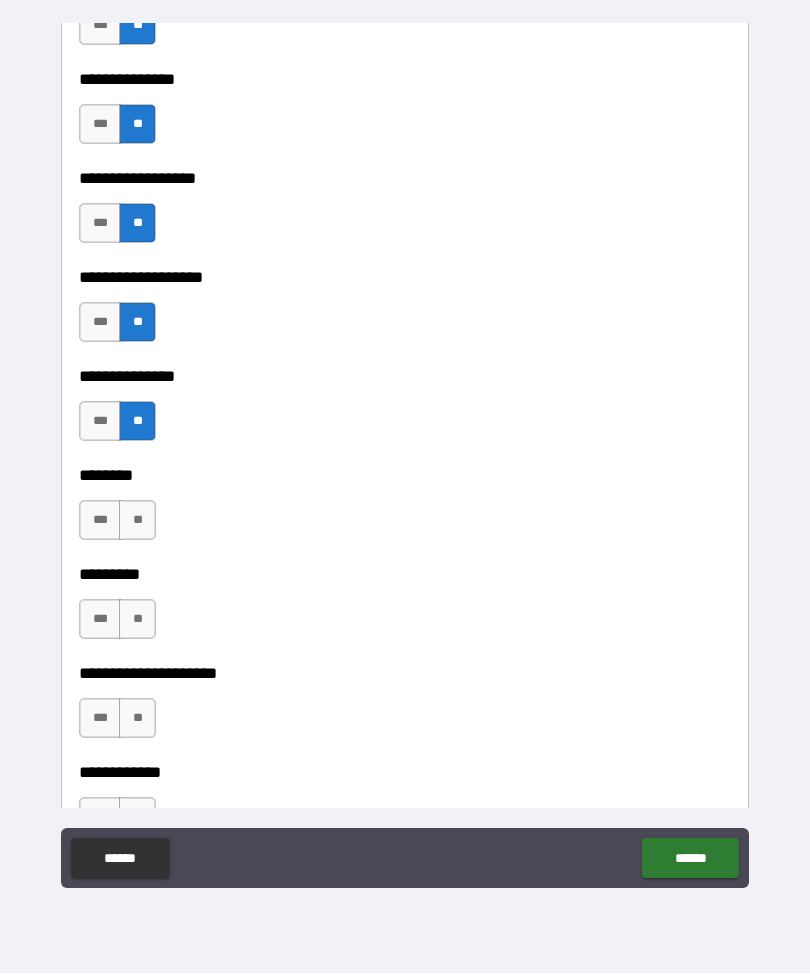 click on "**" at bounding box center (137, 521) 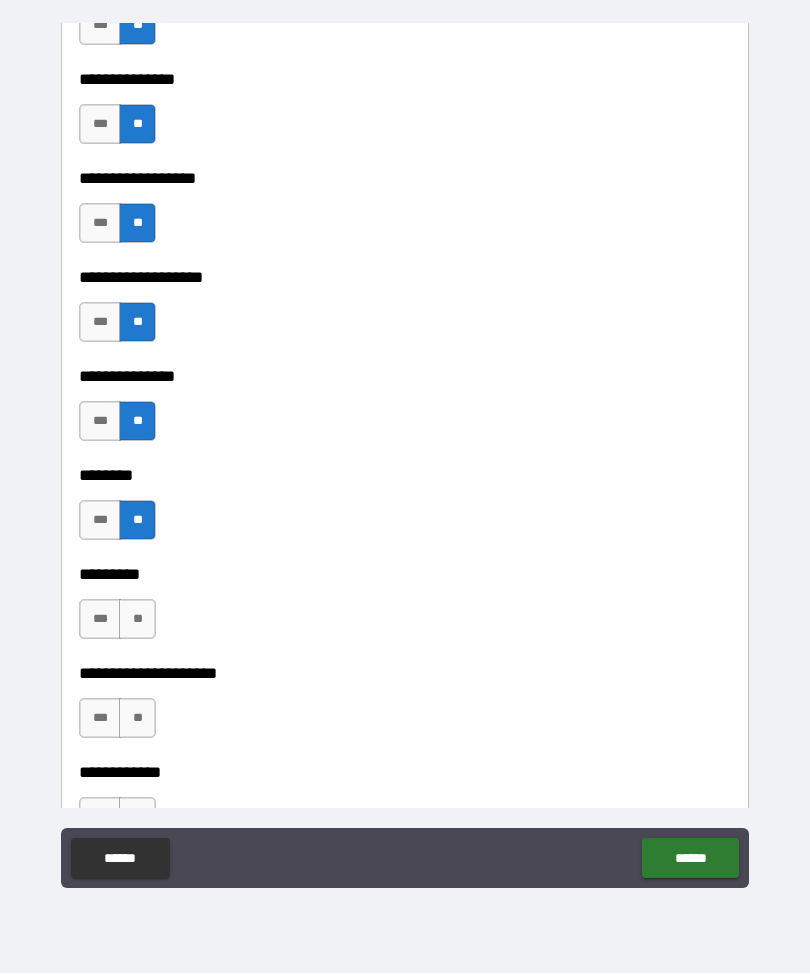 click on "**" at bounding box center (137, 620) 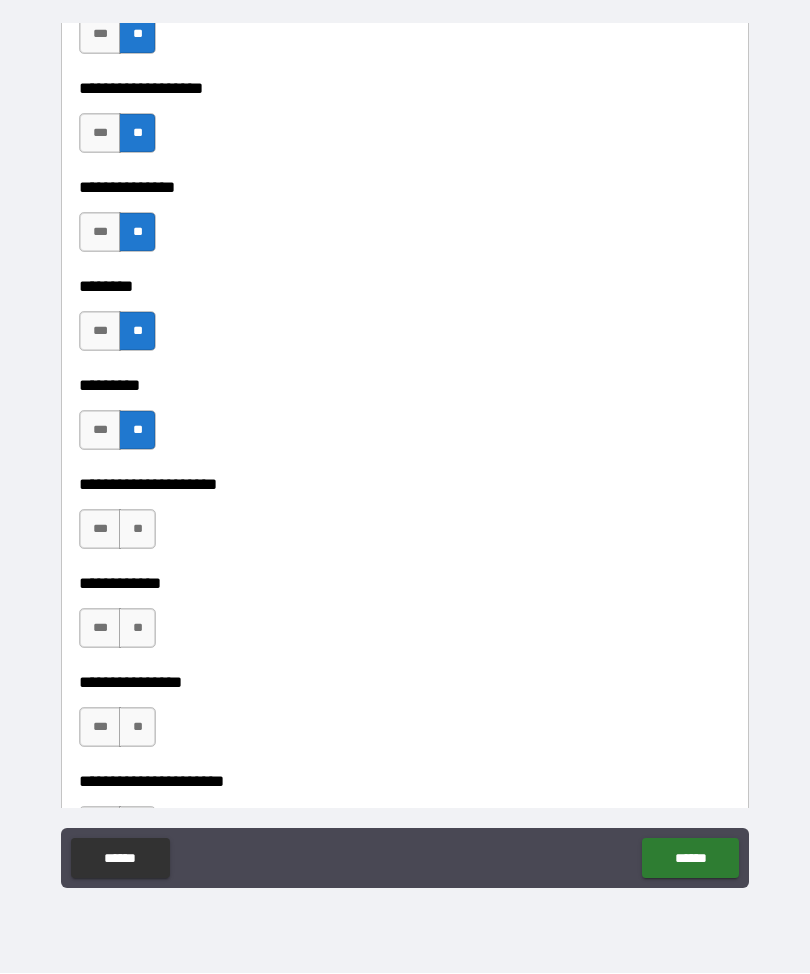 scroll, scrollTop: 5598, scrollLeft: 0, axis: vertical 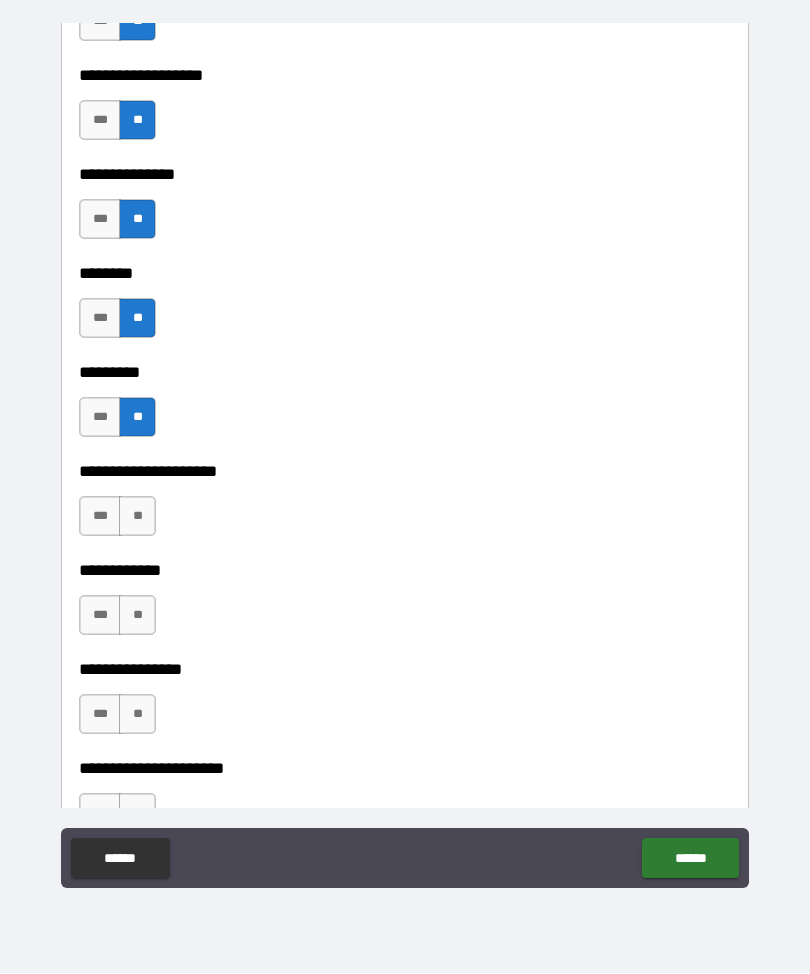 click on "**" at bounding box center [137, 517] 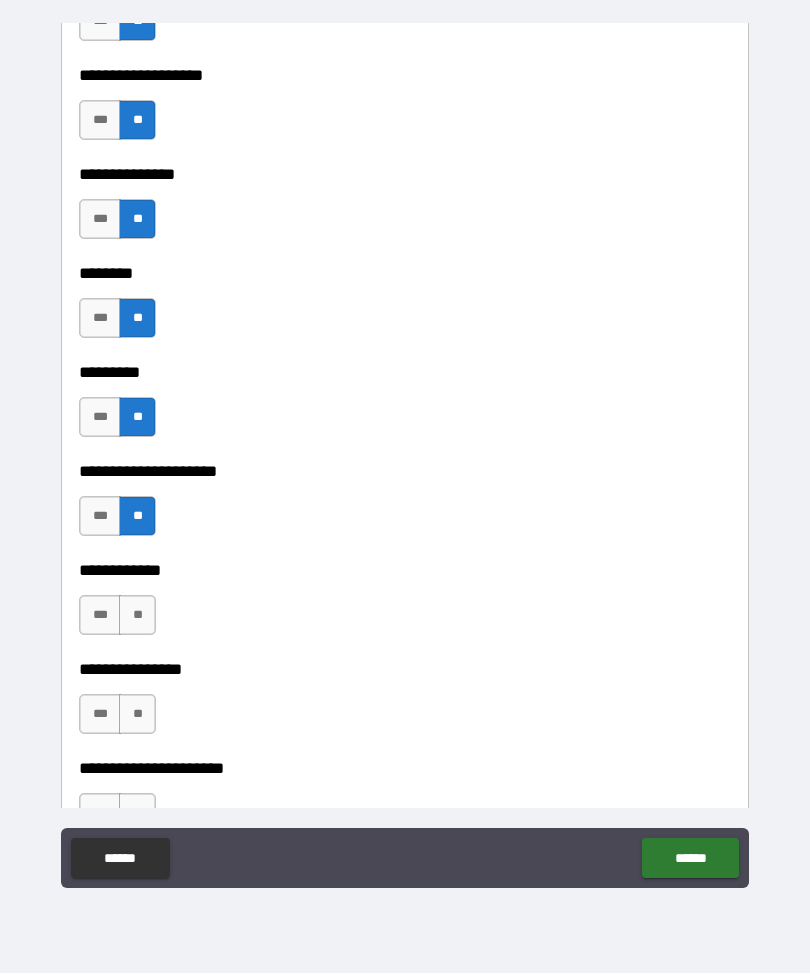 click on "**" at bounding box center (137, 616) 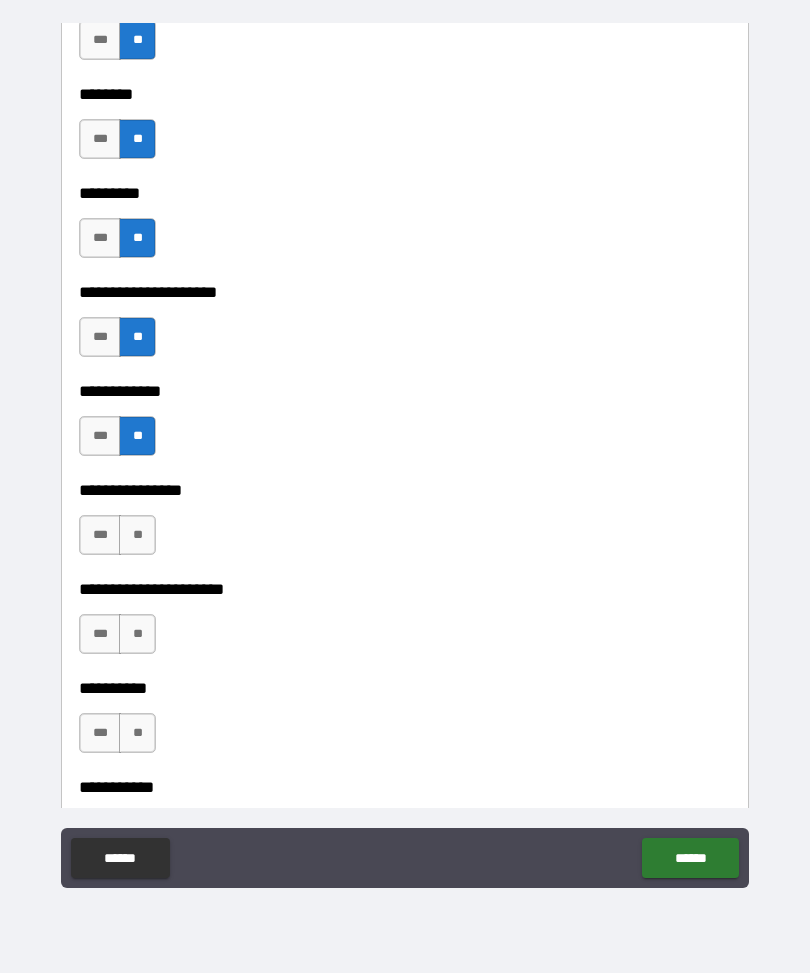 scroll, scrollTop: 5787, scrollLeft: 0, axis: vertical 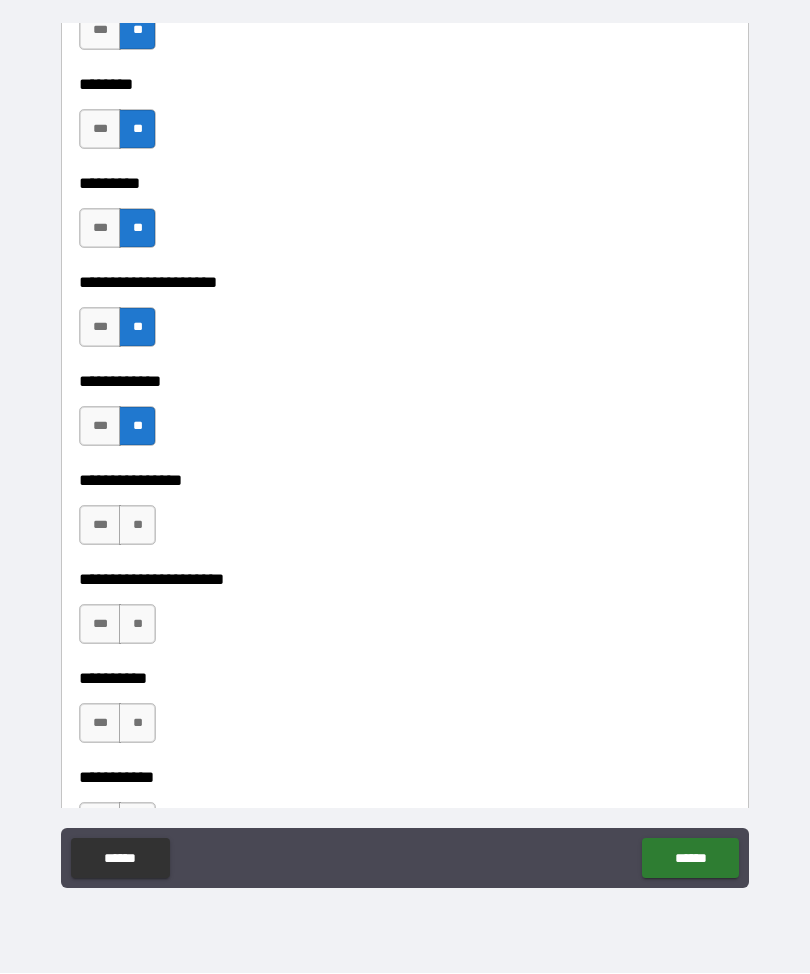 click on "**" at bounding box center [137, 526] 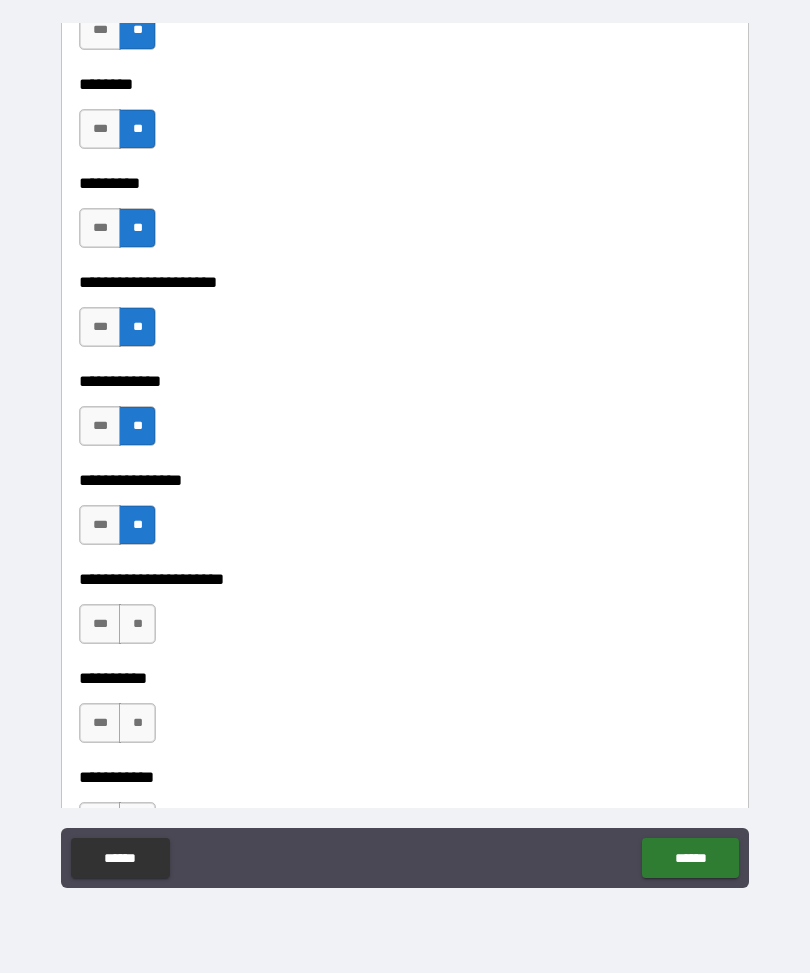 click on "**" at bounding box center (137, 625) 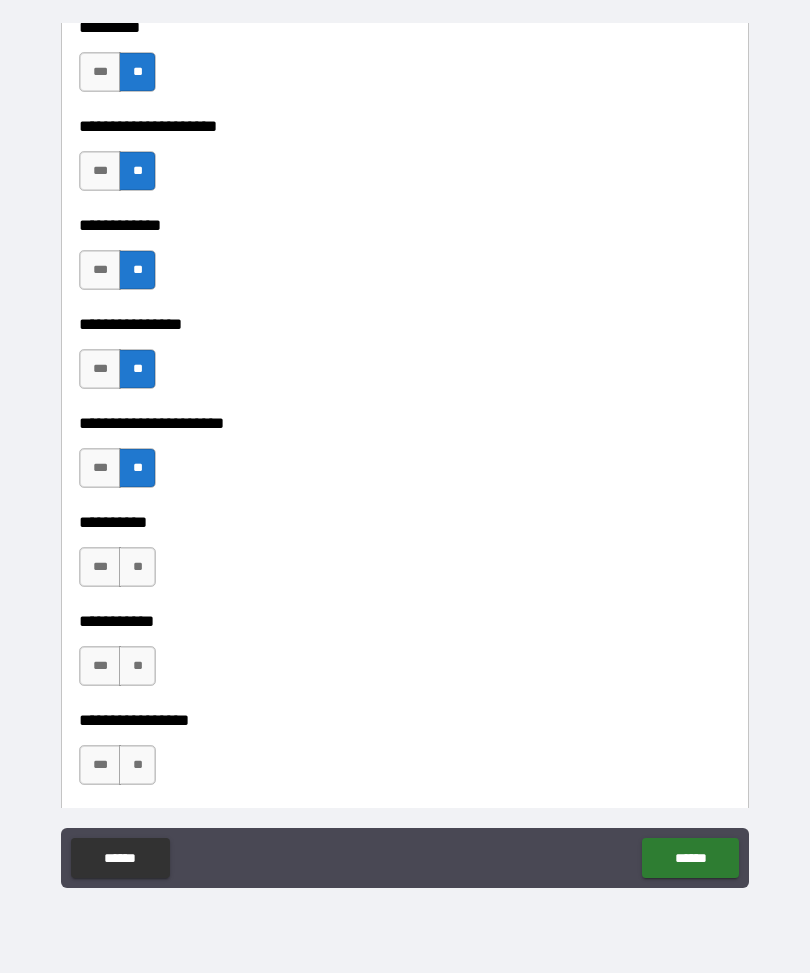 scroll, scrollTop: 5994, scrollLeft: 0, axis: vertical 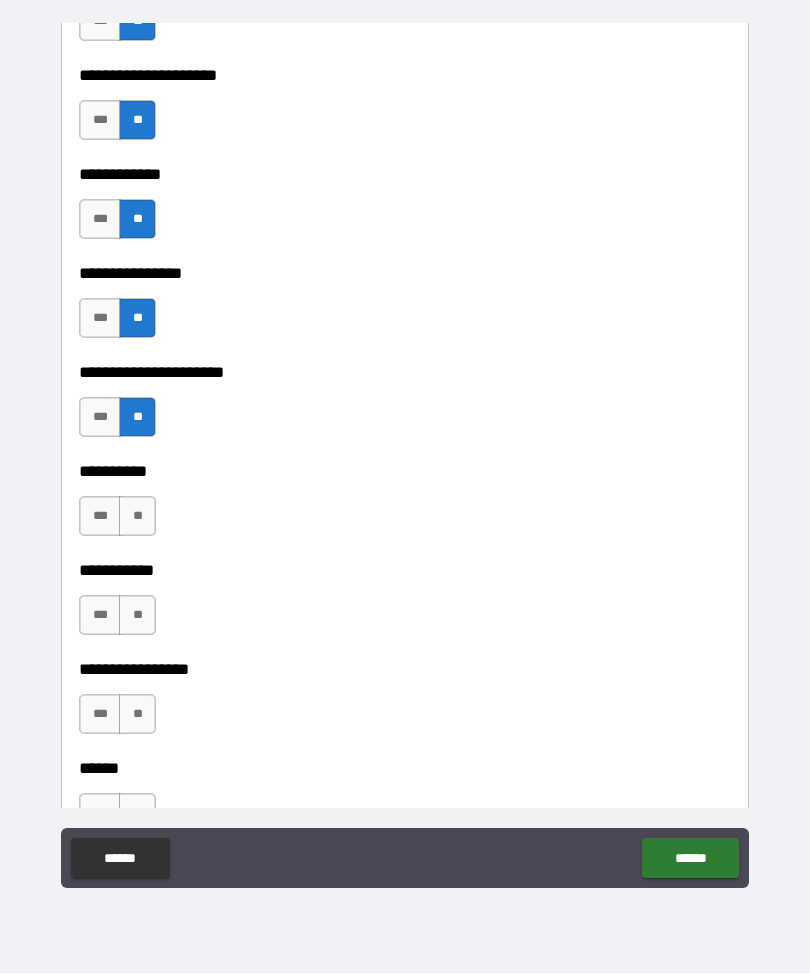 click on "**" at bounding box center (137, 517) 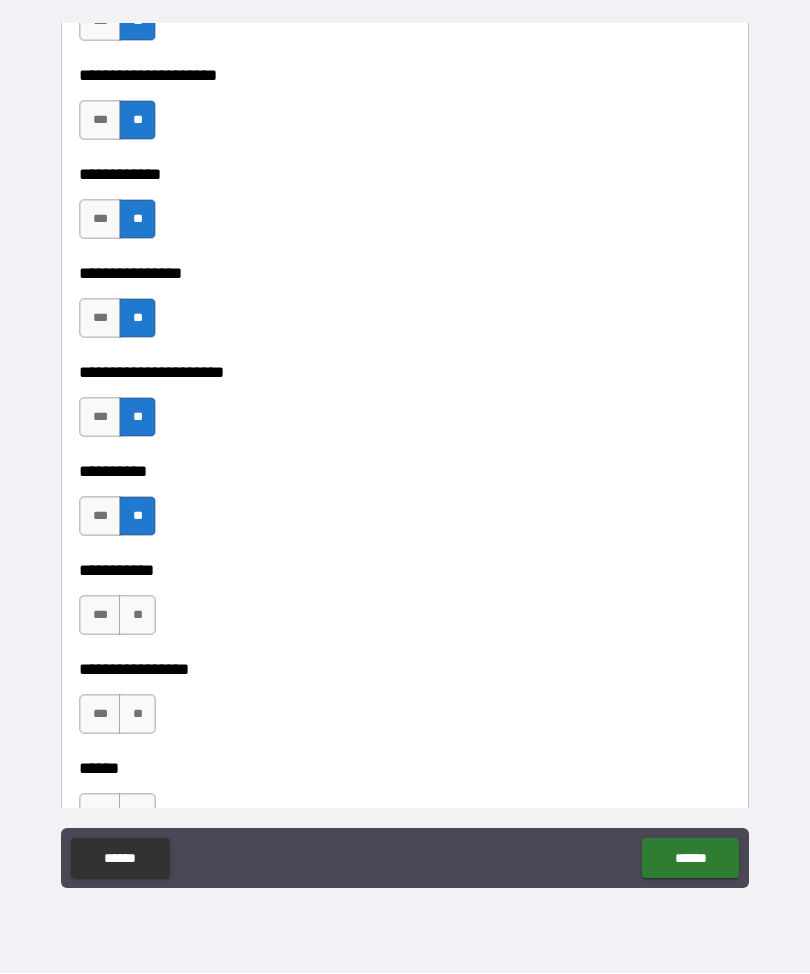 click on "**" at bounding box center (137, 616) 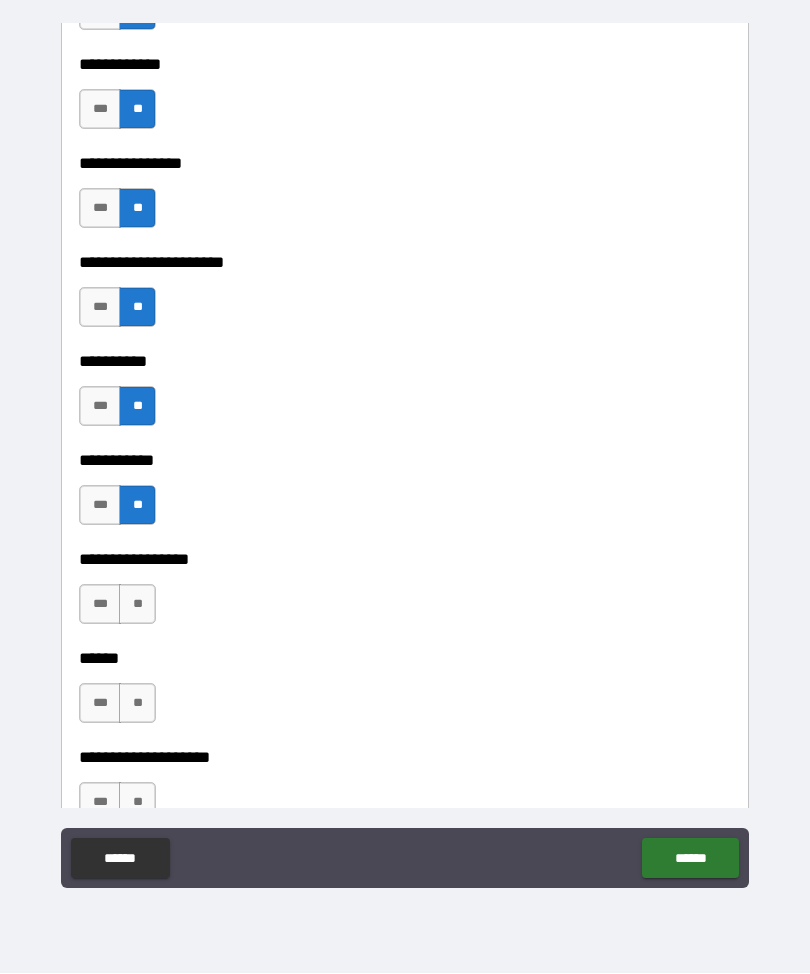 scroll, scrollTop: 6154, scrollLeft: 0, axis: vertical 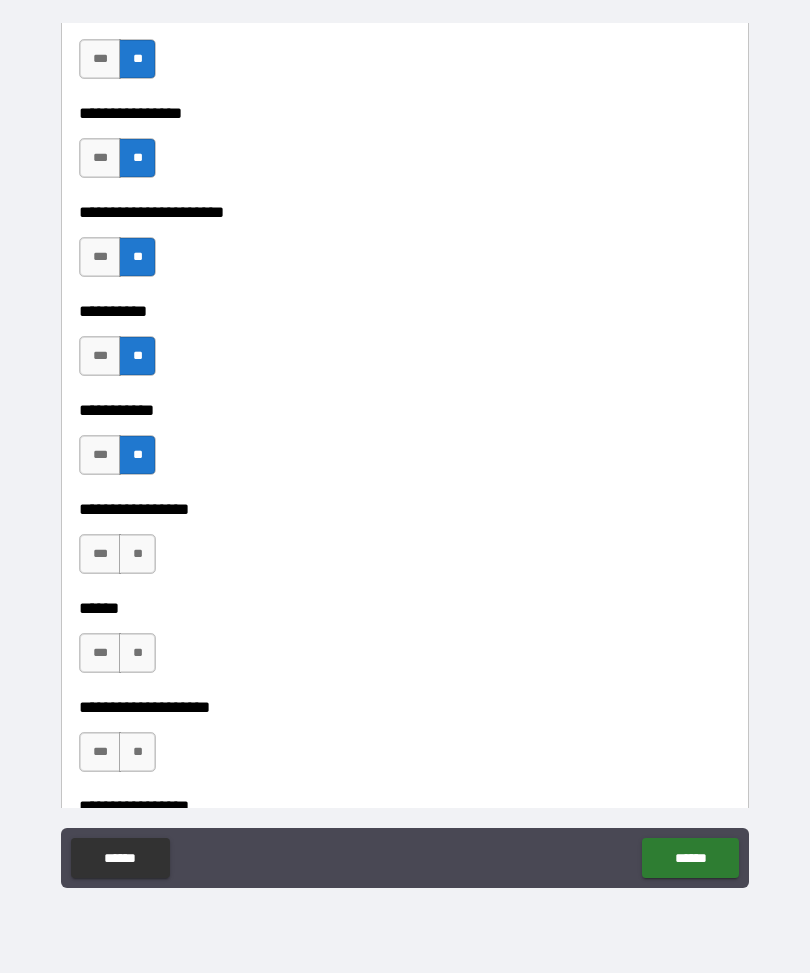 click on "**" at bounding box center [137, 555] 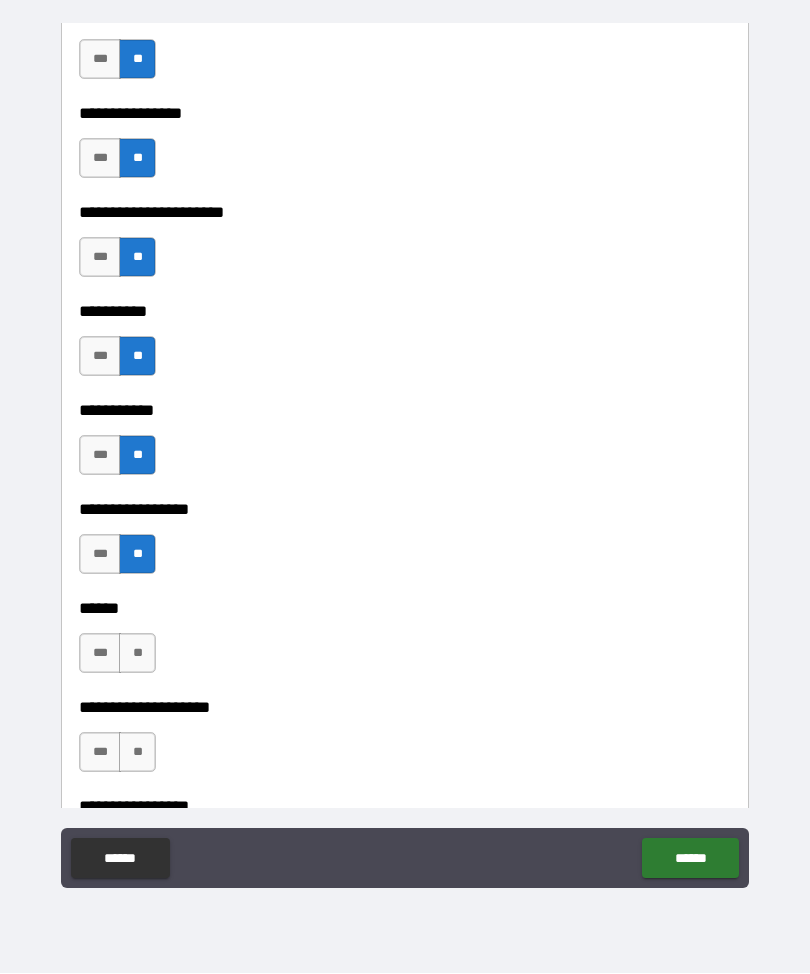 click on "**" at bounding box center [137, 654] 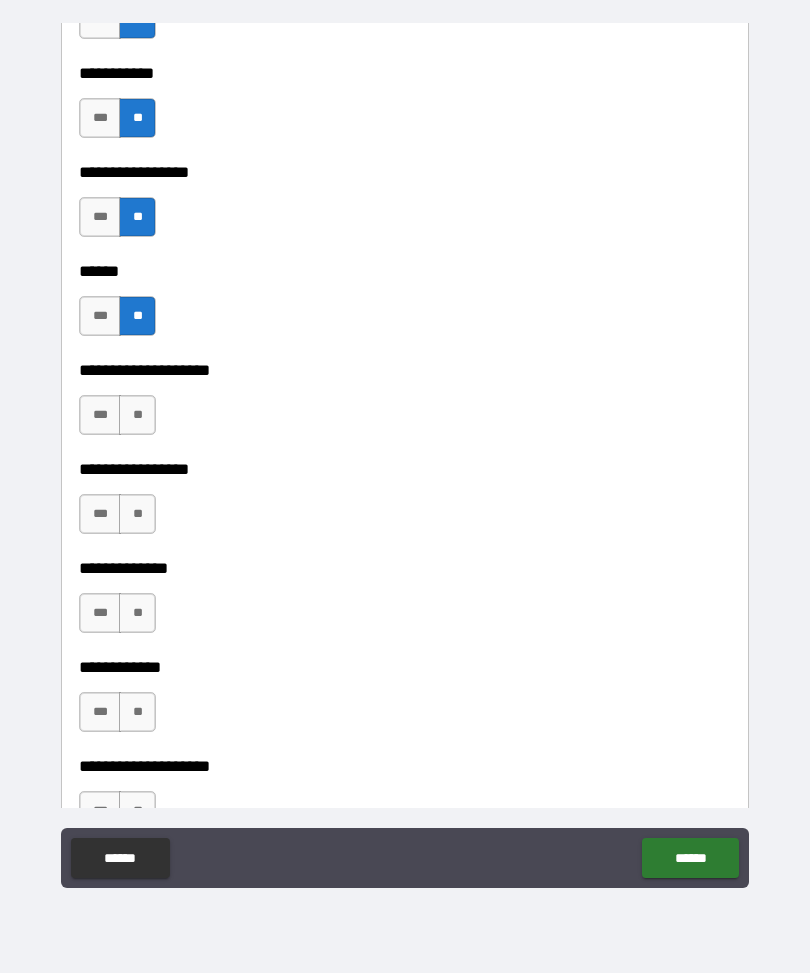 scroll, scrollTop: 6493, scrollLeft: 0, axis: vertical 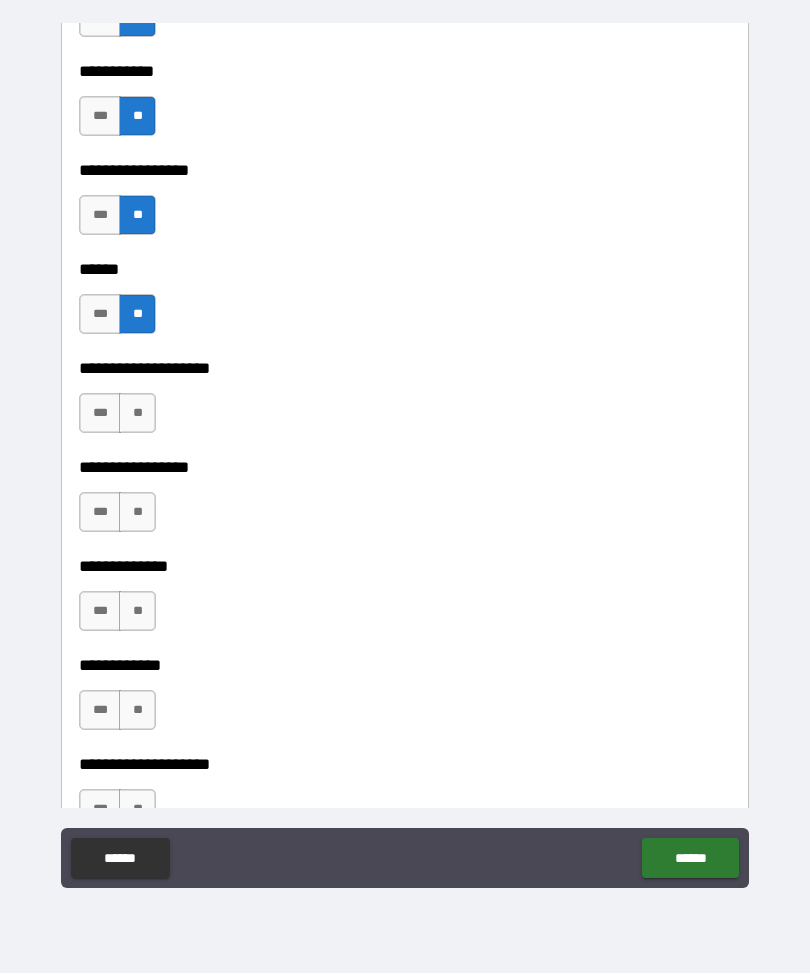 click on "**" at bounding box center [137, 414] 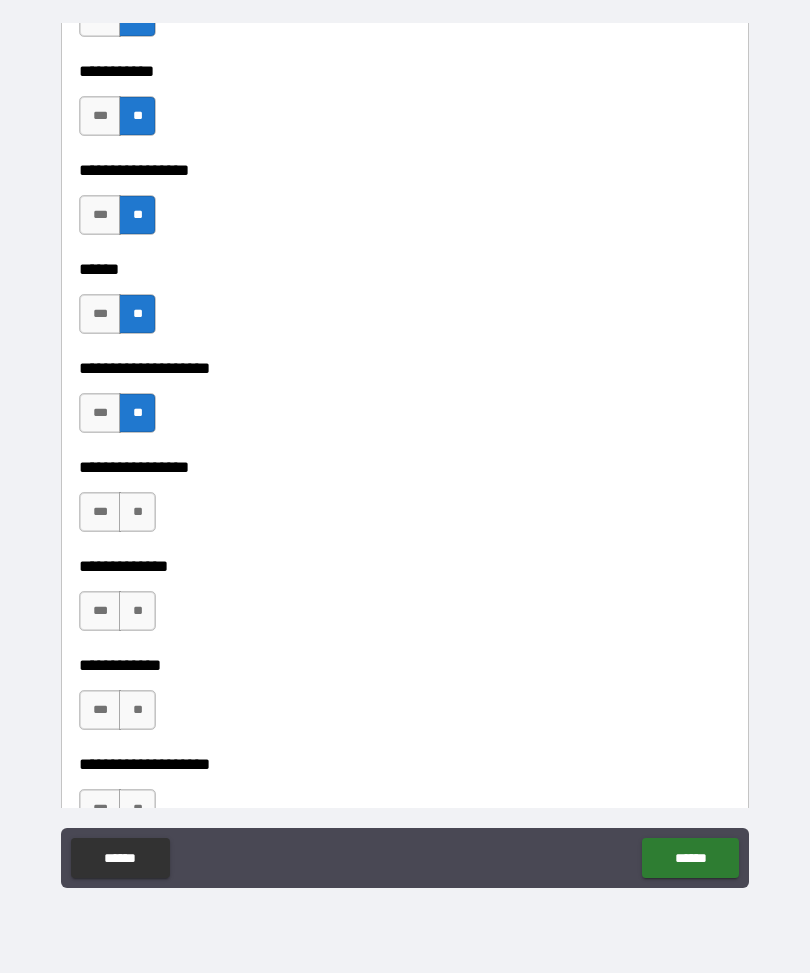 click on "**" at bounding box center (137, 513) 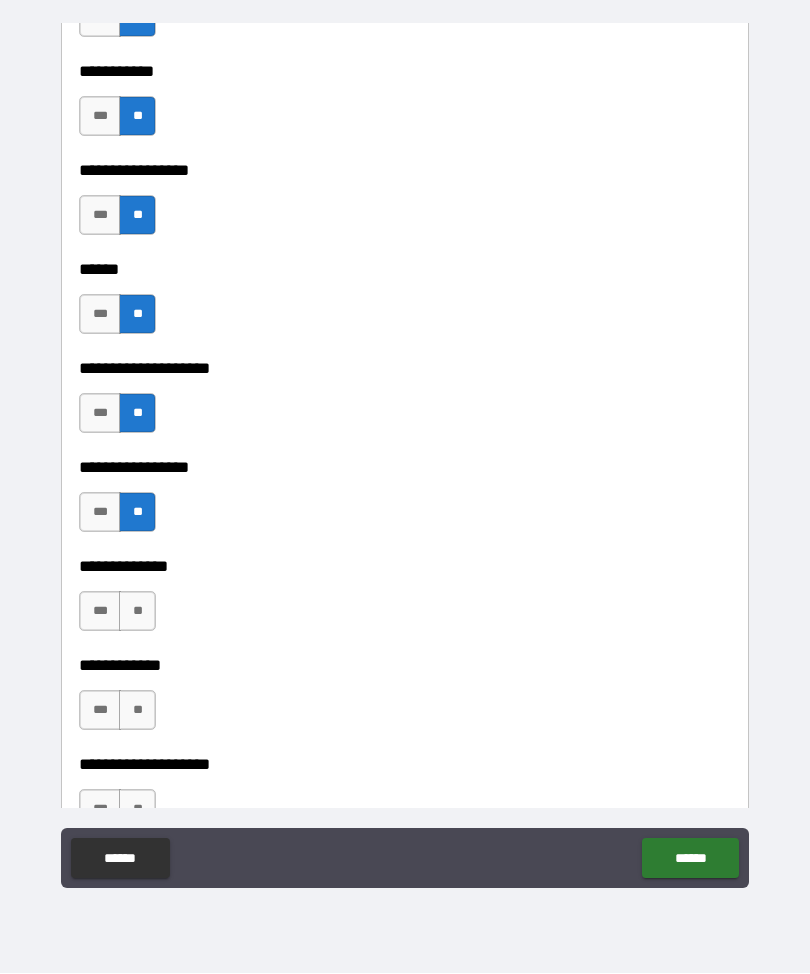 click on "**" at bounding box center [137, 612] 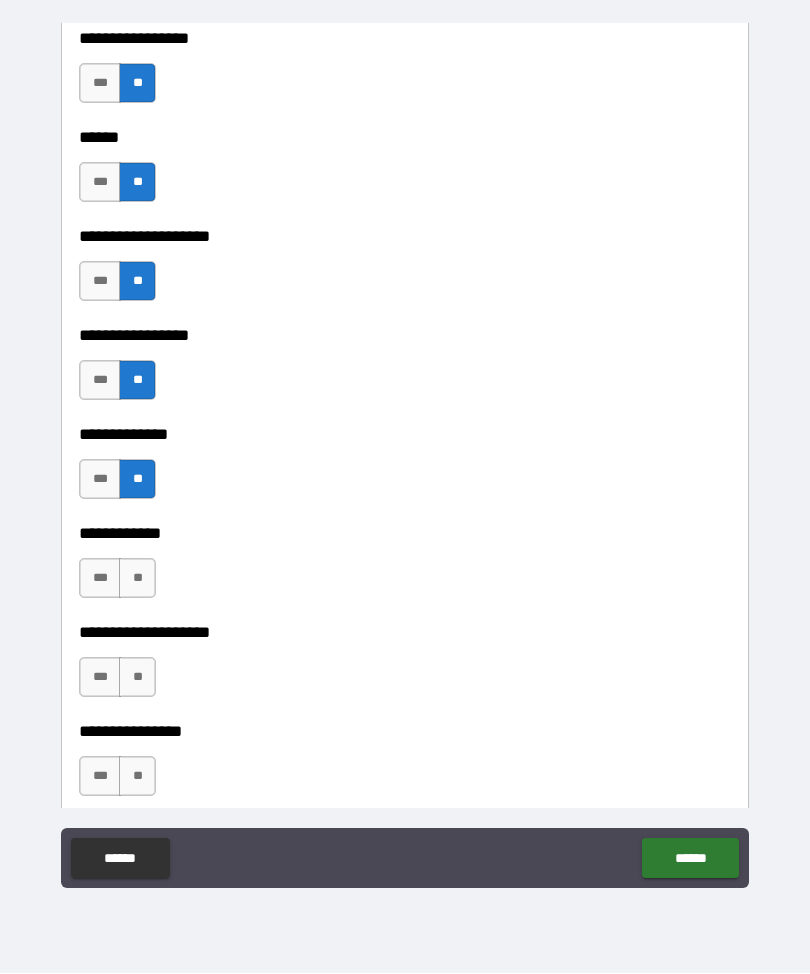 scroll, scrollTop: 6672, scrollLeft: 0, axis: vertical 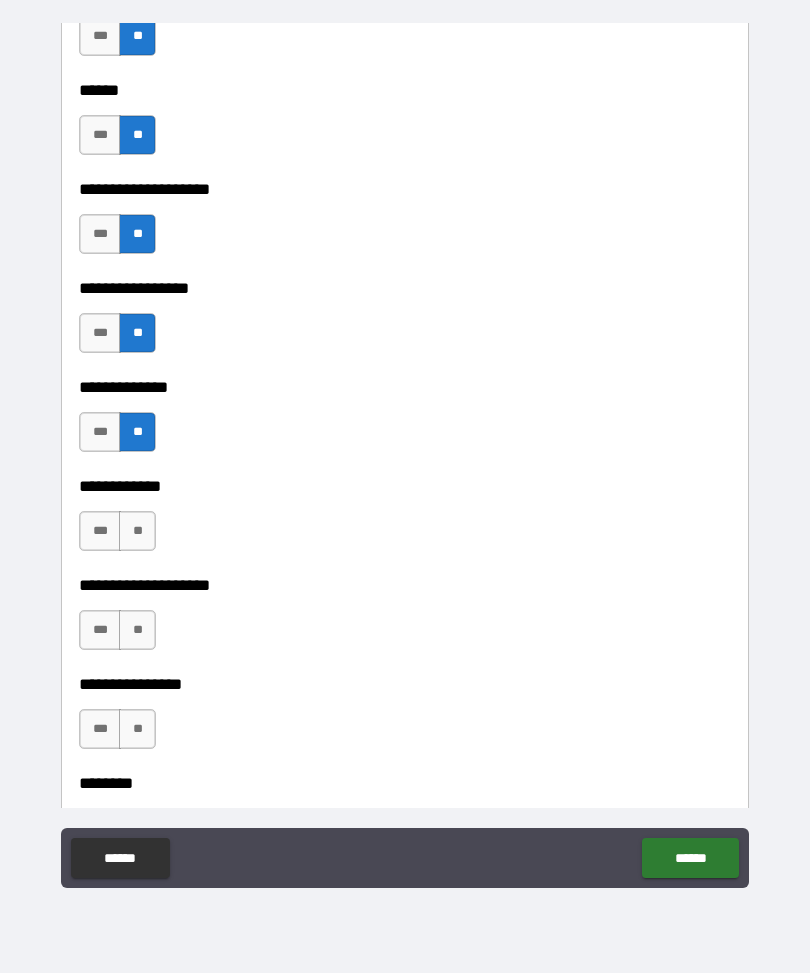 click on "**" at bounding box center (137, 532) 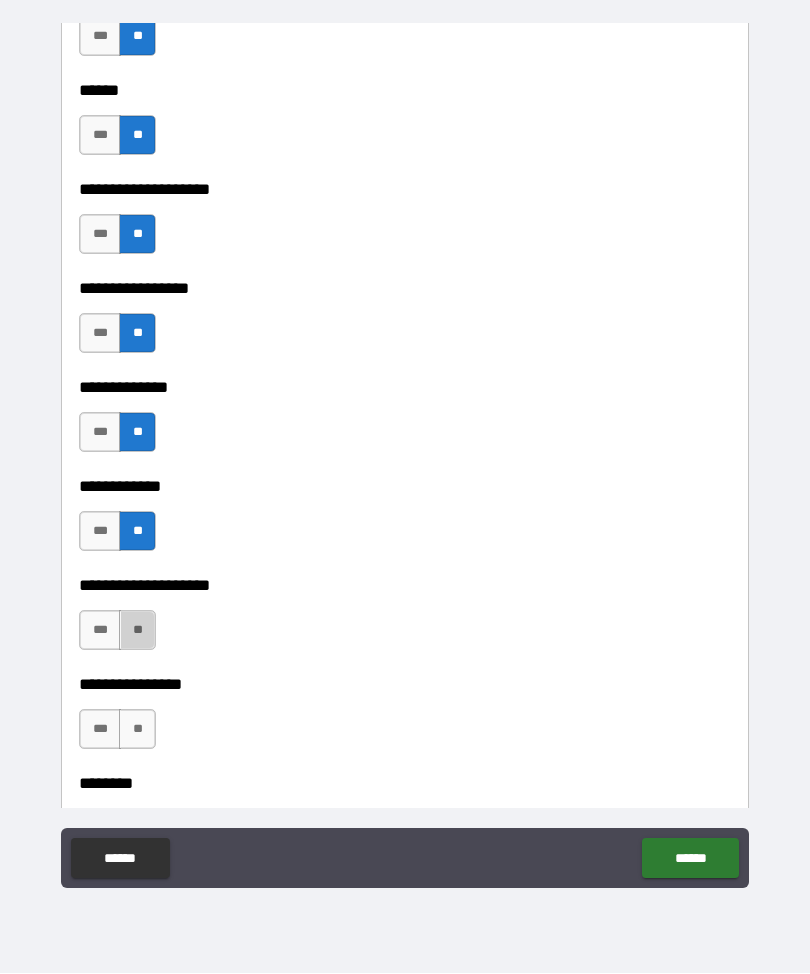 click on "**" at bounding box center [137, 631] 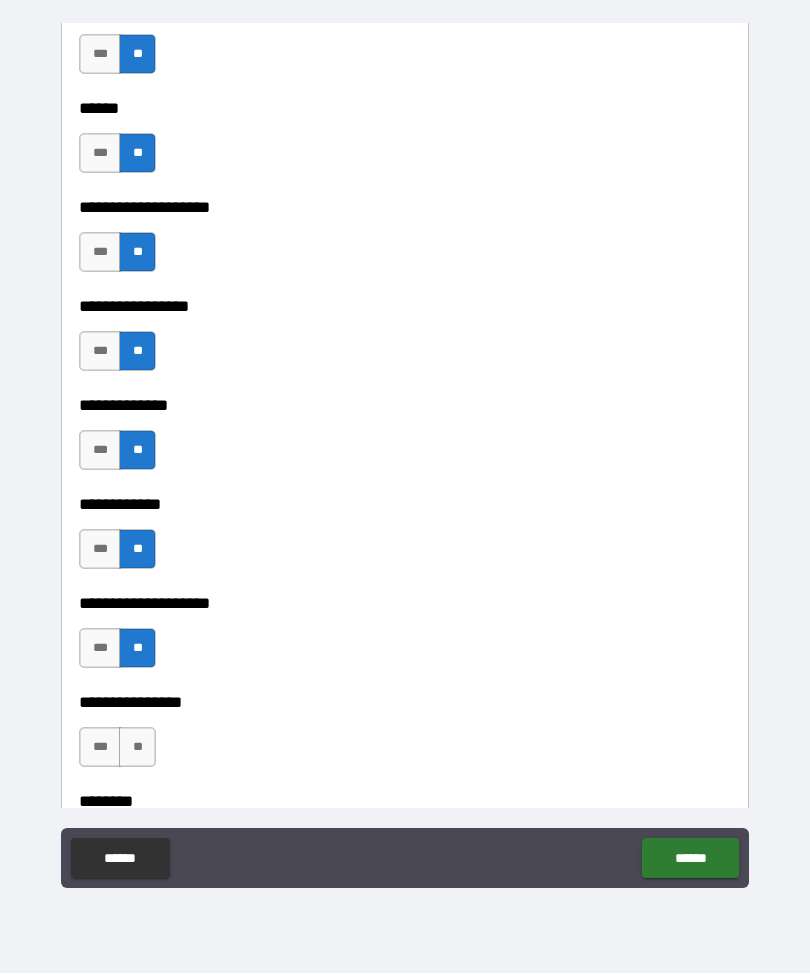 scroll, scrollTop: 6650, scrollLeft: 0, axis: vertical 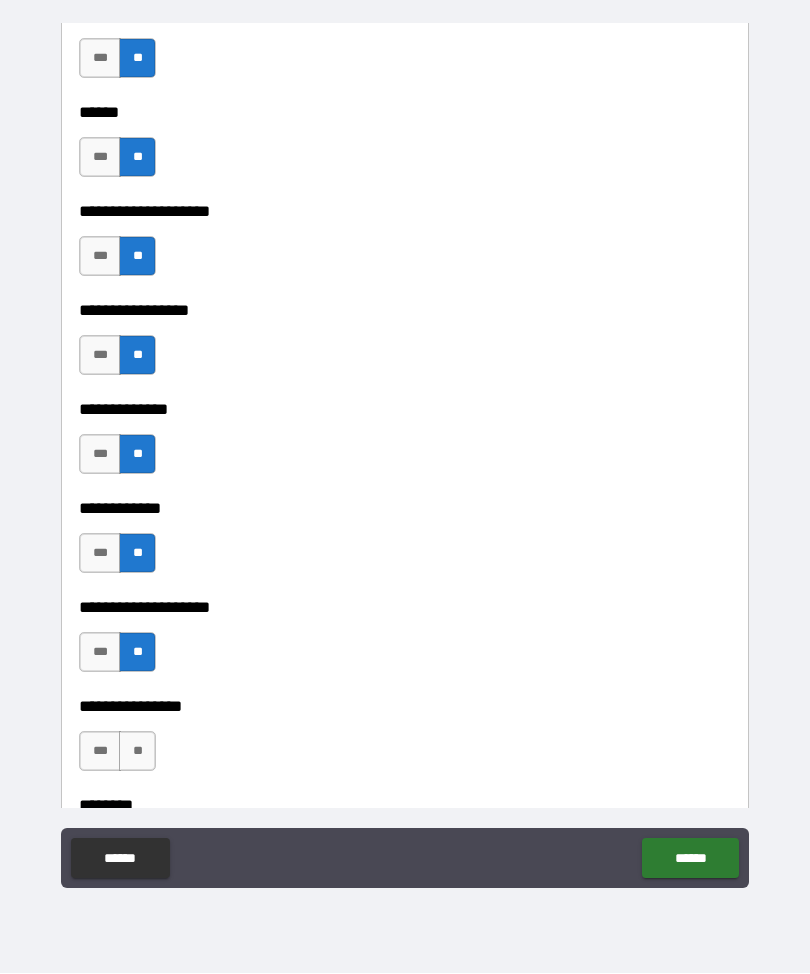 click on "***" at bounding box center (100, 158) 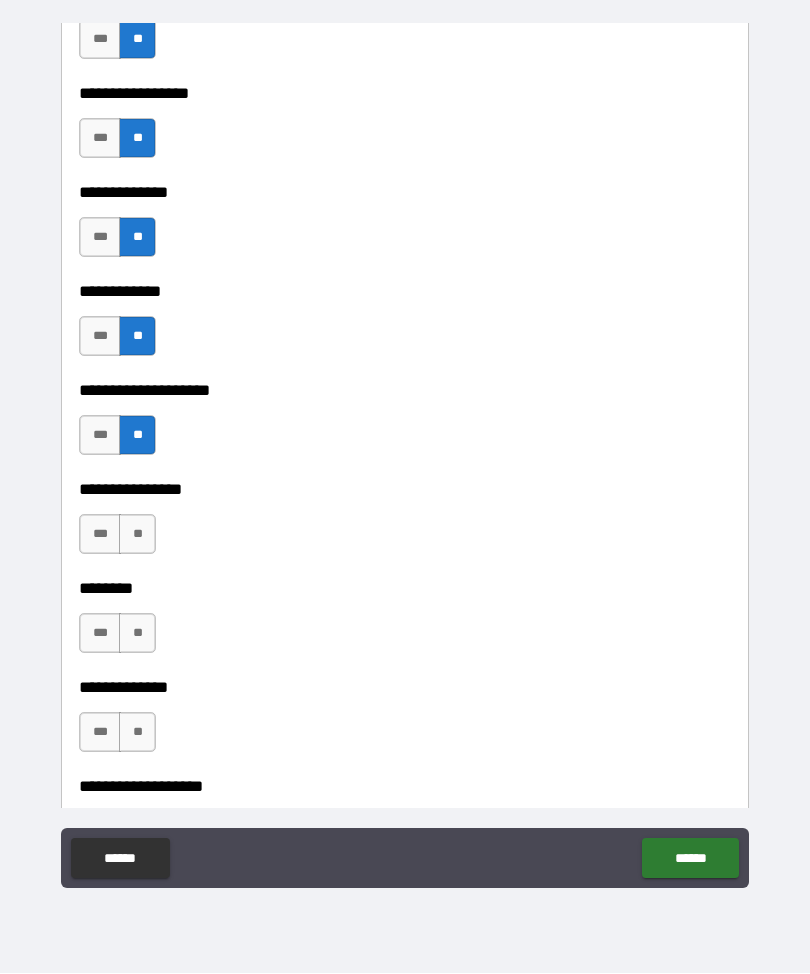 scroll, scrollTop: 6874, scrollLeft: 0, axis: vertical 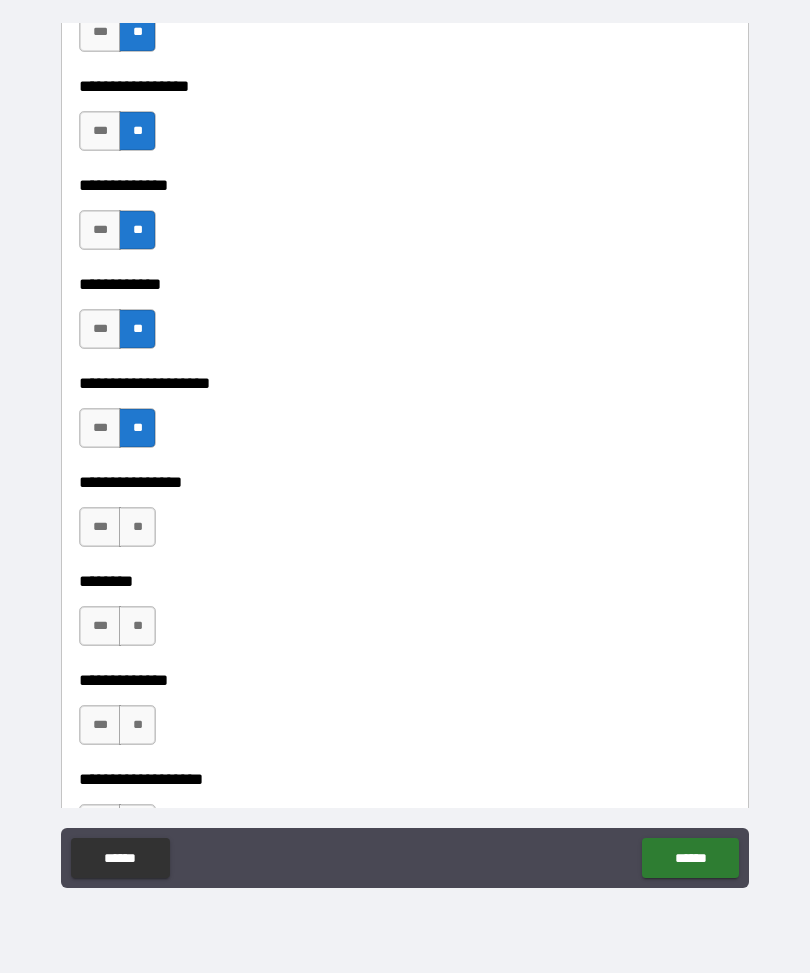 click on "**" at bounding box center [137, 528] 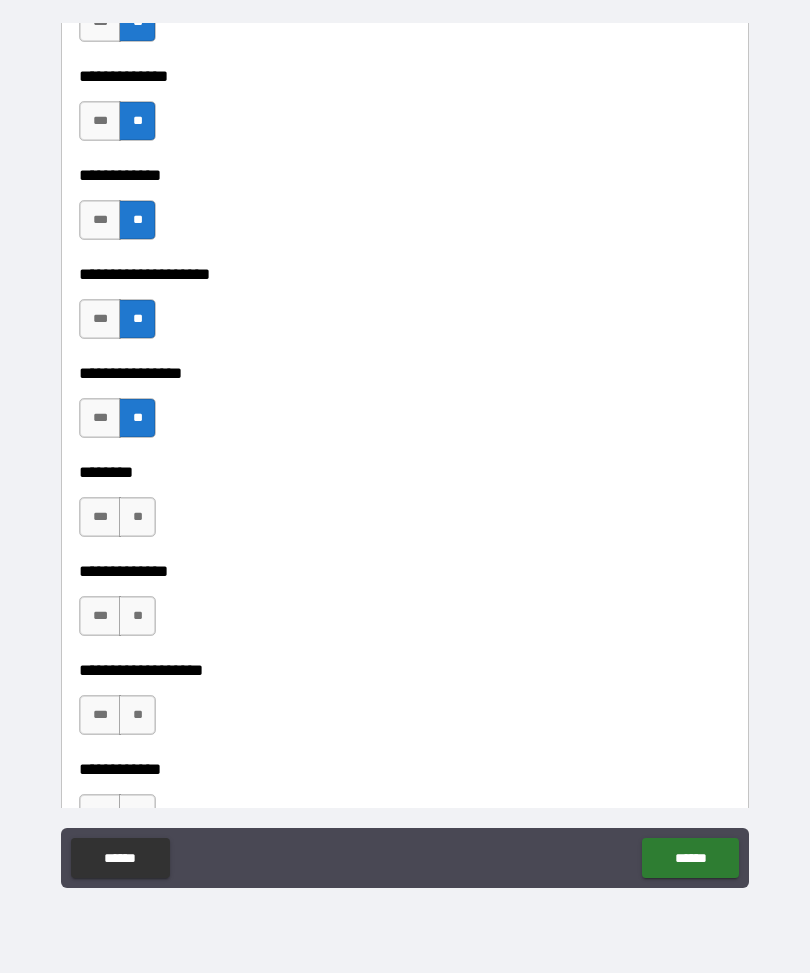 scroll, scrollTop: 6995, scrollLeft: 0, axis: vertical 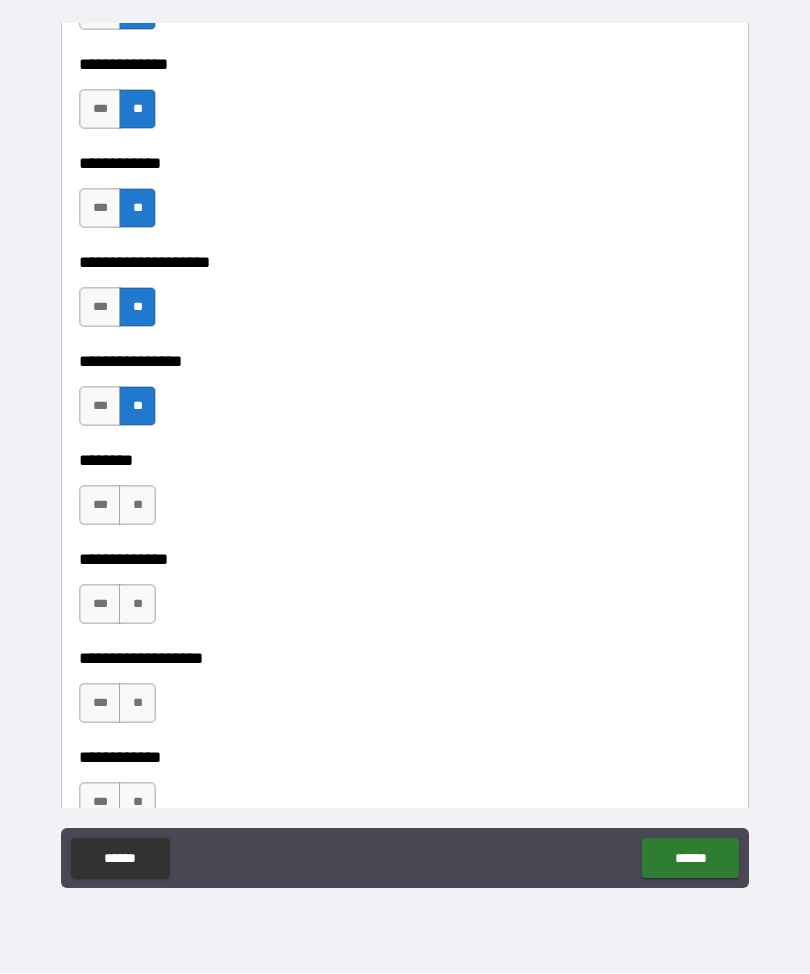 click on "**" at bounding box center (137, 506) 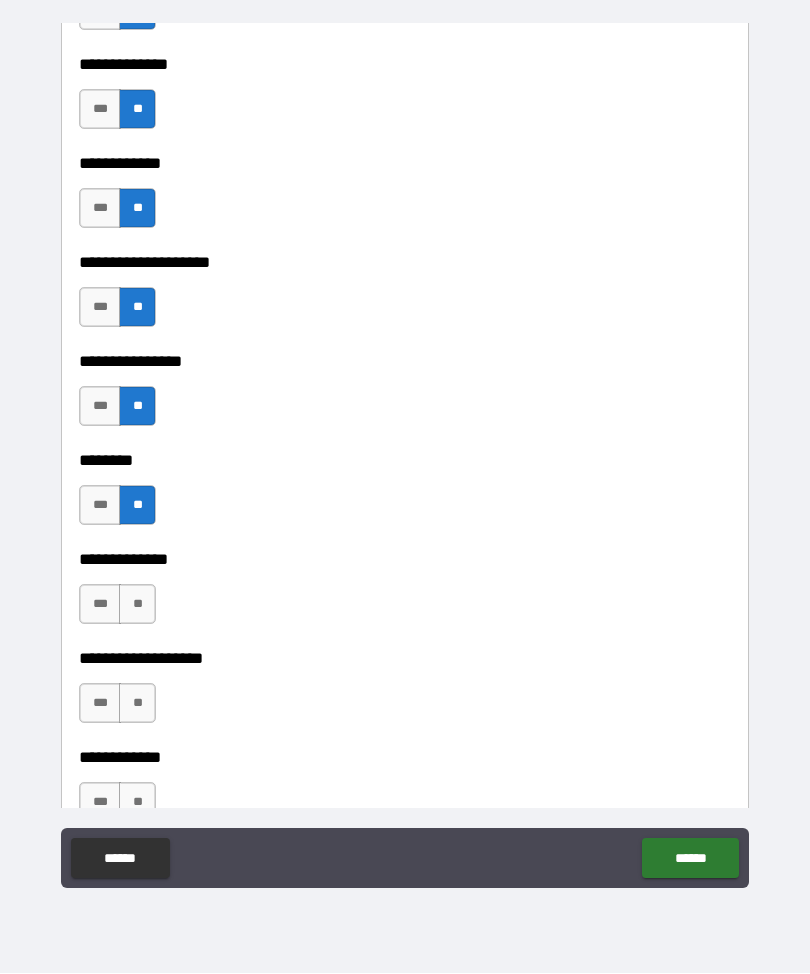 click on "**" at bounding box center (137, 605) 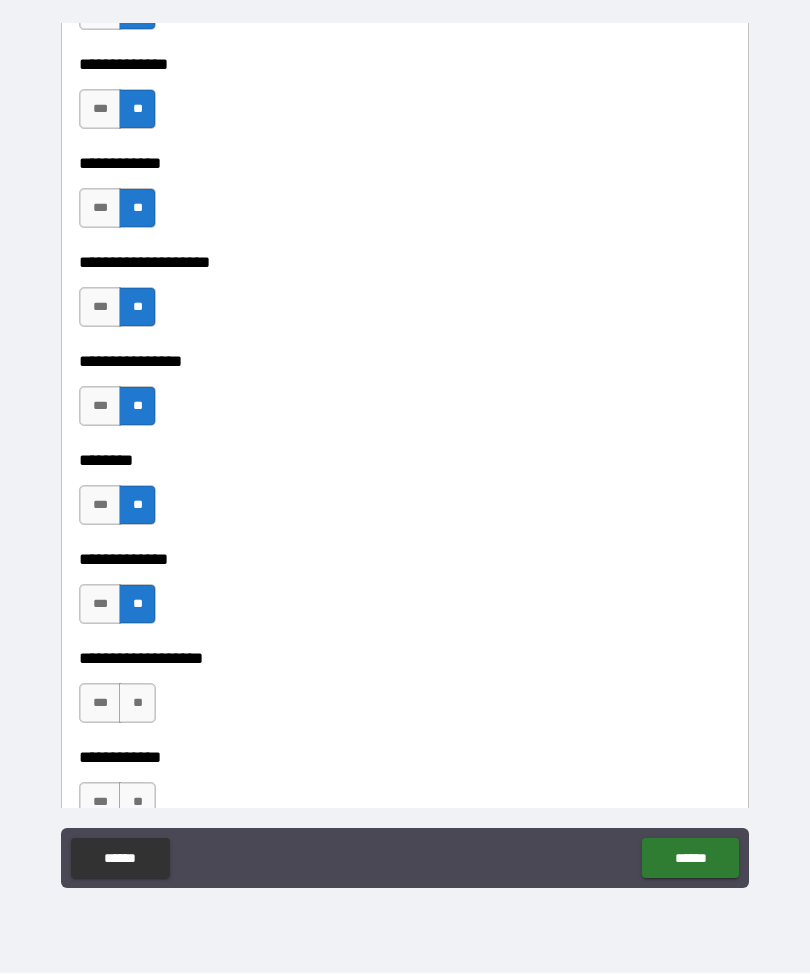 click on "**" at bounding box center [137, 704] 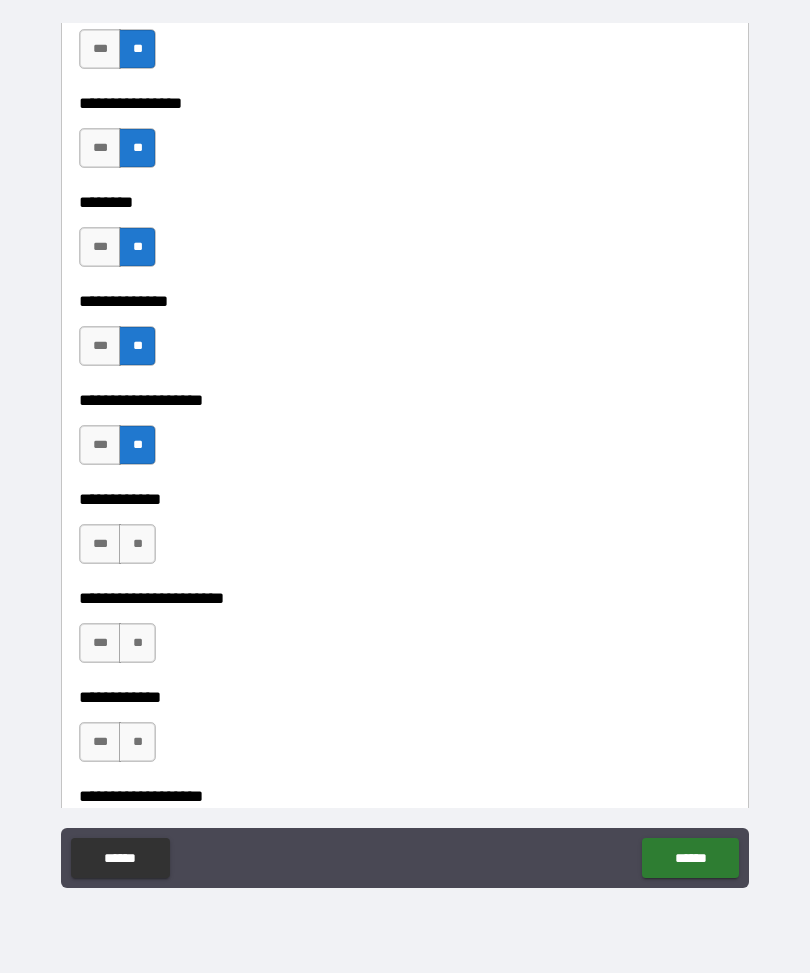 scroll, scrollTop: 7255, scrollLeft: 0, axis: vertical 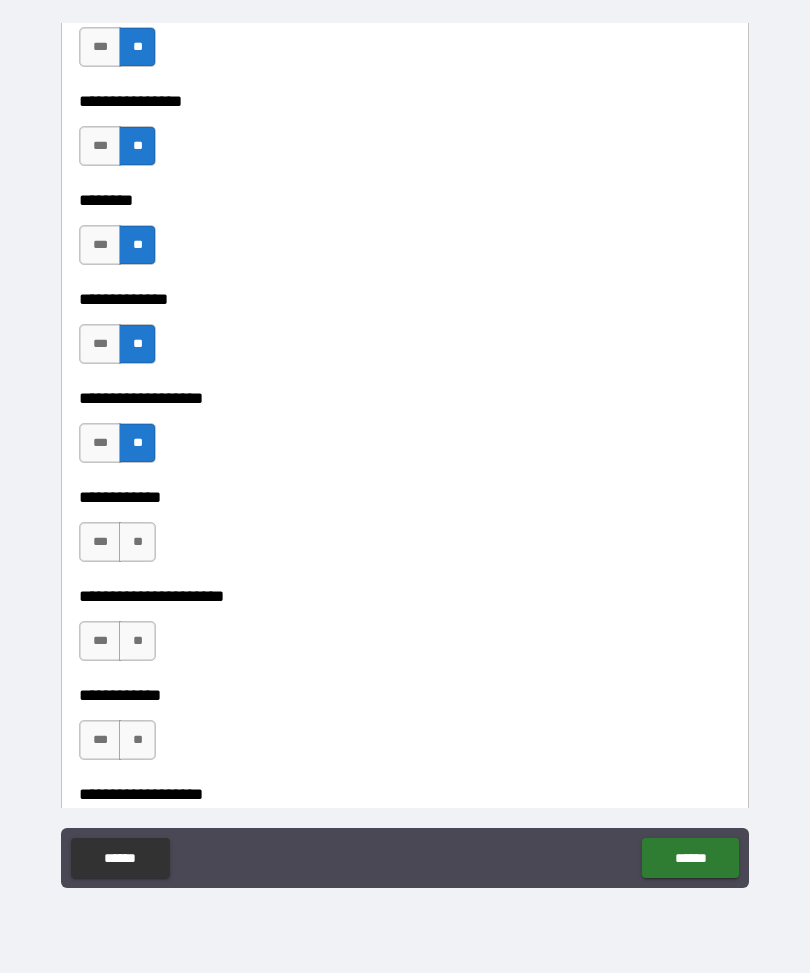 click on "**" at bounding box center (137, 543) 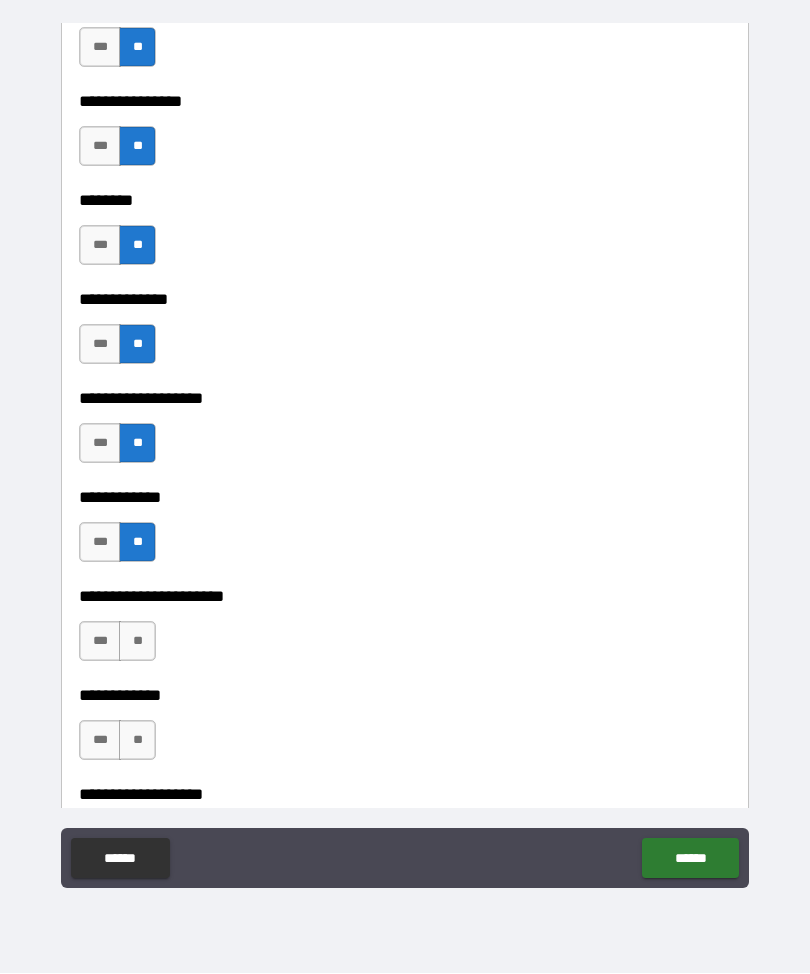 click on "**" at bounding box center [137, 642] 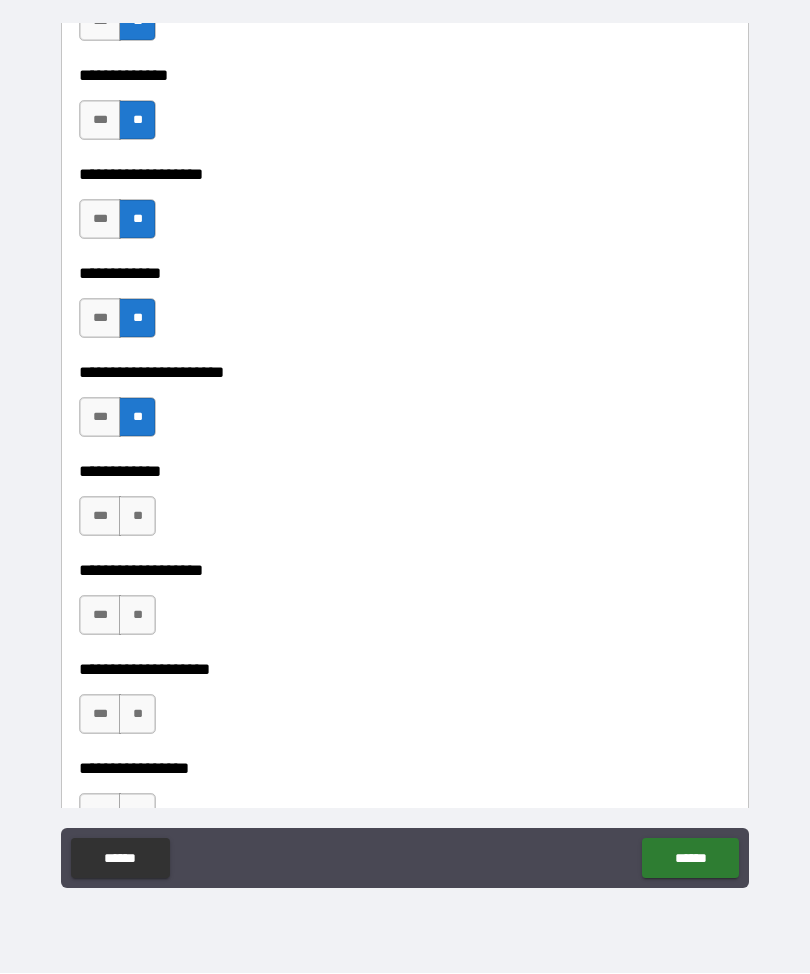 scroll, scrollTop: 7481, scrollLeft: 0, axis: vertical 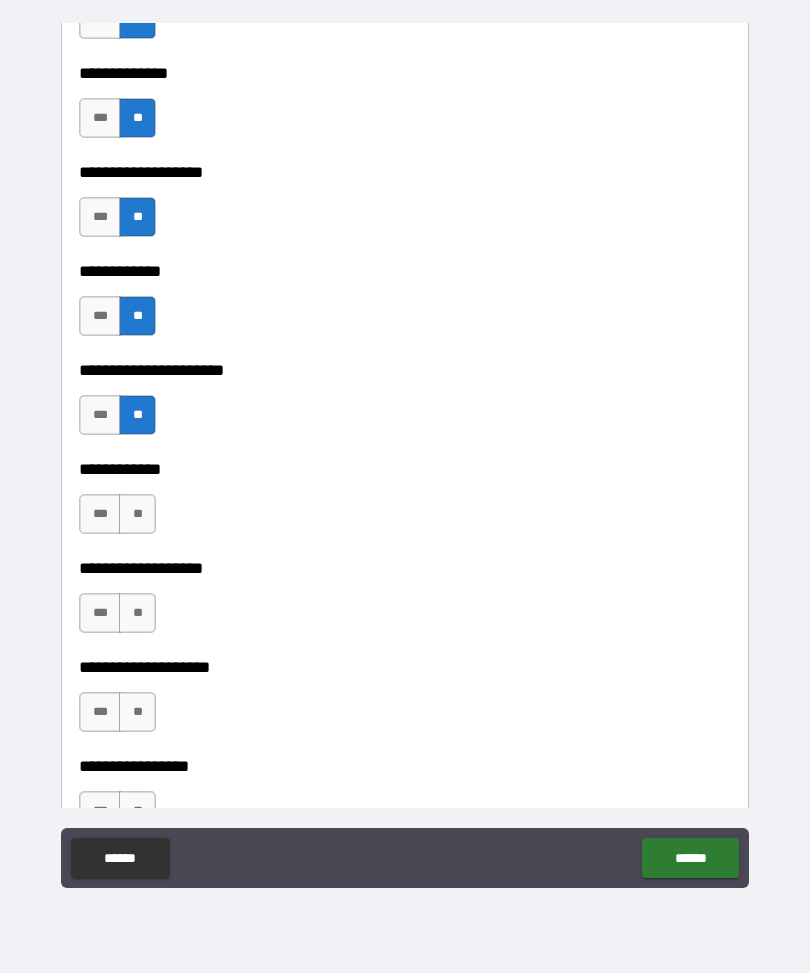 click on "**" at bounding box center (137, 515) 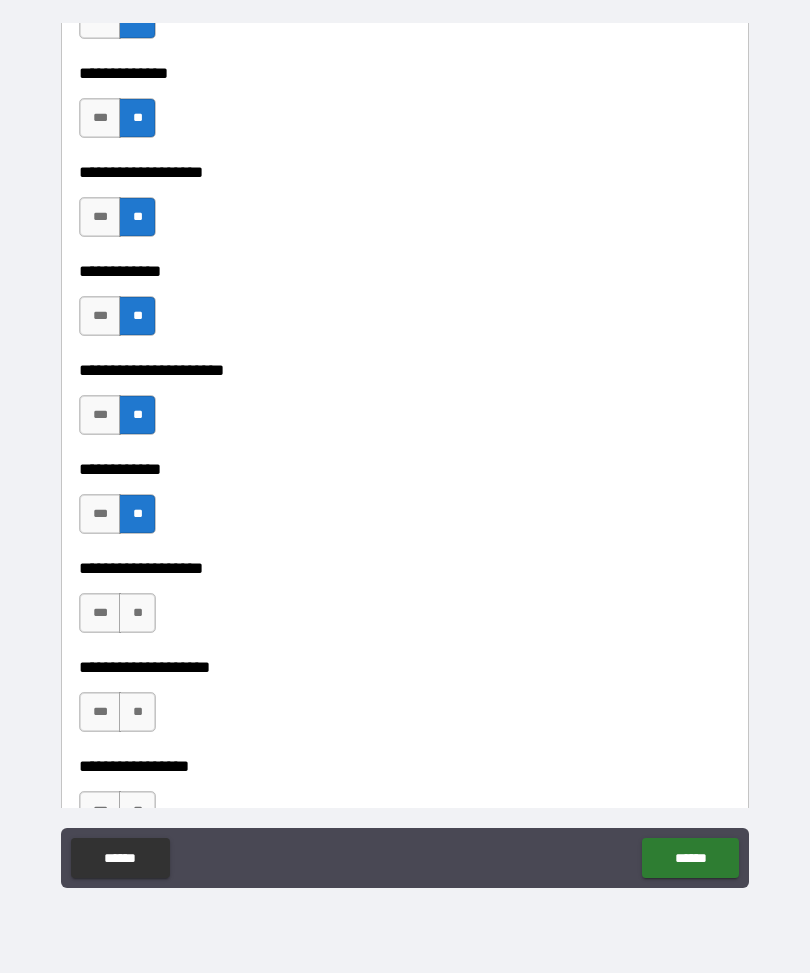 click on "**" at bounding box center (137, 614) 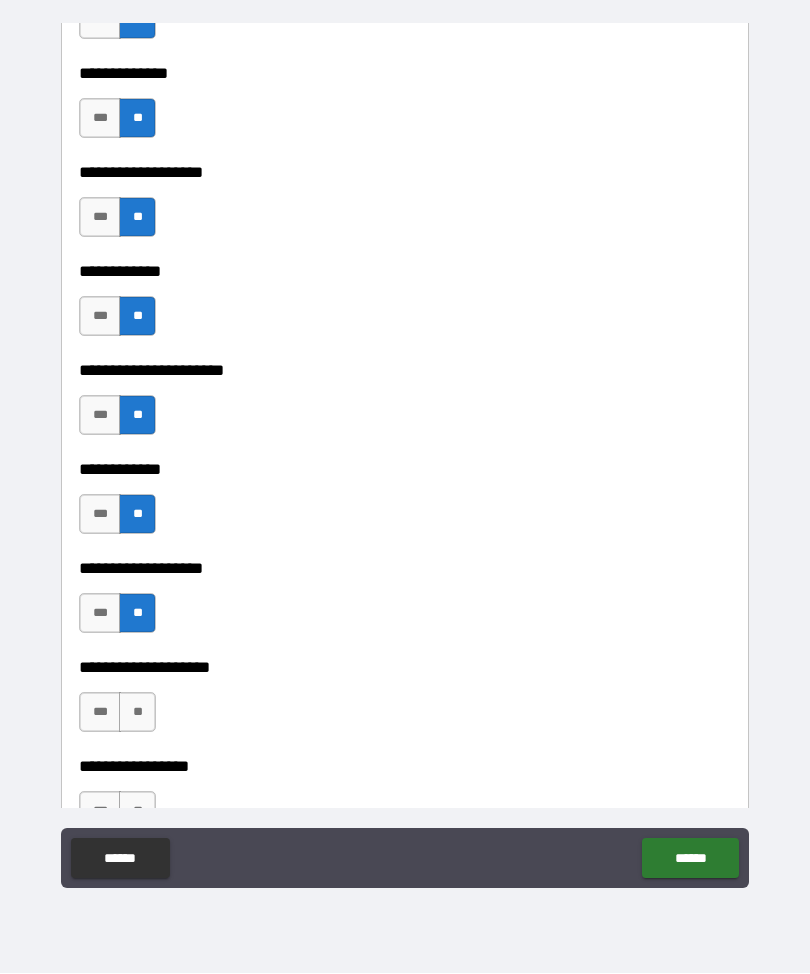 click on "**" at bounding box center (137, 713) 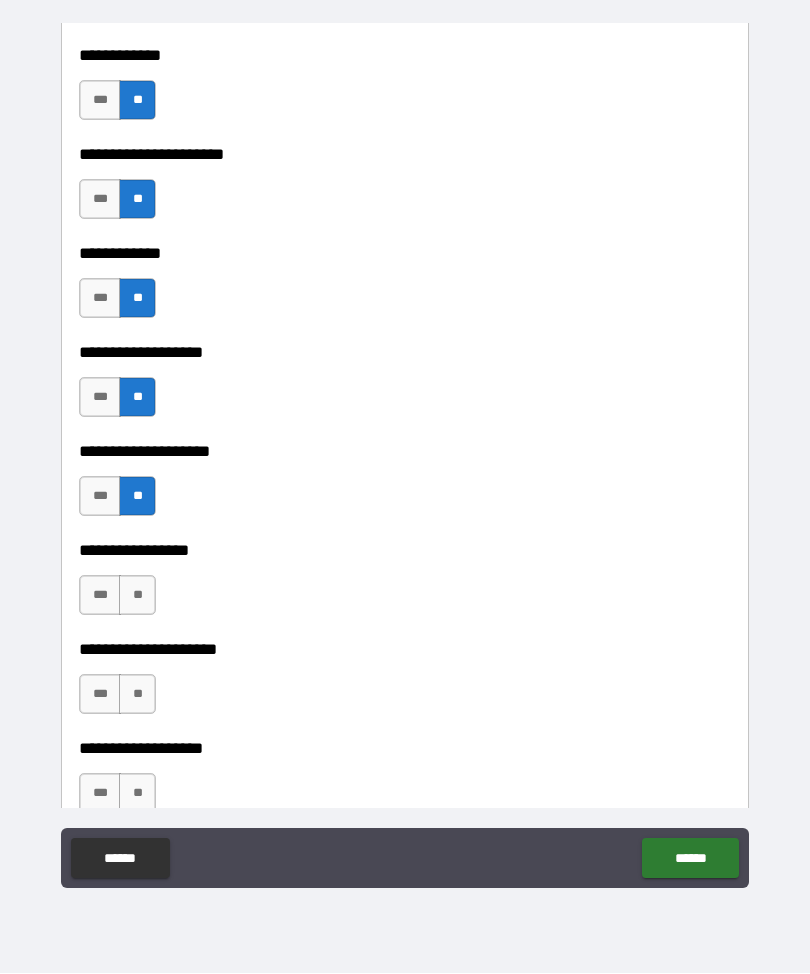 scroll, scrollTop: 7700, scrollLeft: 0, axis: vertical 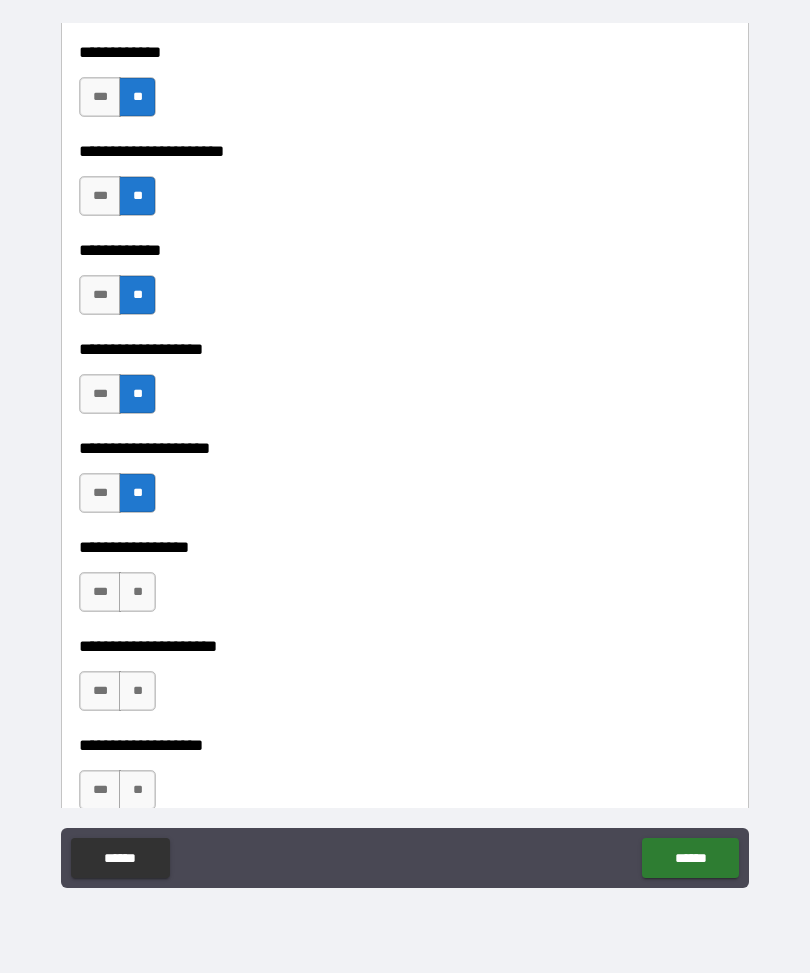 click on "**" at bounding box center (137, 593) 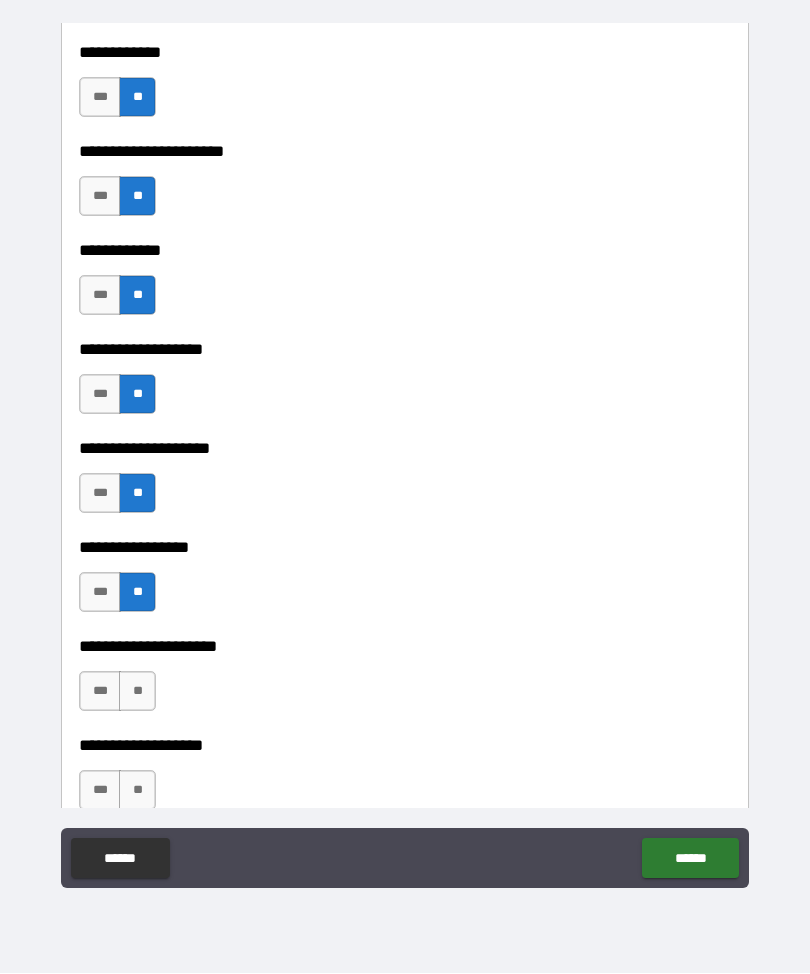 click on "**" at bounding box center (137, 692) 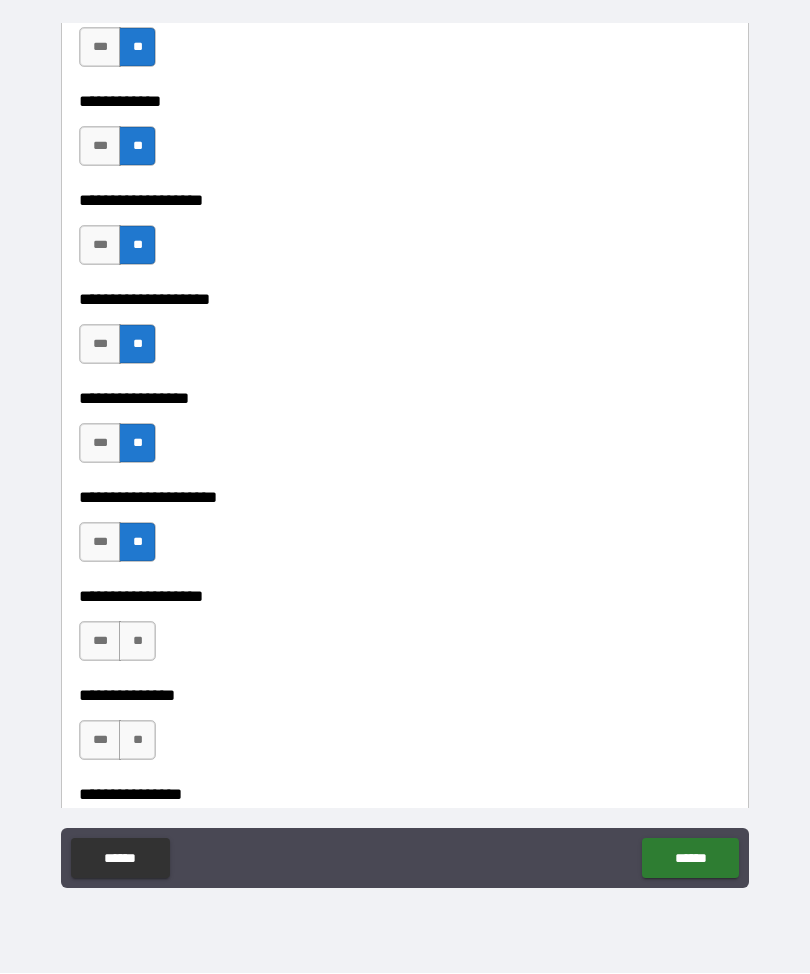 scroll, scrollTop: 7887, scrollLeft: 0, axis: vertical 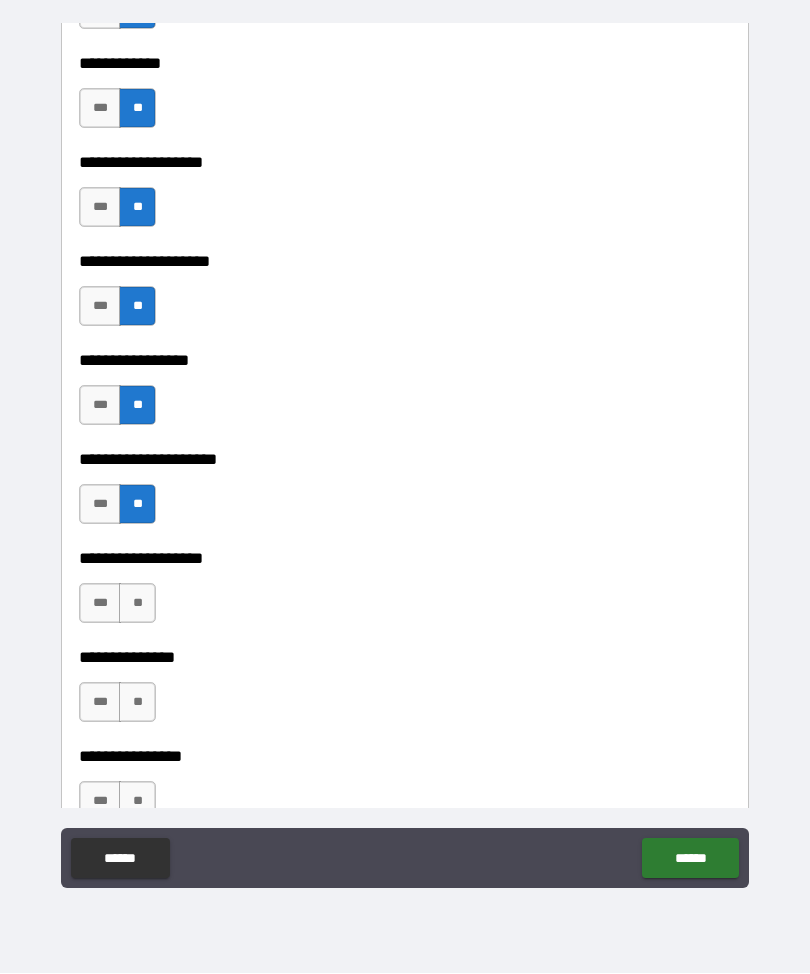 click on "**" at bounding box center [137, 604] 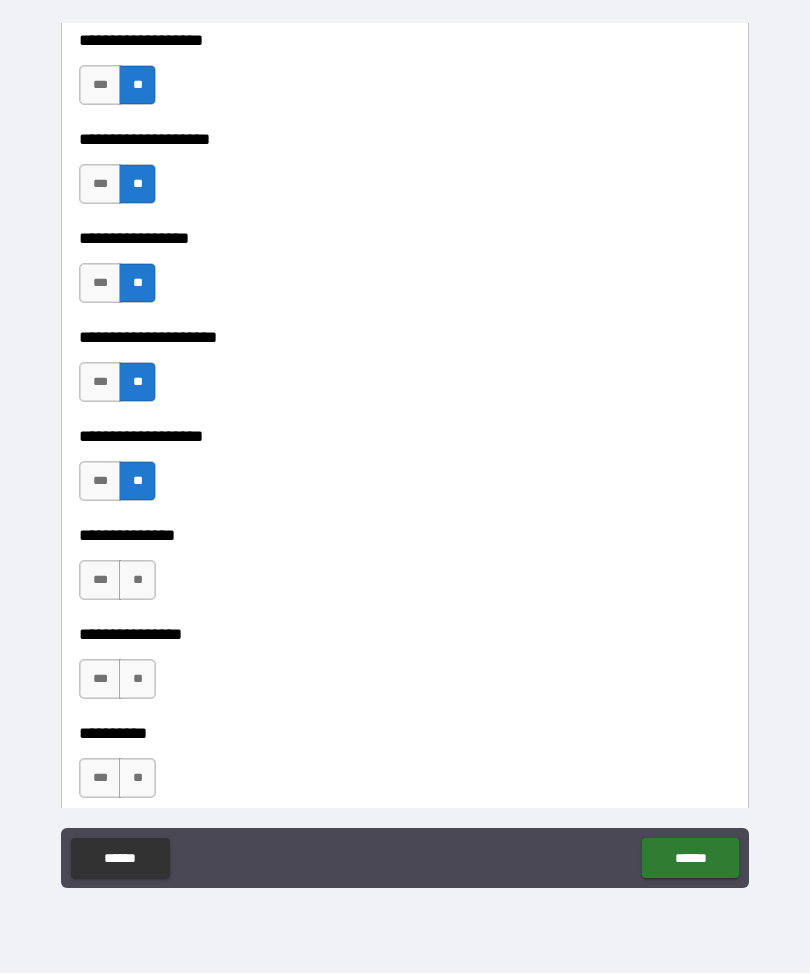 scroll, scrollTop: 8027, scrollLeft: 0, axis: vertical 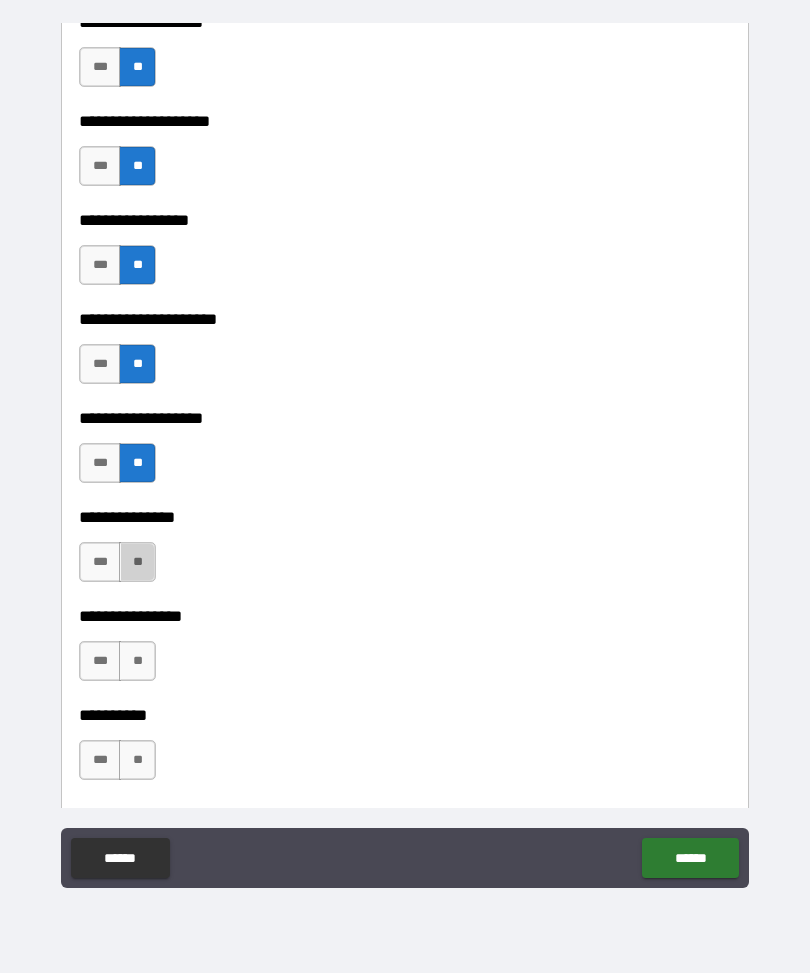 click on "**" at bounding box center [137, 563] 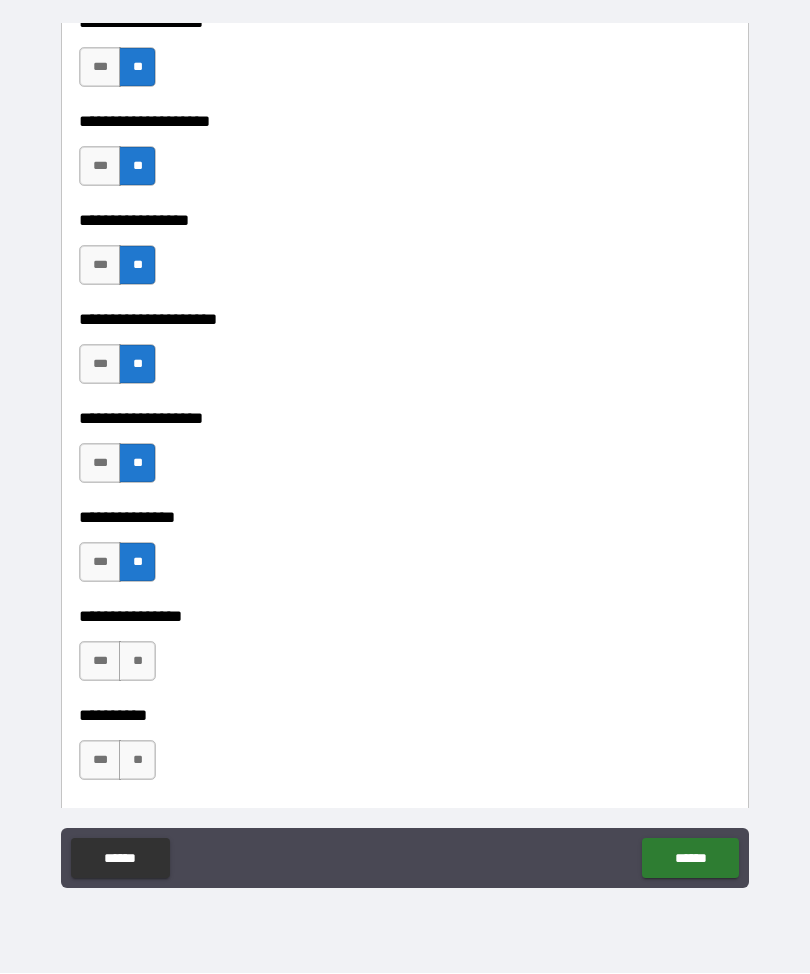 click on "**" at bounding box center [137, 662] 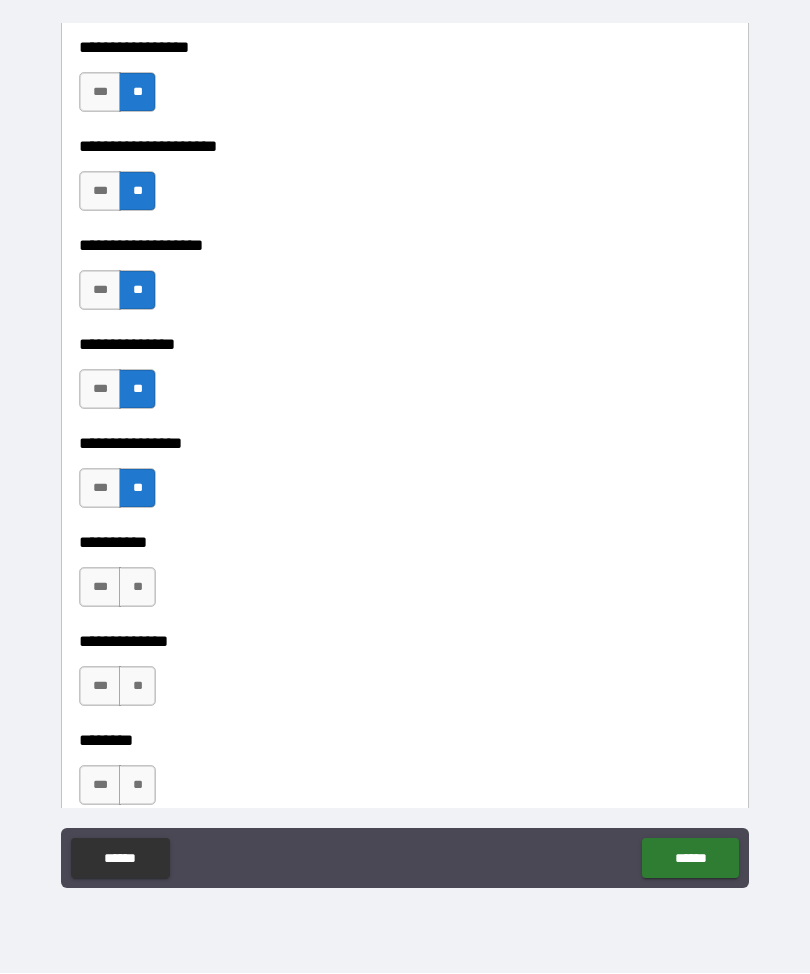 scroll, scrollTop: 8220, scrollLeft: 0, axis: vertical 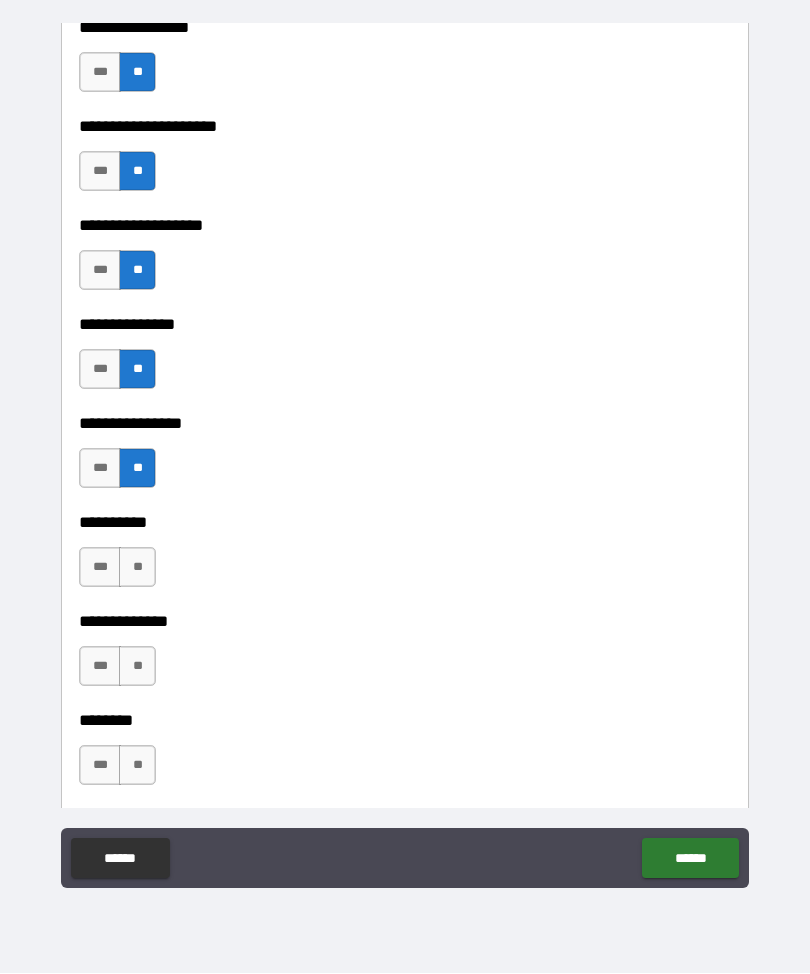 click on "**" at bounding box center (137, 568) 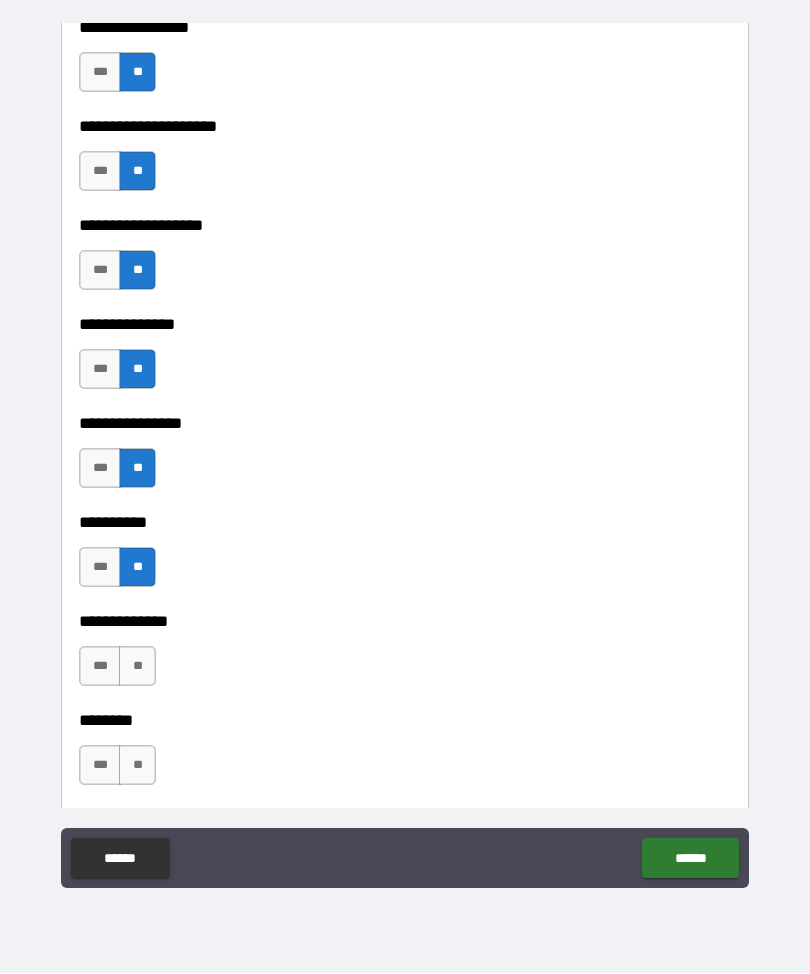 click on "**" at bounding box center [137, 667] 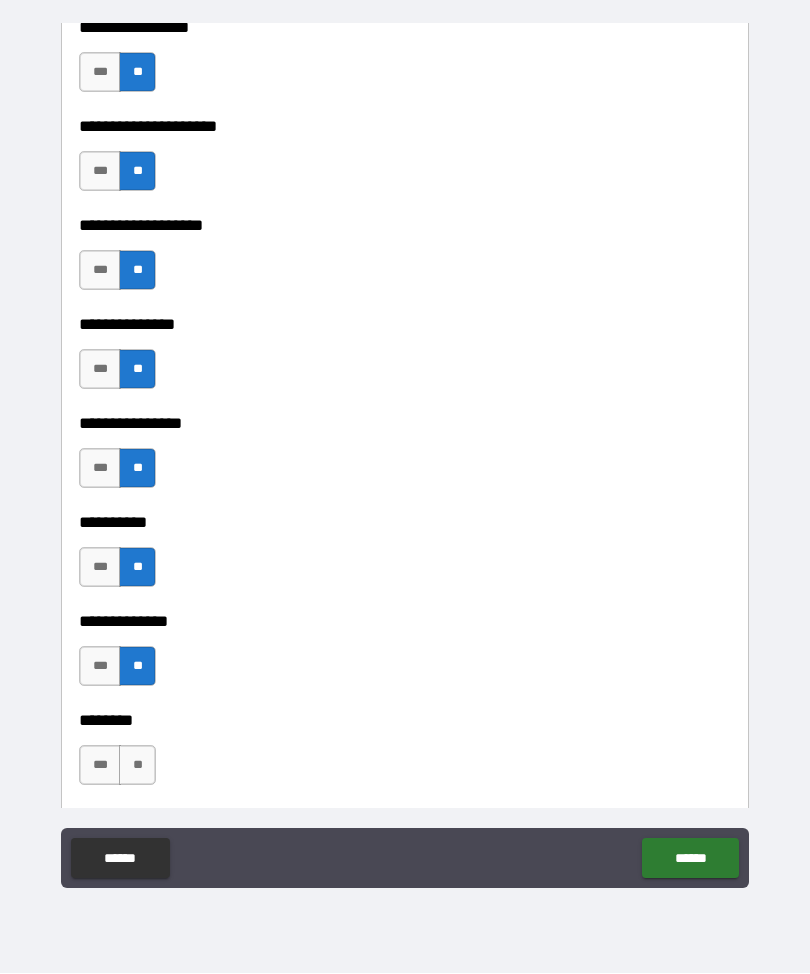 click on "**" at bounding box center (137, 766) 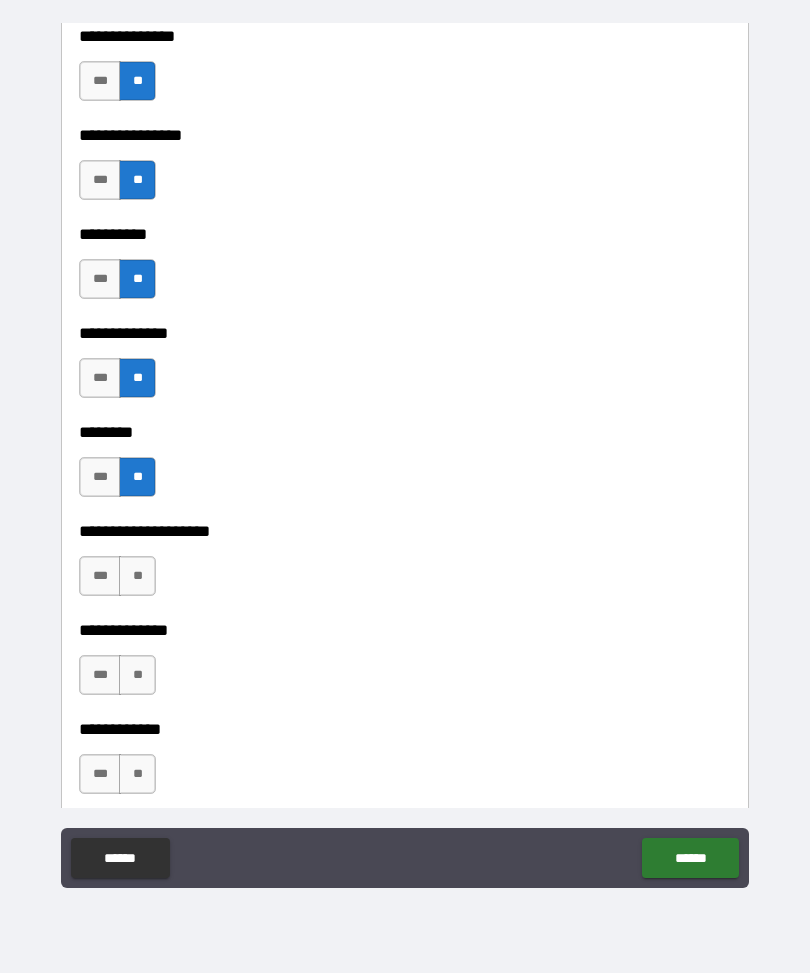 scroll, scrollTop: 8526, scrollLeft: 0, axis: vertical 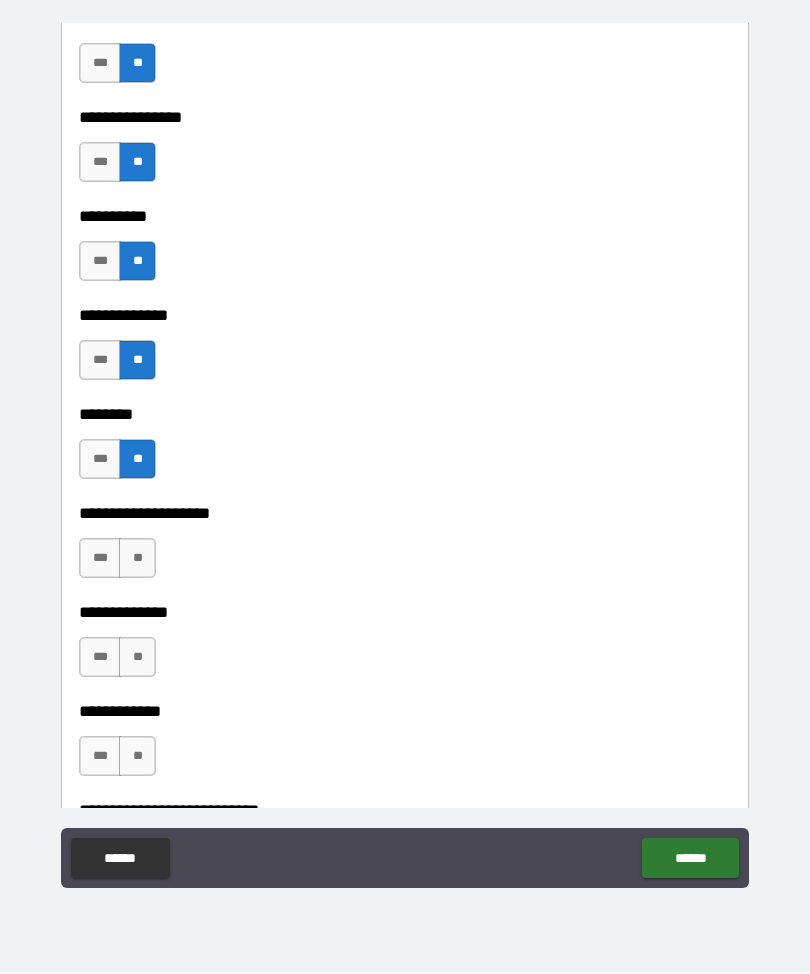 click on "**" at bounding box center [137, 559] 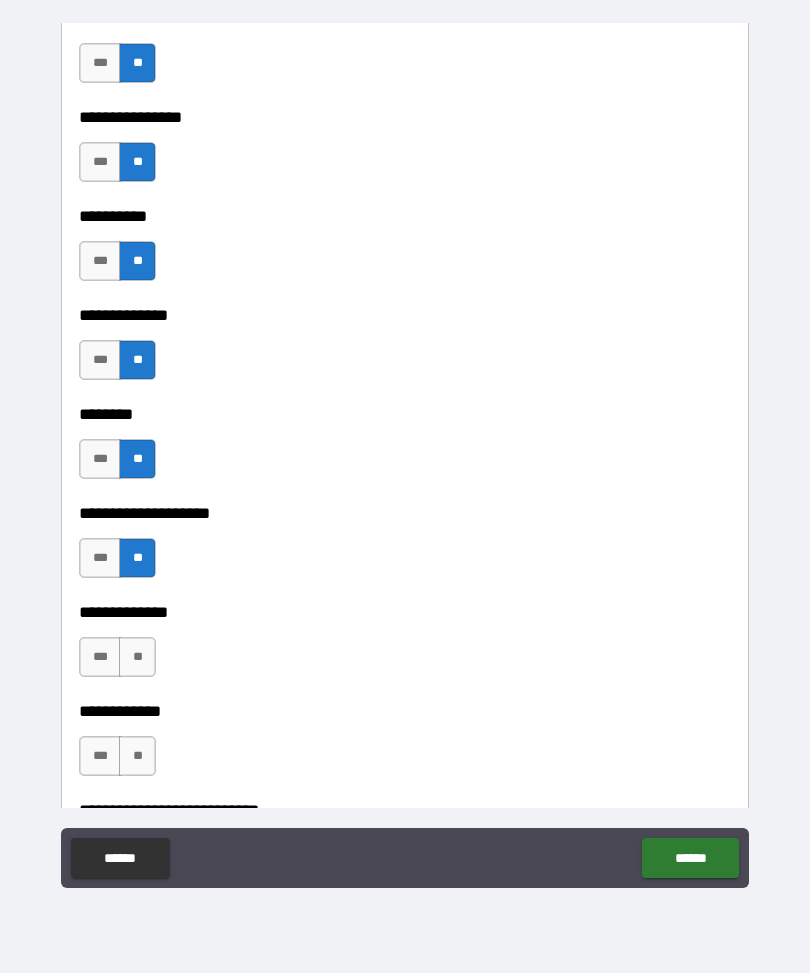 click on "**" at bounding box center [137, 658] 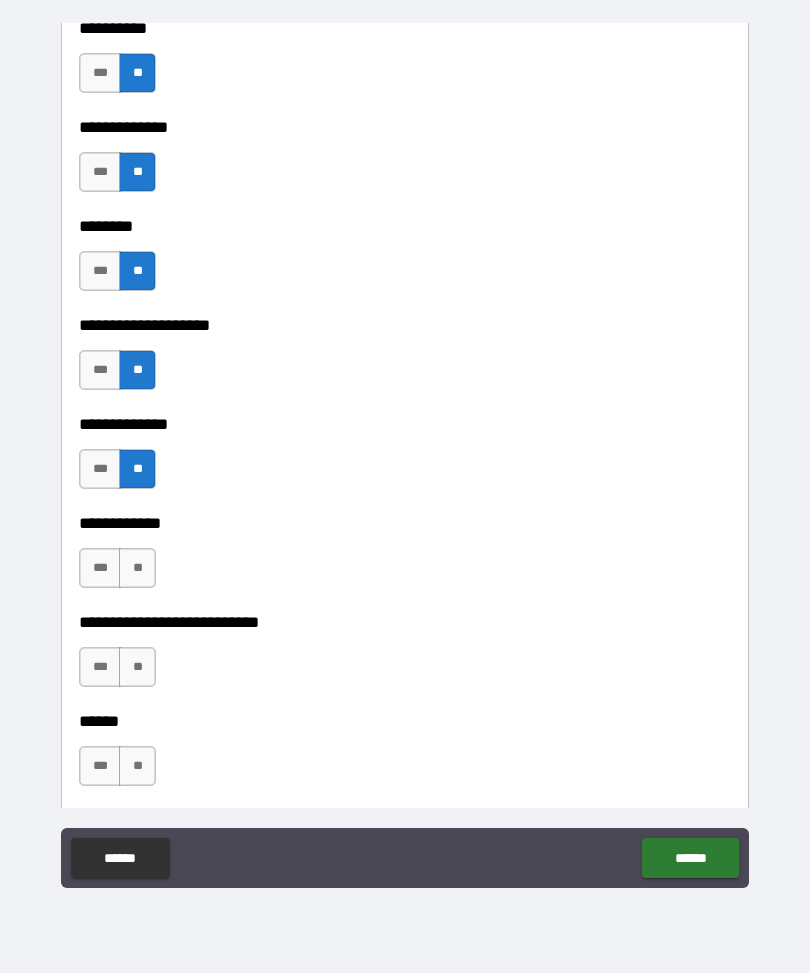 scroll, scrollTop: 8728, scrollLeft: 0, axis: vertical 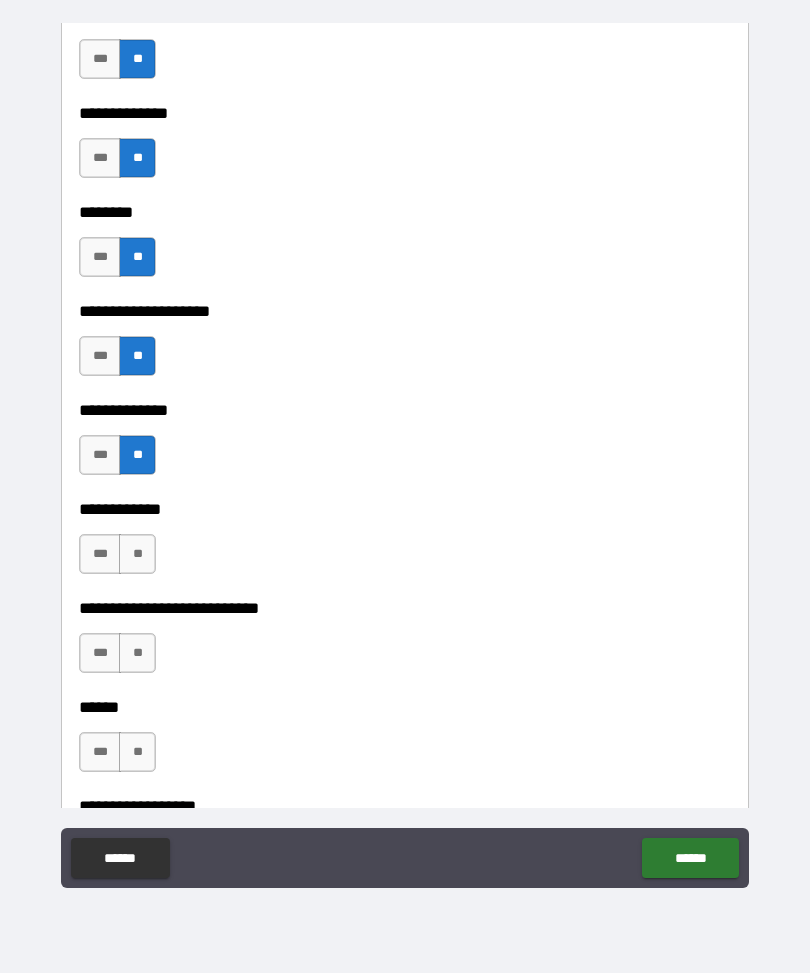 click on "**" at bounding box center [137, 555] 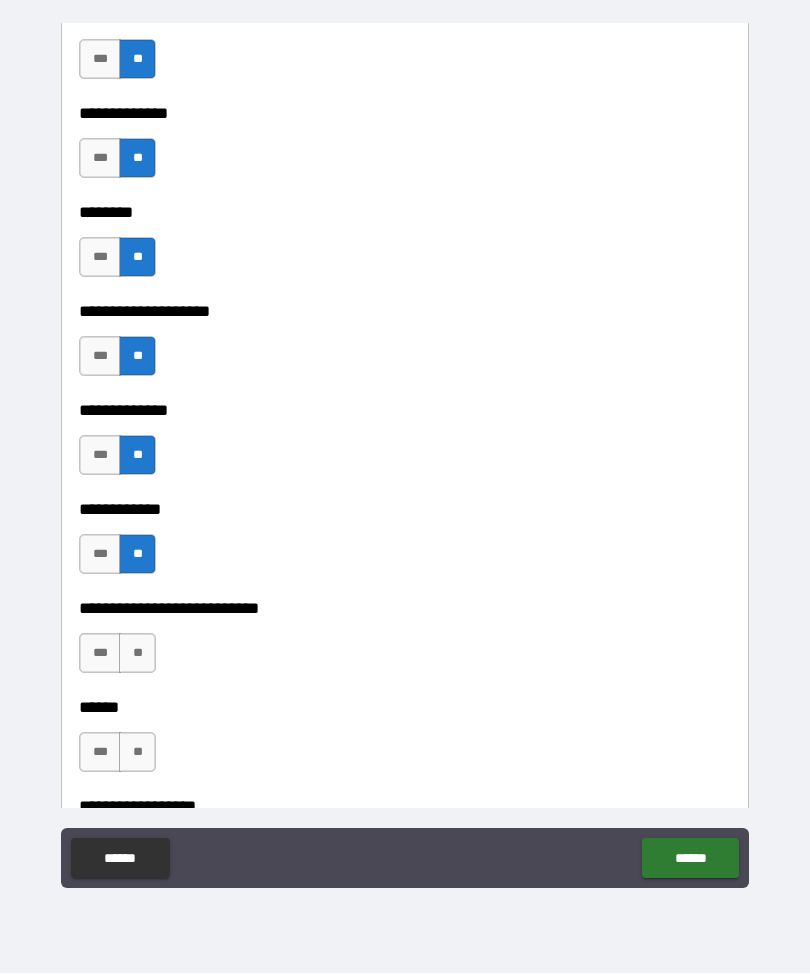 click on "**" at bounding box center [137, 654] 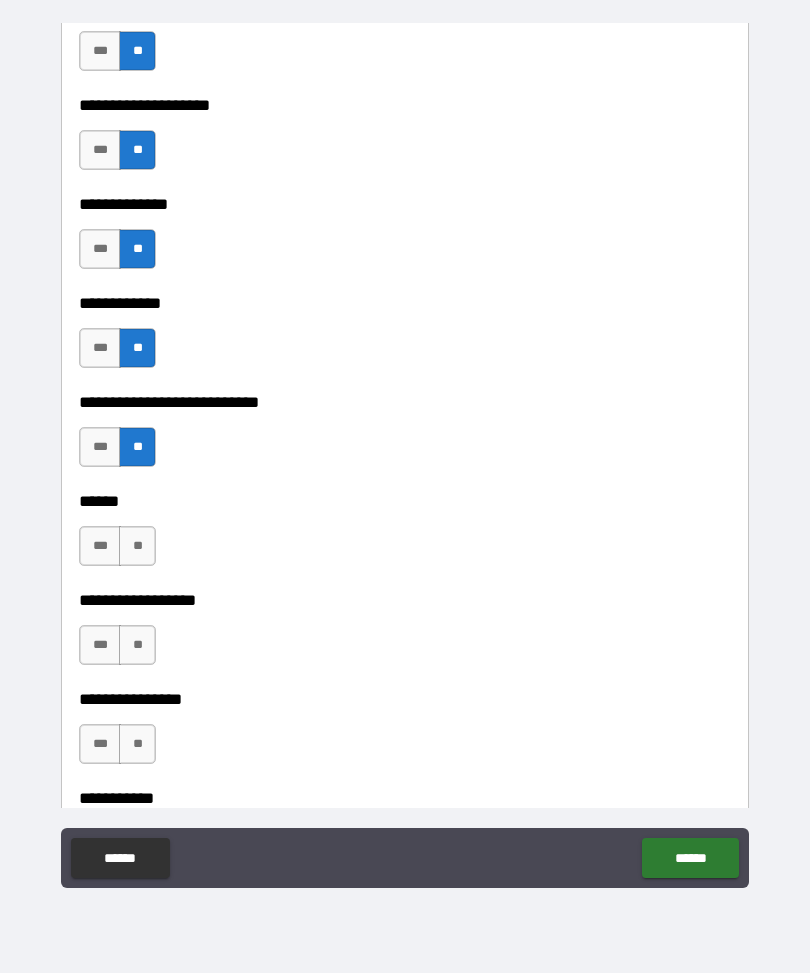 scroll, scrollTop: 8946, scrollLeft: 0, axis: vertical 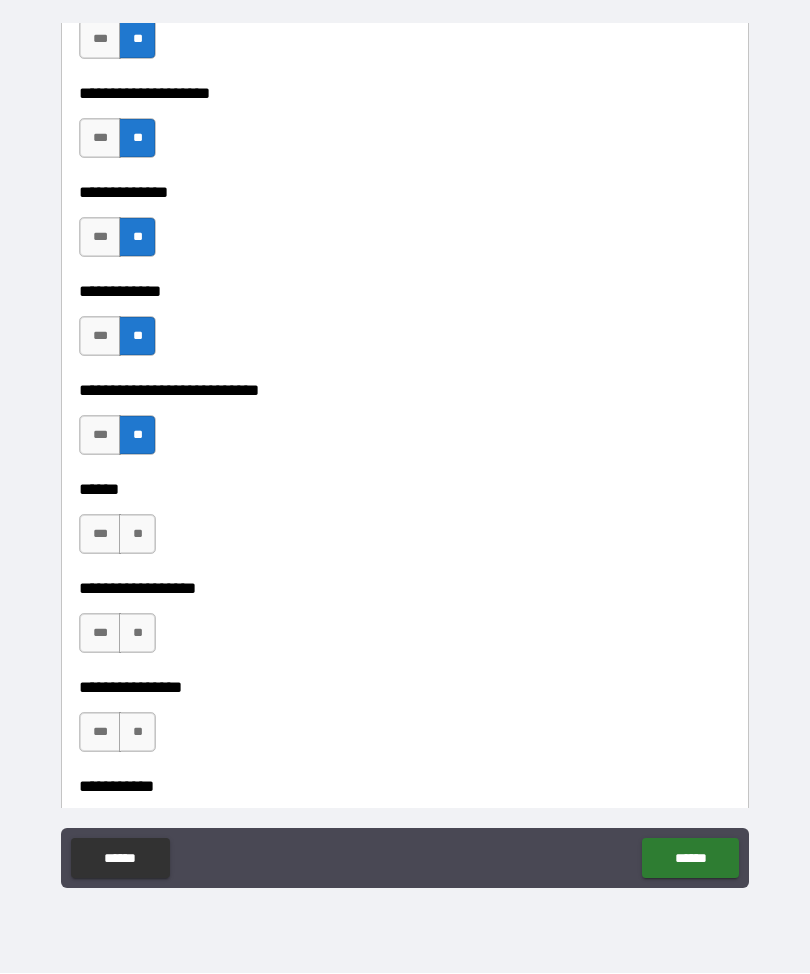 click on "**" at bounding box center (137, 535) 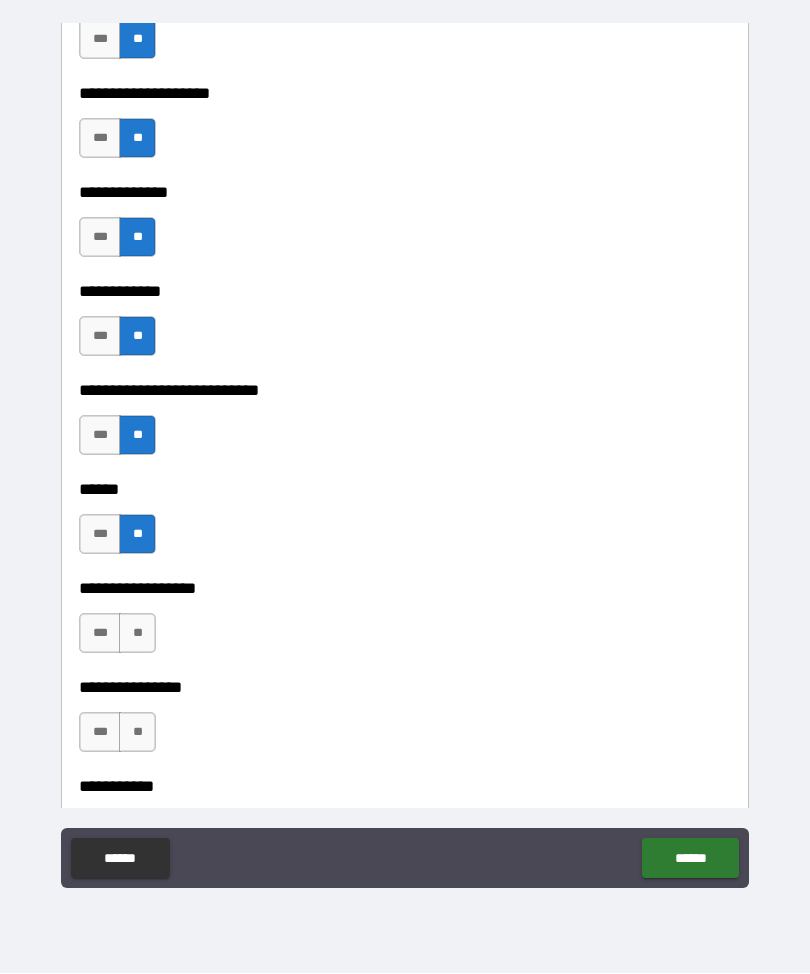 click on "**" at bounding box center (137, 634) 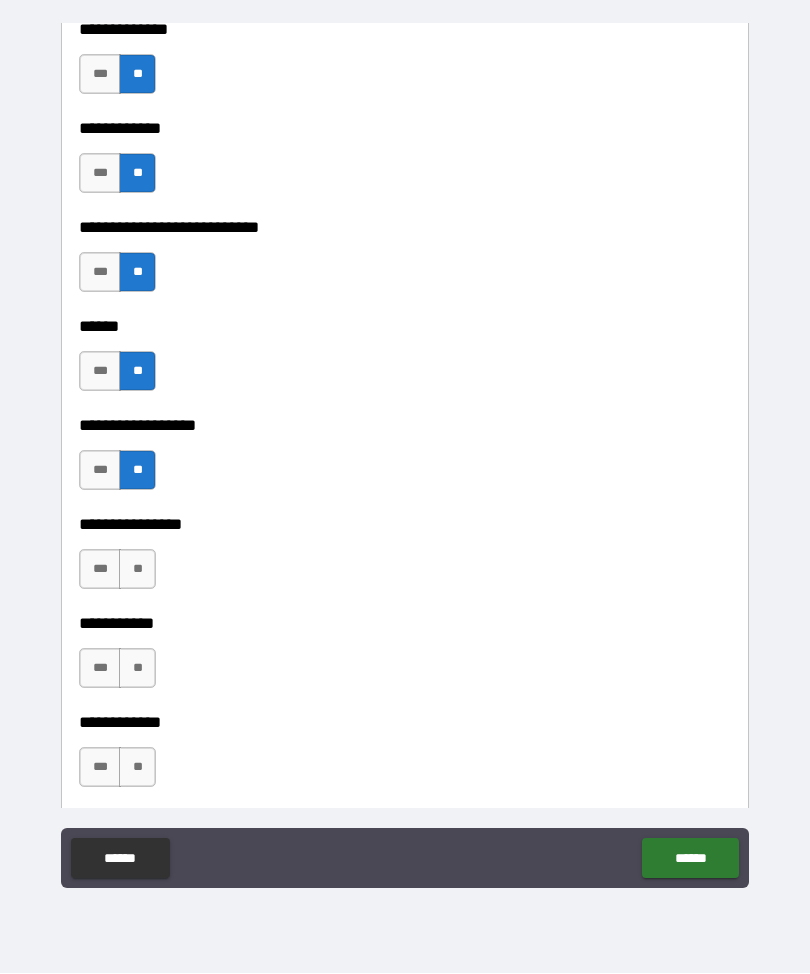 scroll, scrollTop: 9130, scrollLeft: 0, axis: vertical 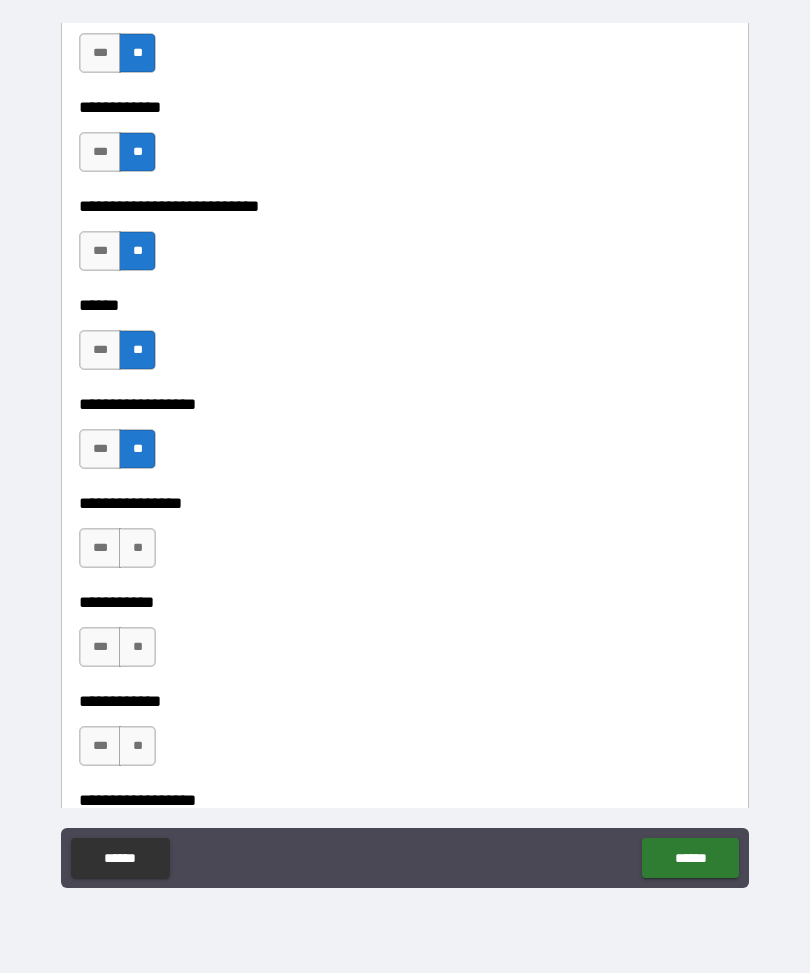 click on "**" at bounding box center [137, 549] 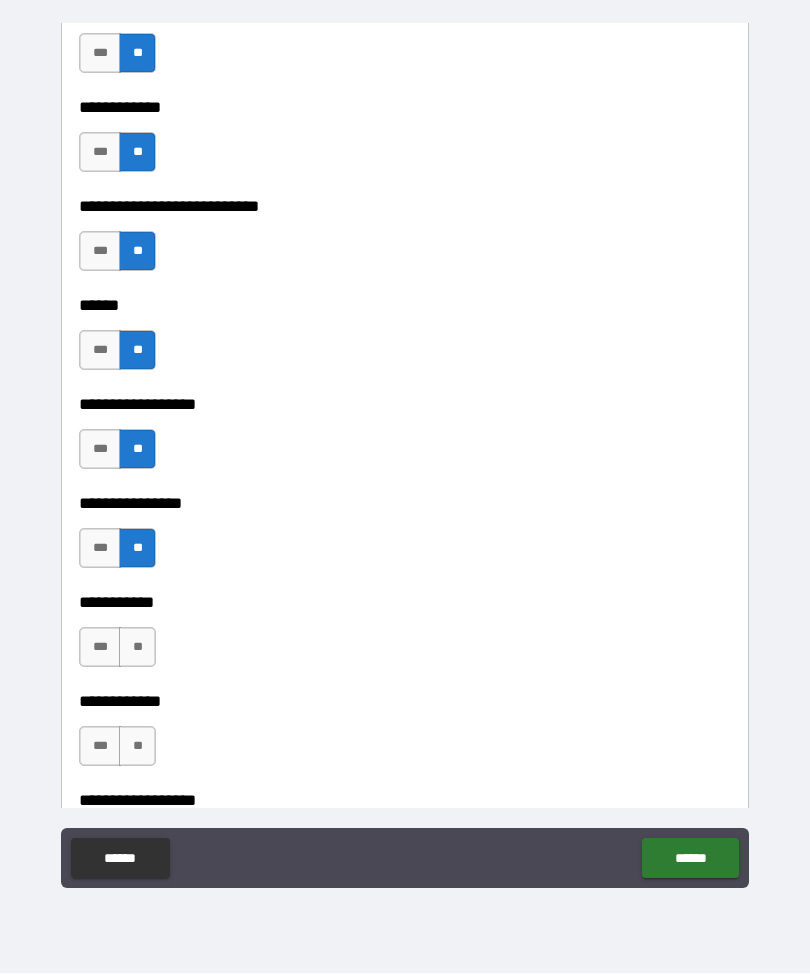 click on "**" at bounding box center (137, 648) 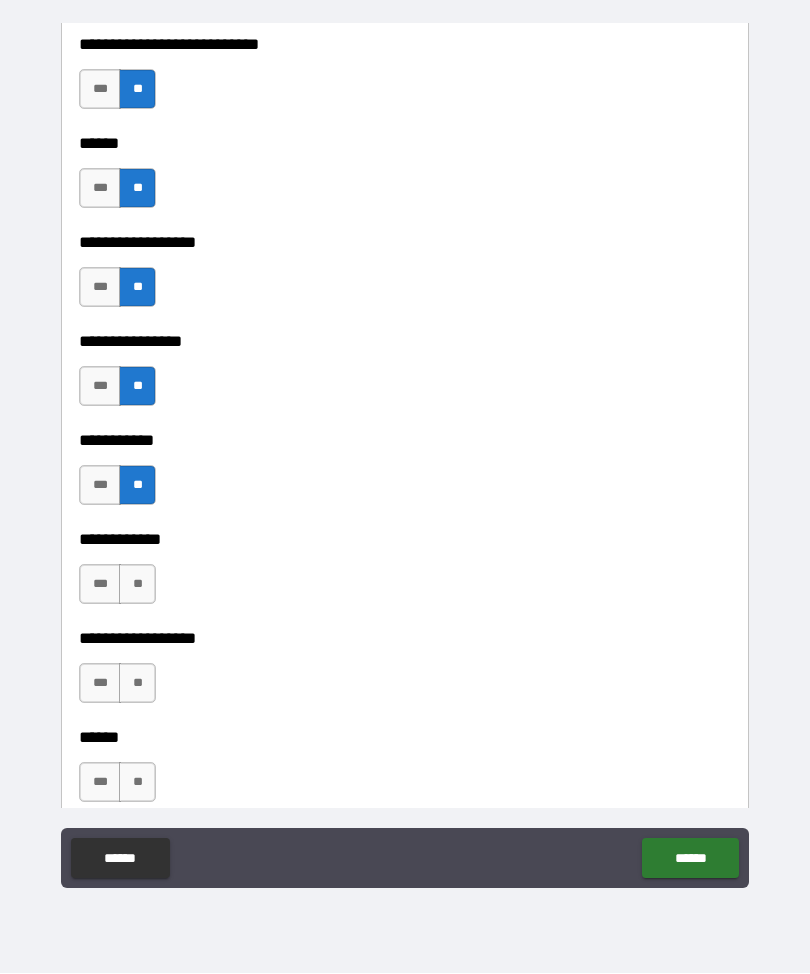 scroll, scrollTop: 9300, scrollLeft: 0, axis: vertical 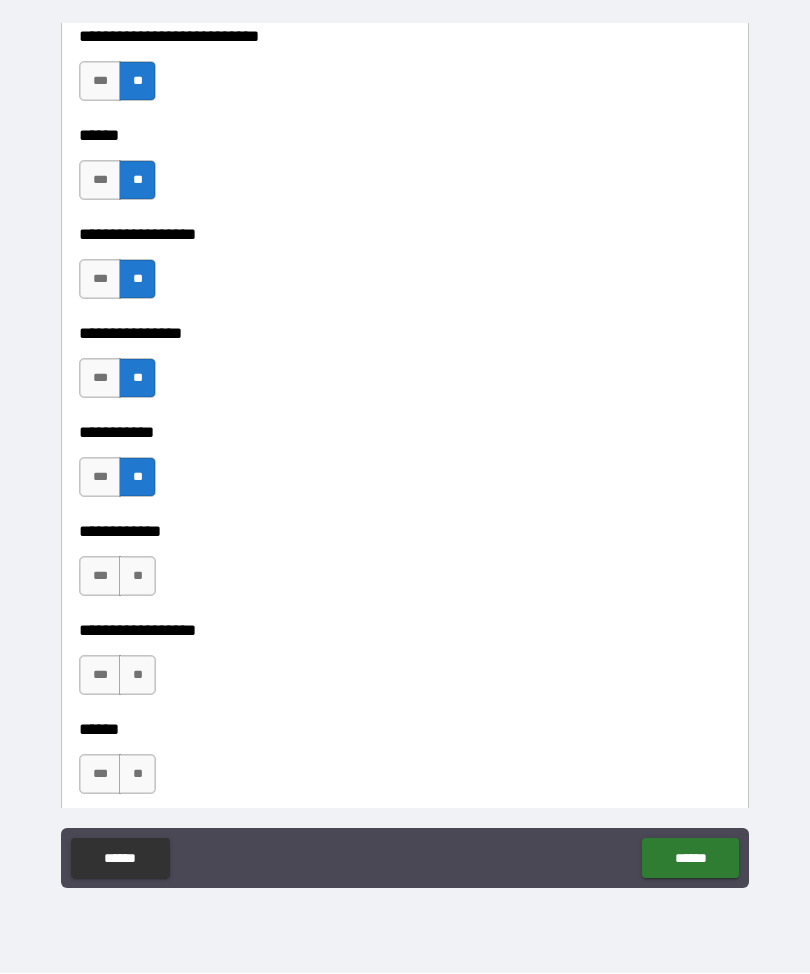 click on "**" at bounding box center [137, 577] 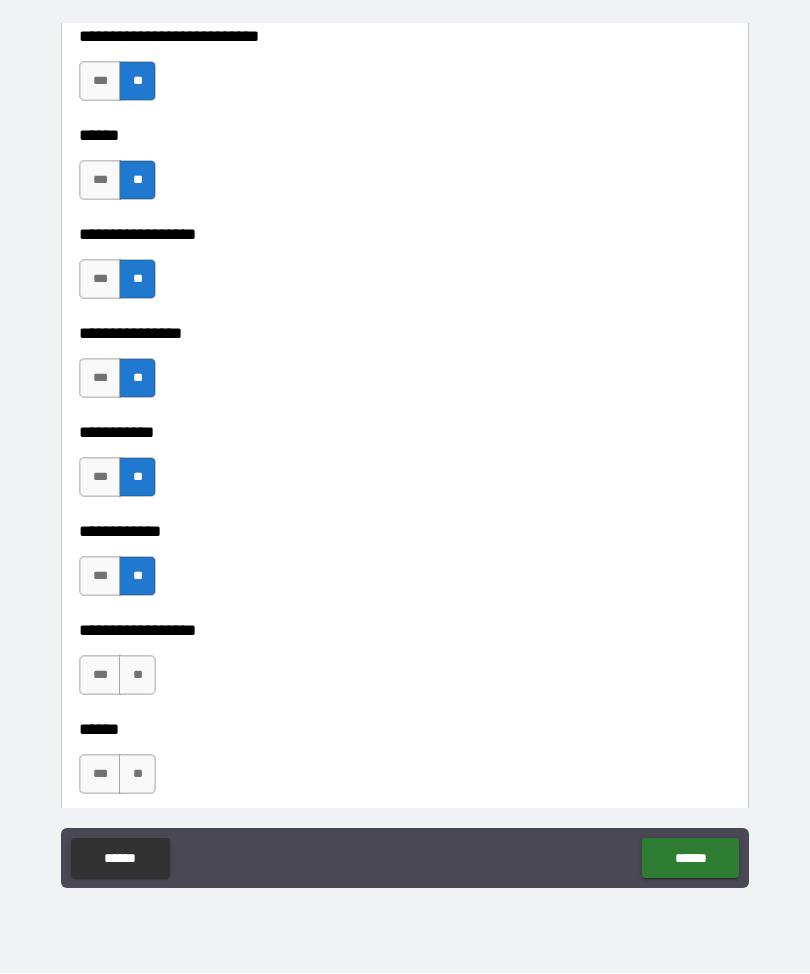 click on "**" at bounding box center [137, 676] 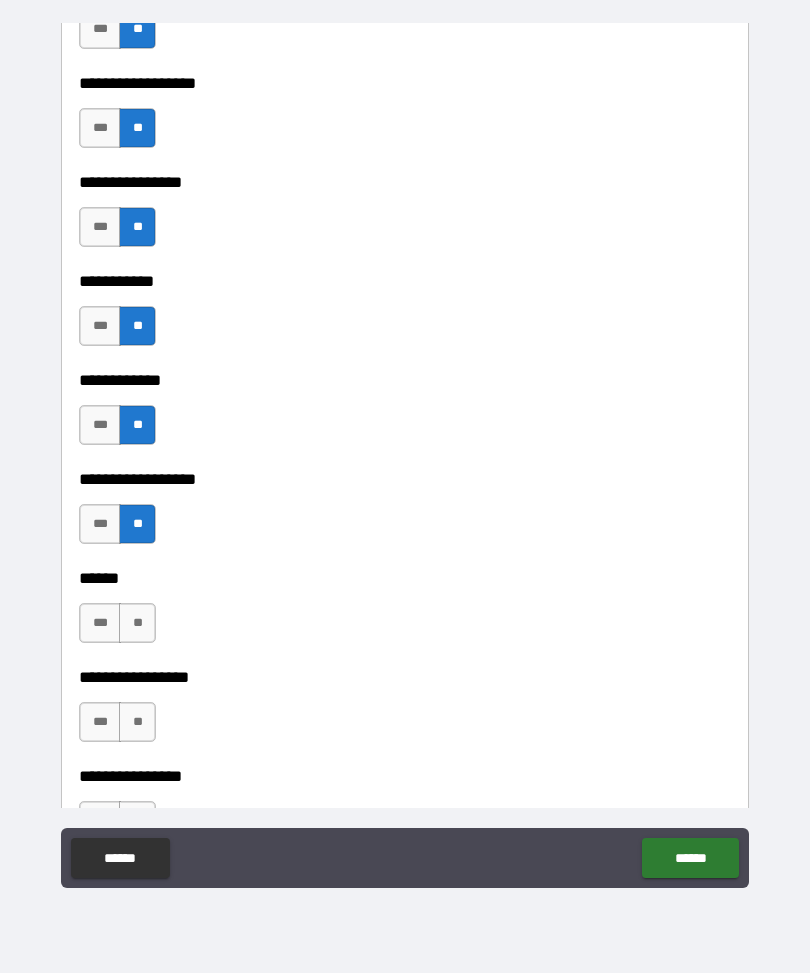 scroll, scrollTop: 9452, scrollLeft: 0, axis: vertical 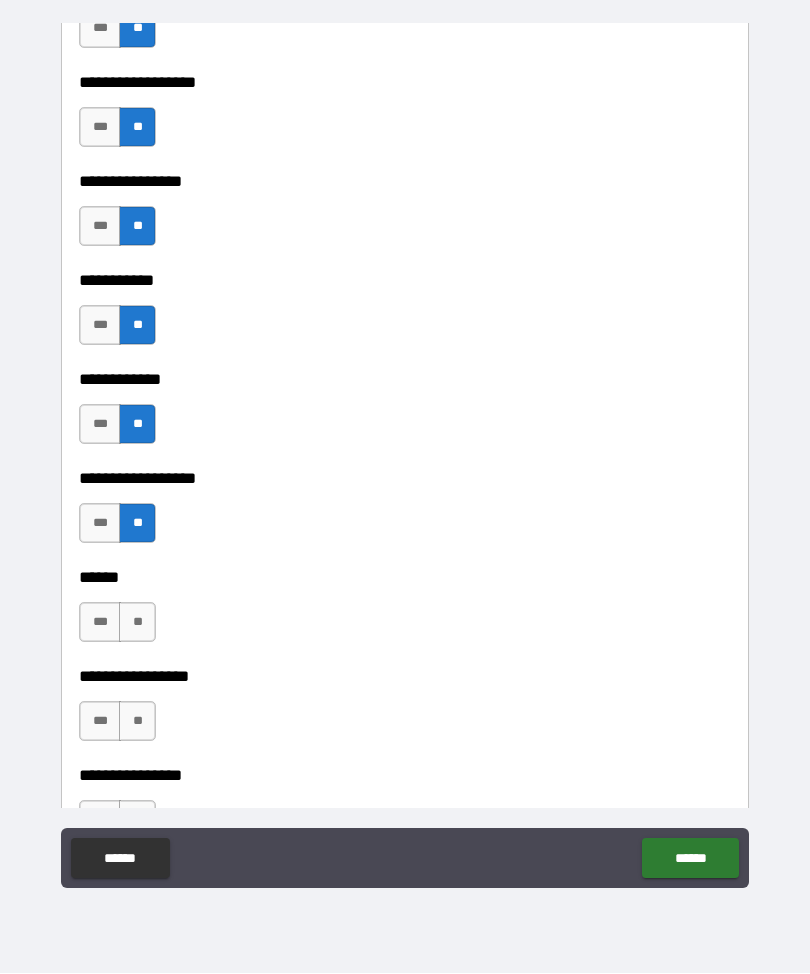 click on "**" at bounding box center (137, 623) 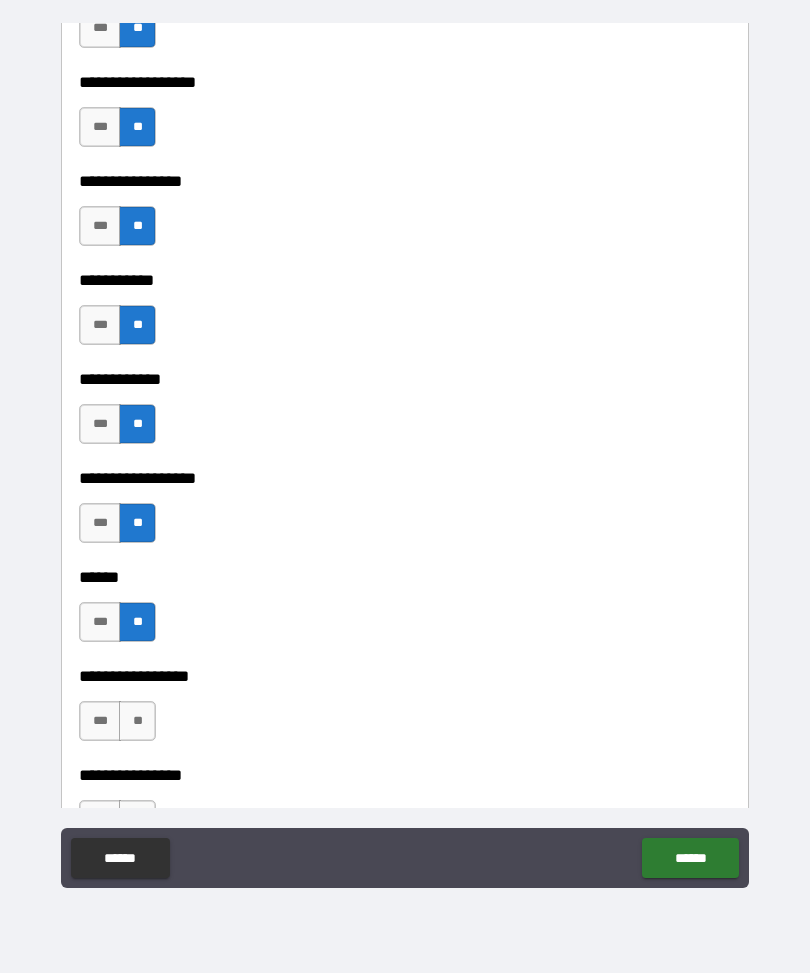 click on "**" at bounding box center (137, 722) 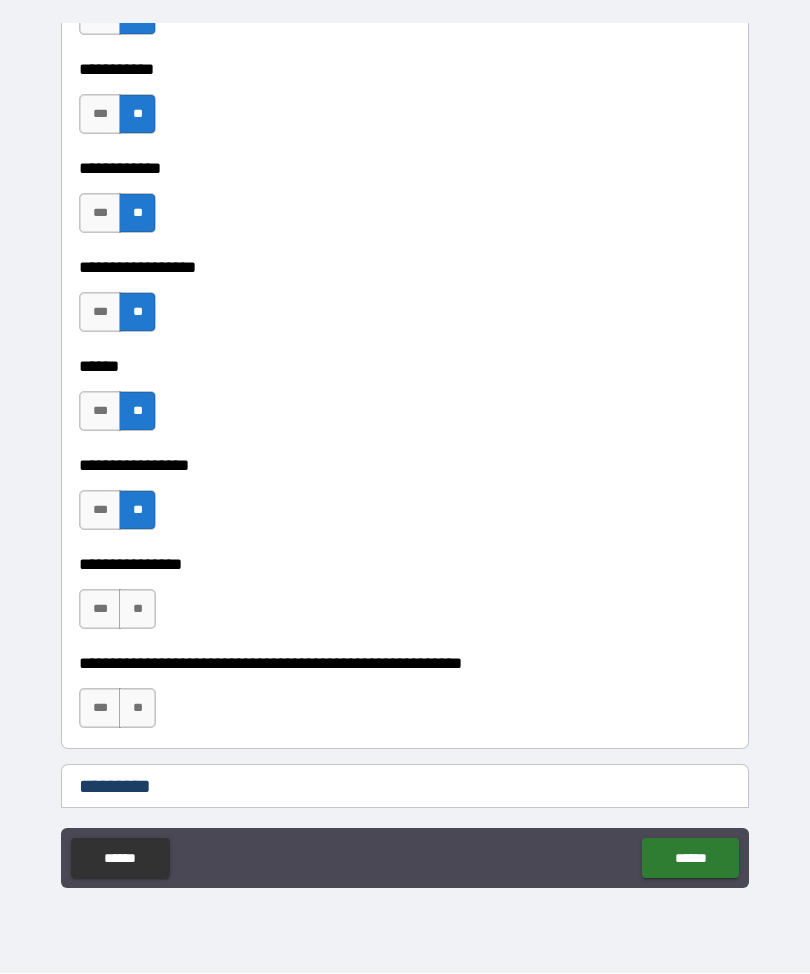 scroll, scrollTop: 9670, scrollLeft: 0, axis: vertical 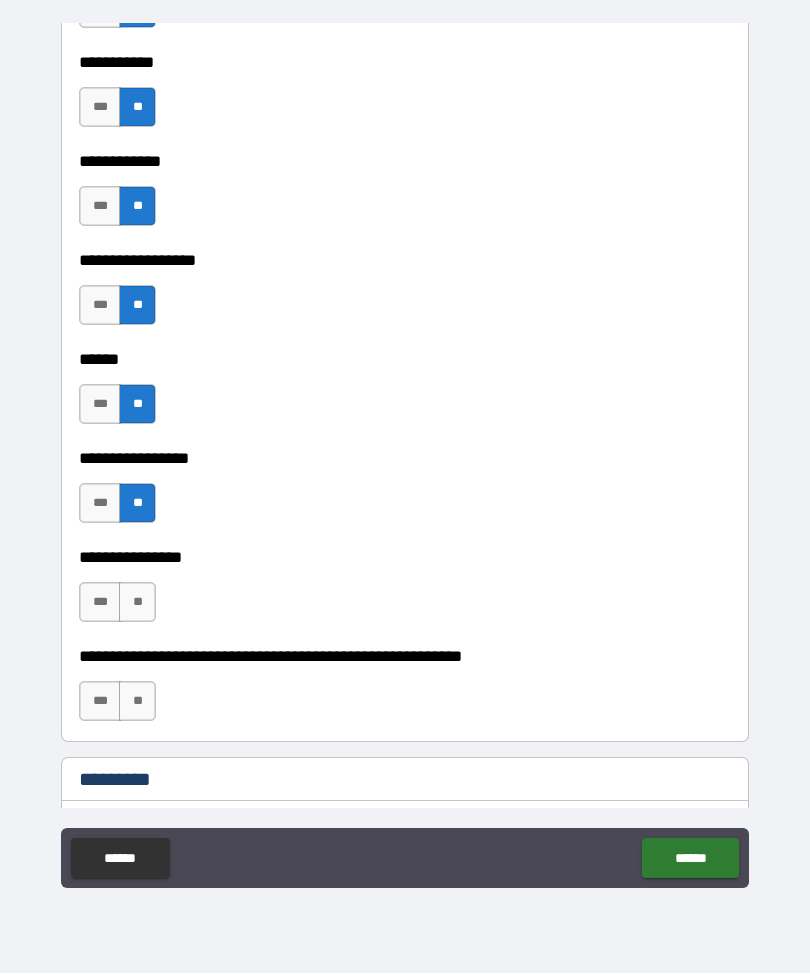 click on "**" at bounding box center (137, 603) 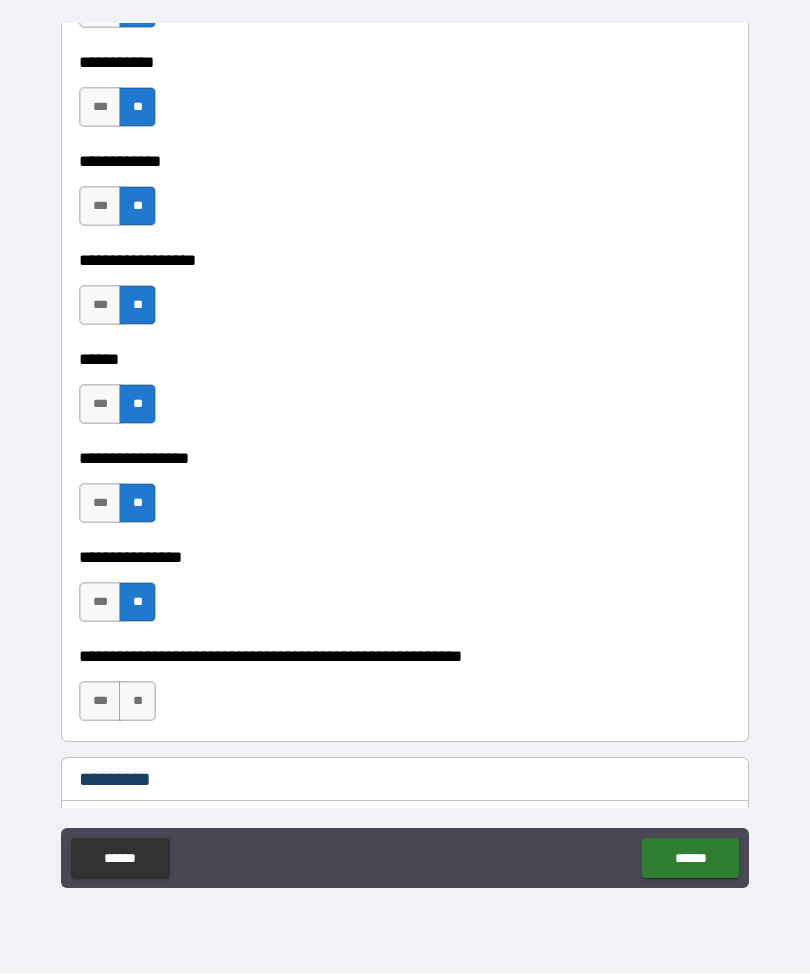 click on "**" at bounding box center [137, 702] 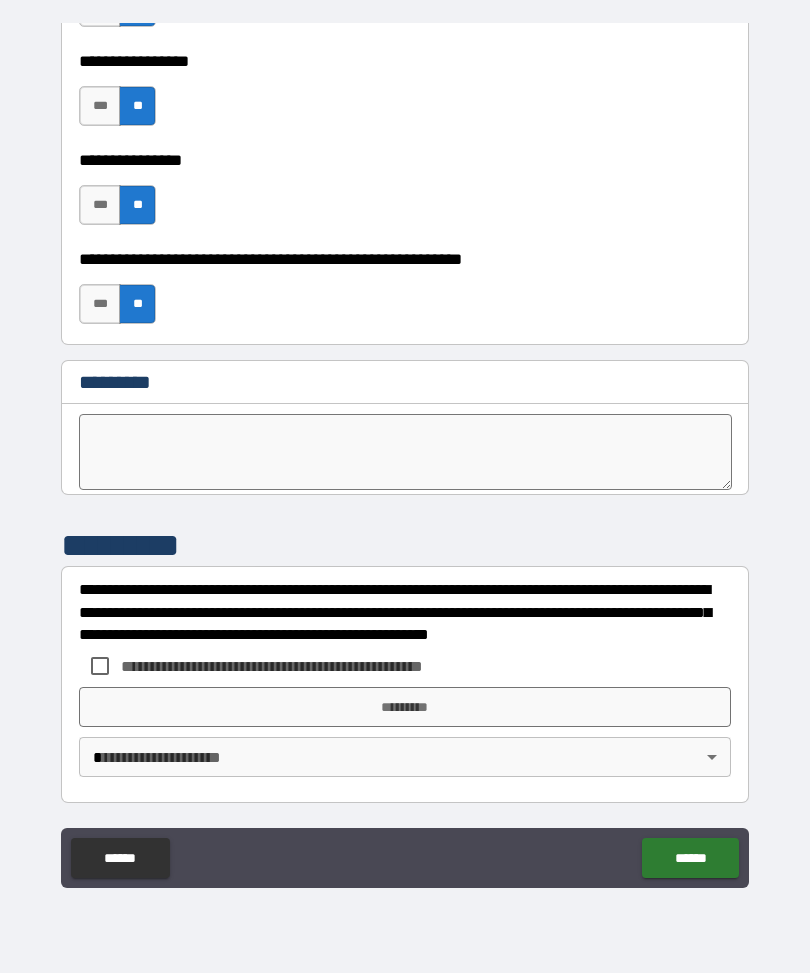 scroll, scrollTop: 10067, scrollLeft: 0, axis: vertical 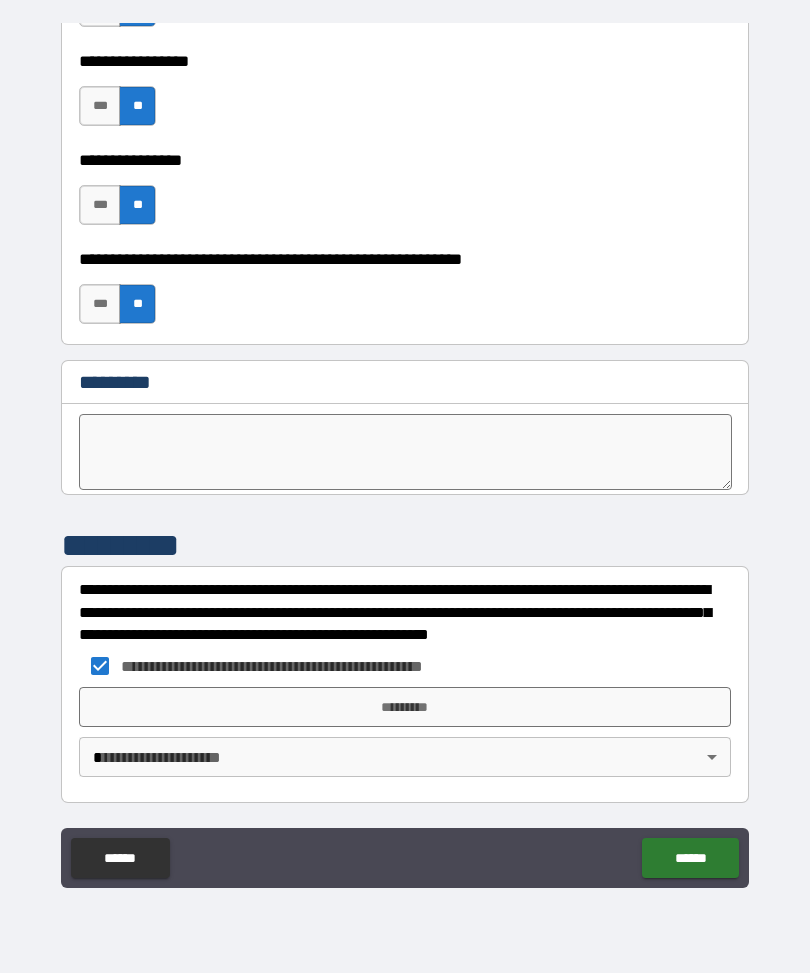 click on "*********" at bounding box center [405, 708] 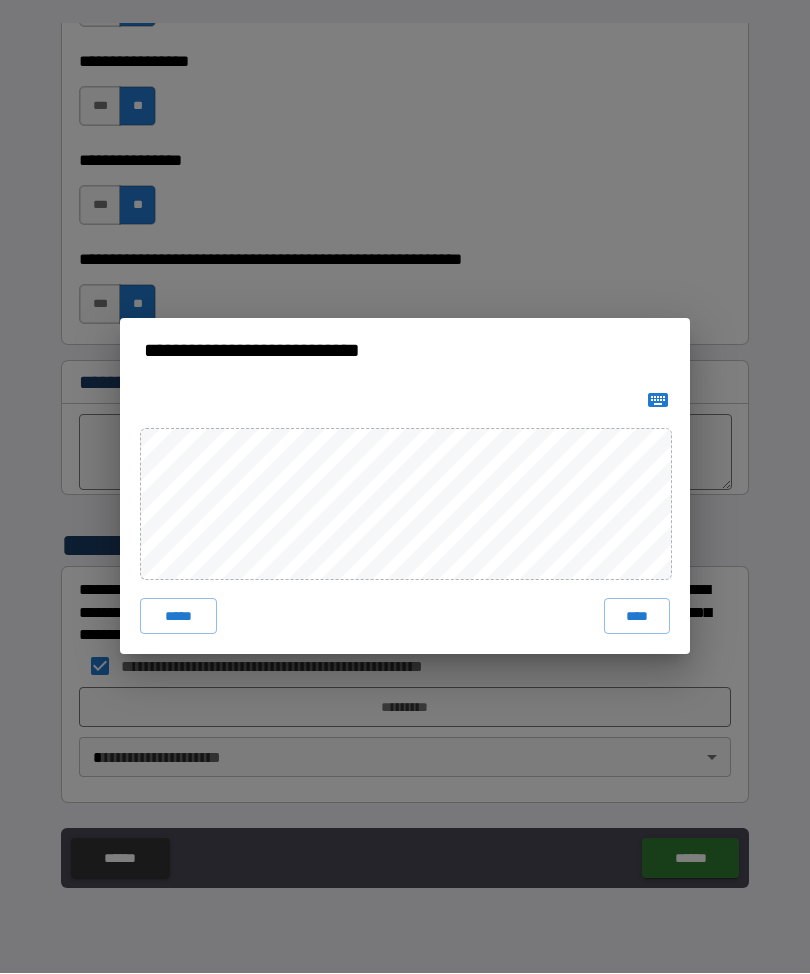 click on "****" at bounding box center (637, 617) 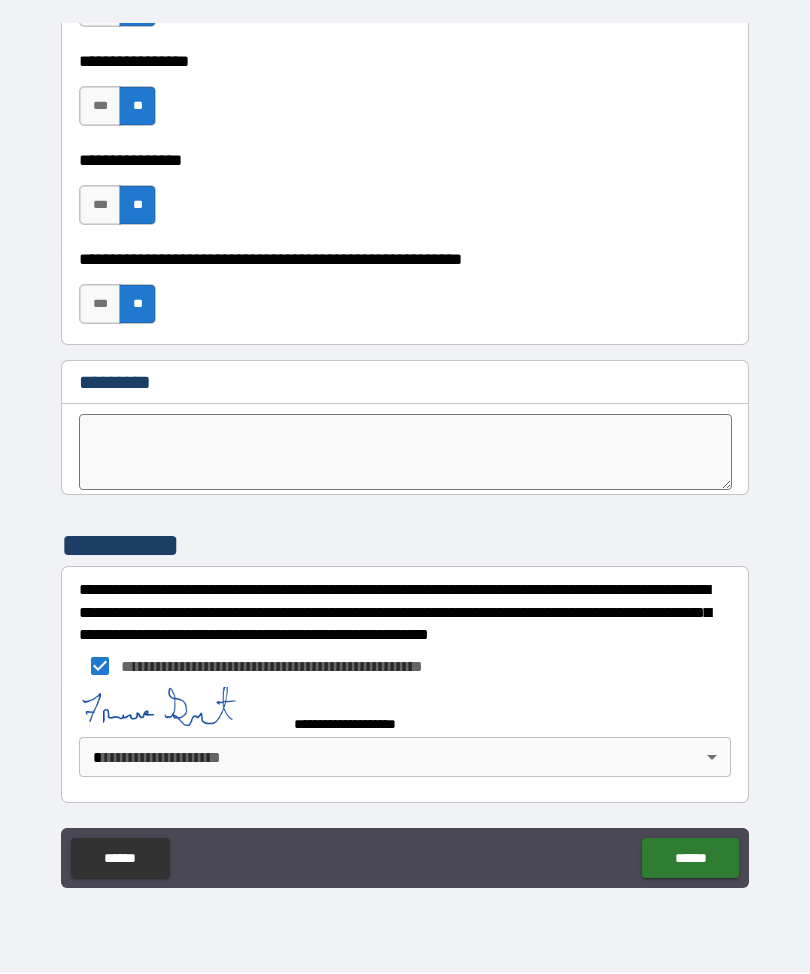 scroll, scrollTop: 10057, scrollLeft: 0, axis: vertical 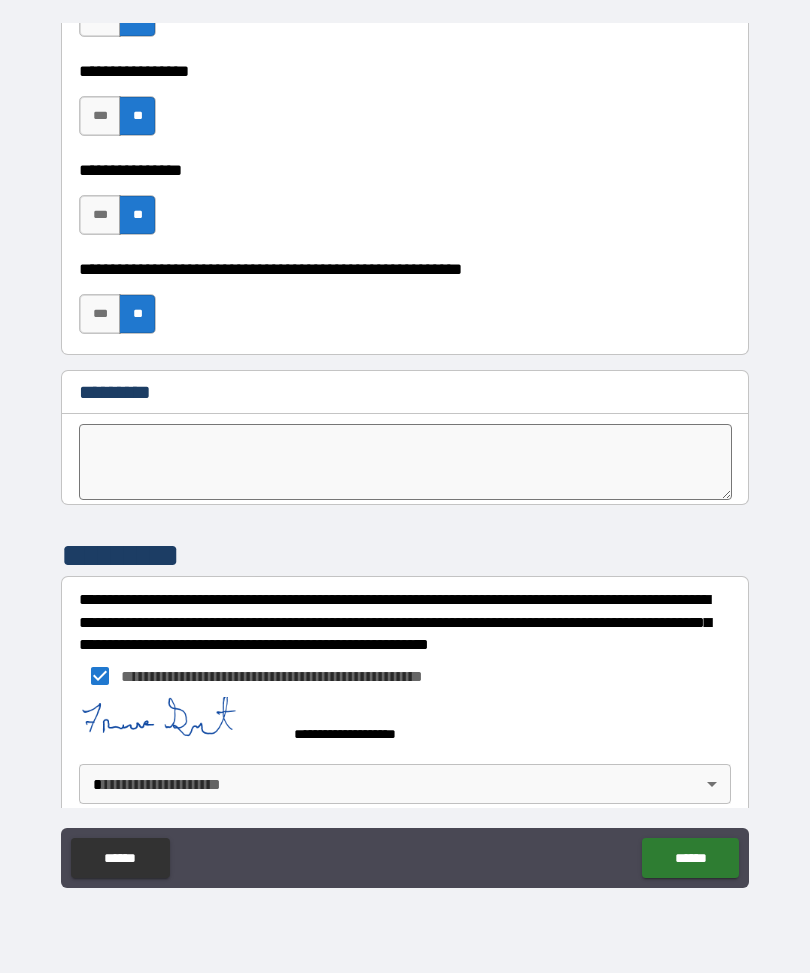click on "**********" at bounding box center [405, 454] 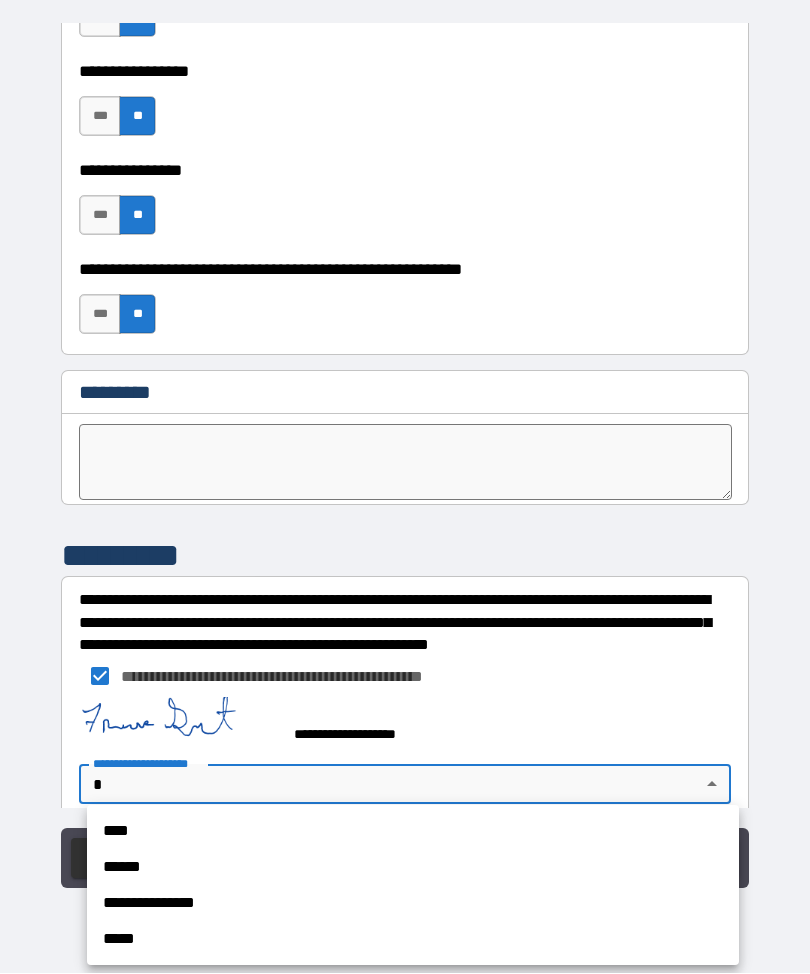 click on "****" at bounding box center (413, 832) 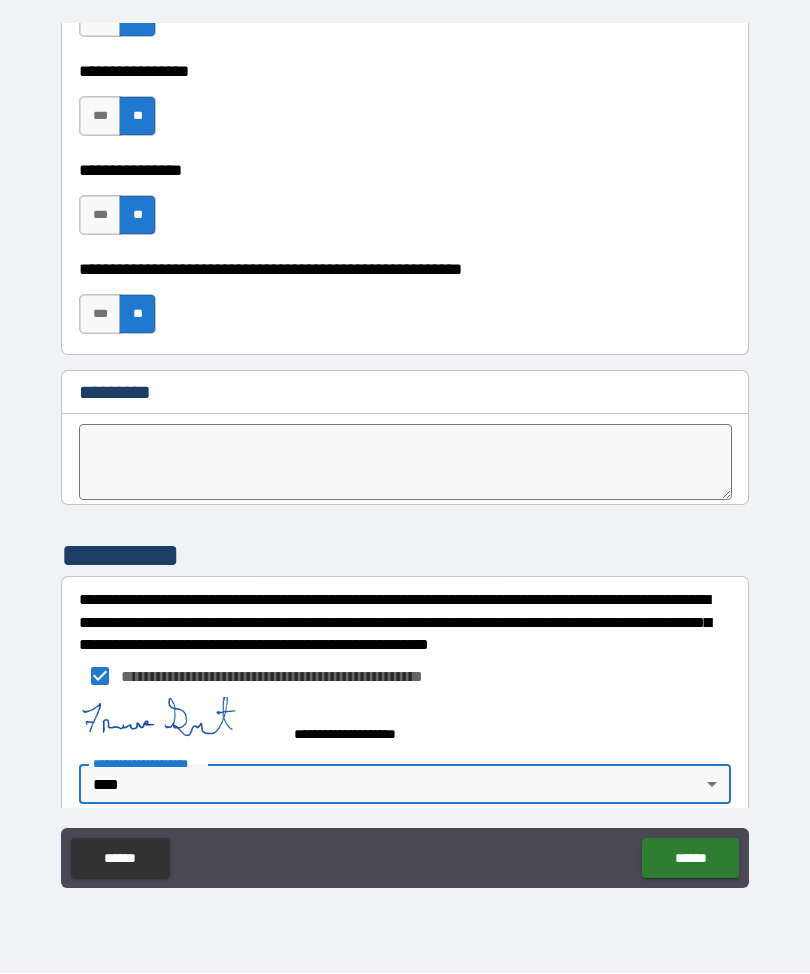 click on "******" at bounding box center [690, 859] 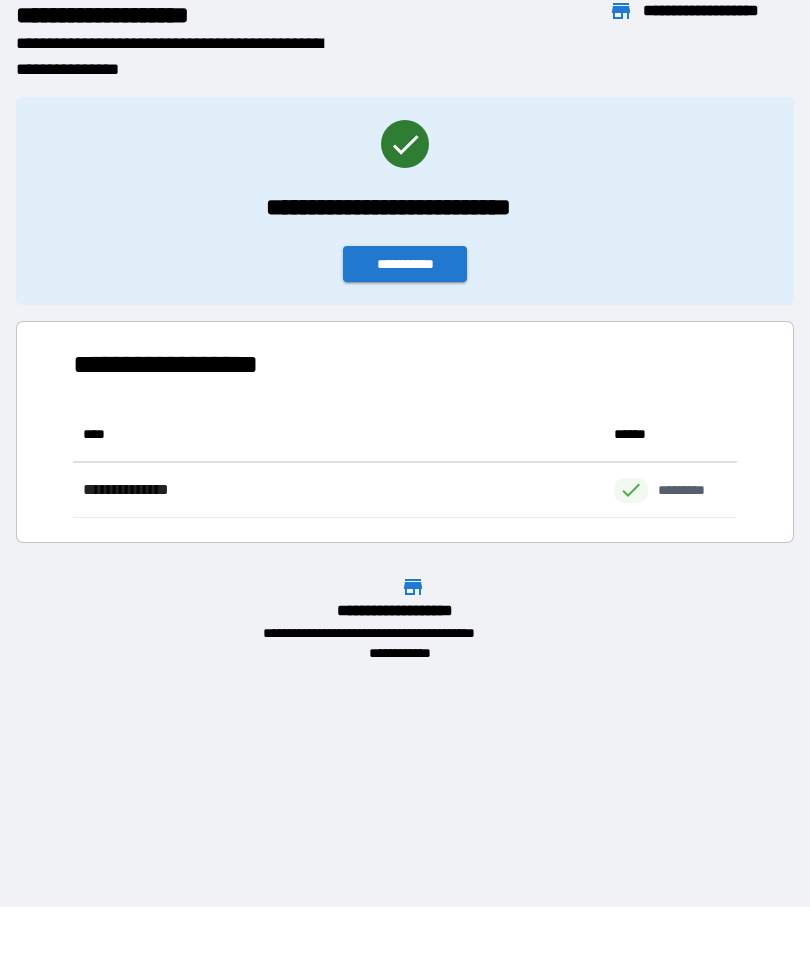 scroll, scrollTop: 1, scrollLeft: 1, axis: both 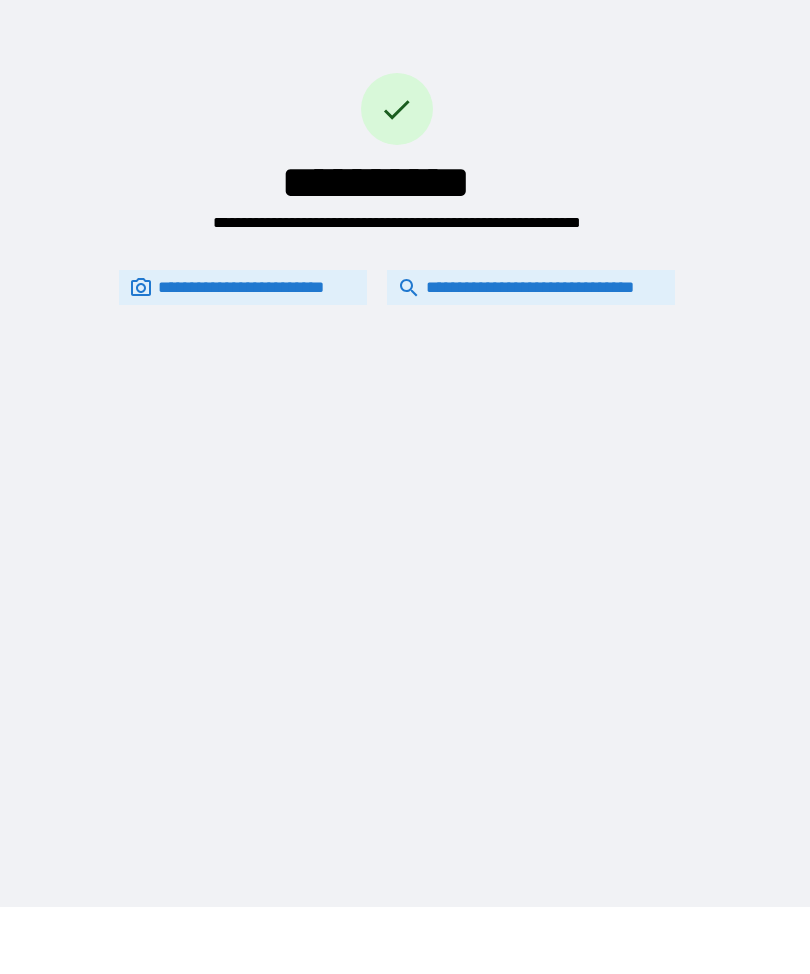 click on "**********" at bounding box center (397, 288) 